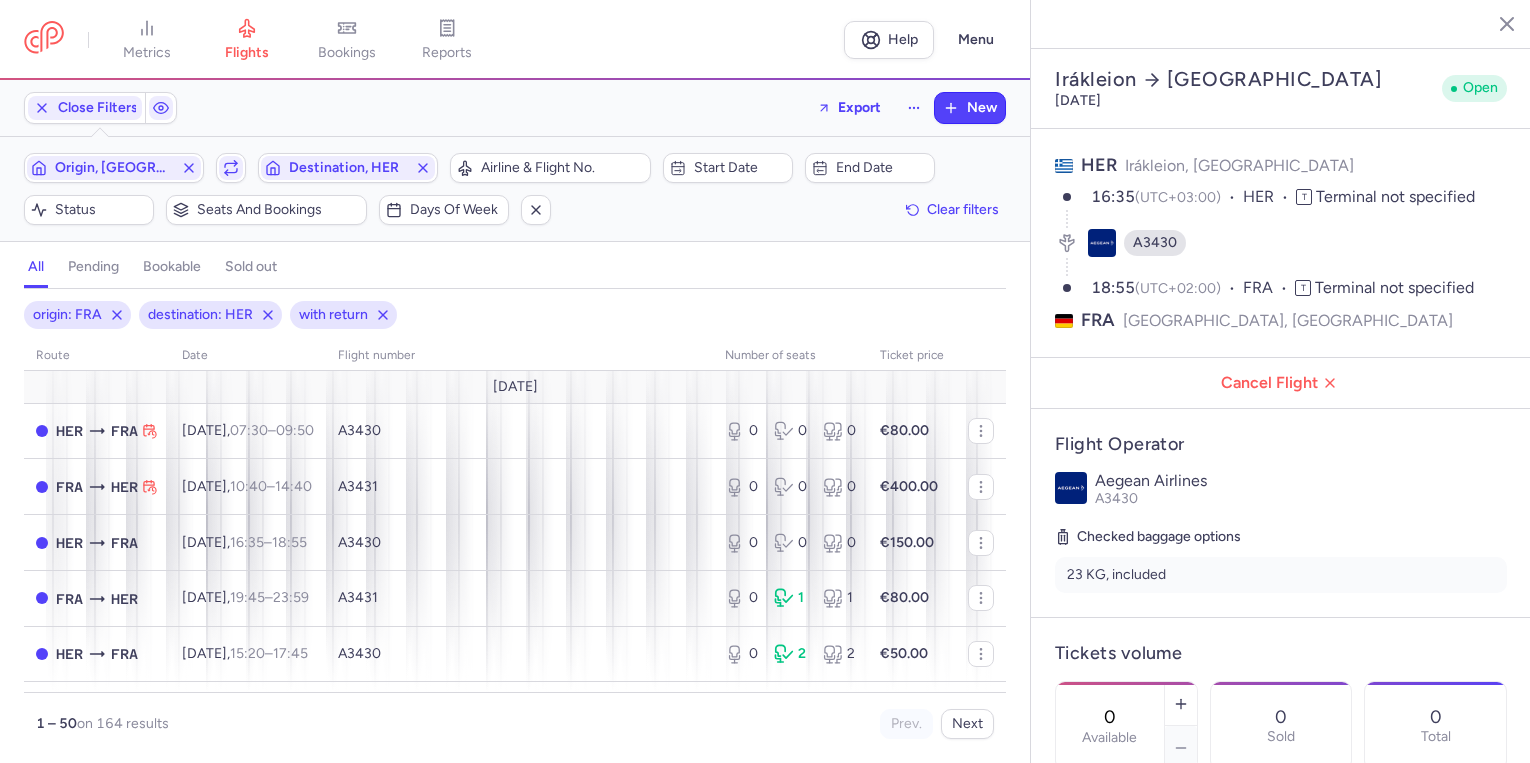 select on "days" 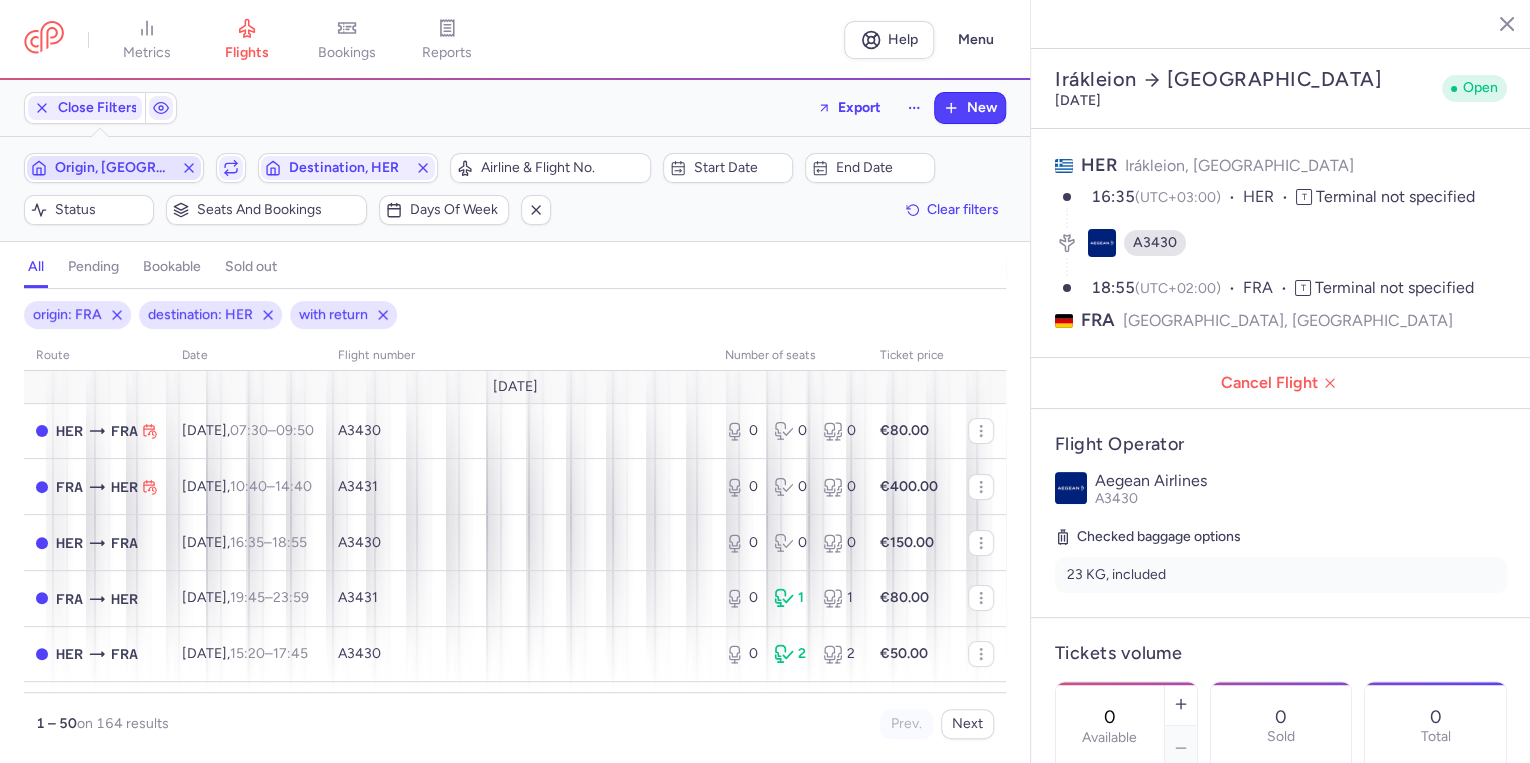 click on "Origin, [GEOGRAPHIC_DATA]" at bounding box center (114, 168) 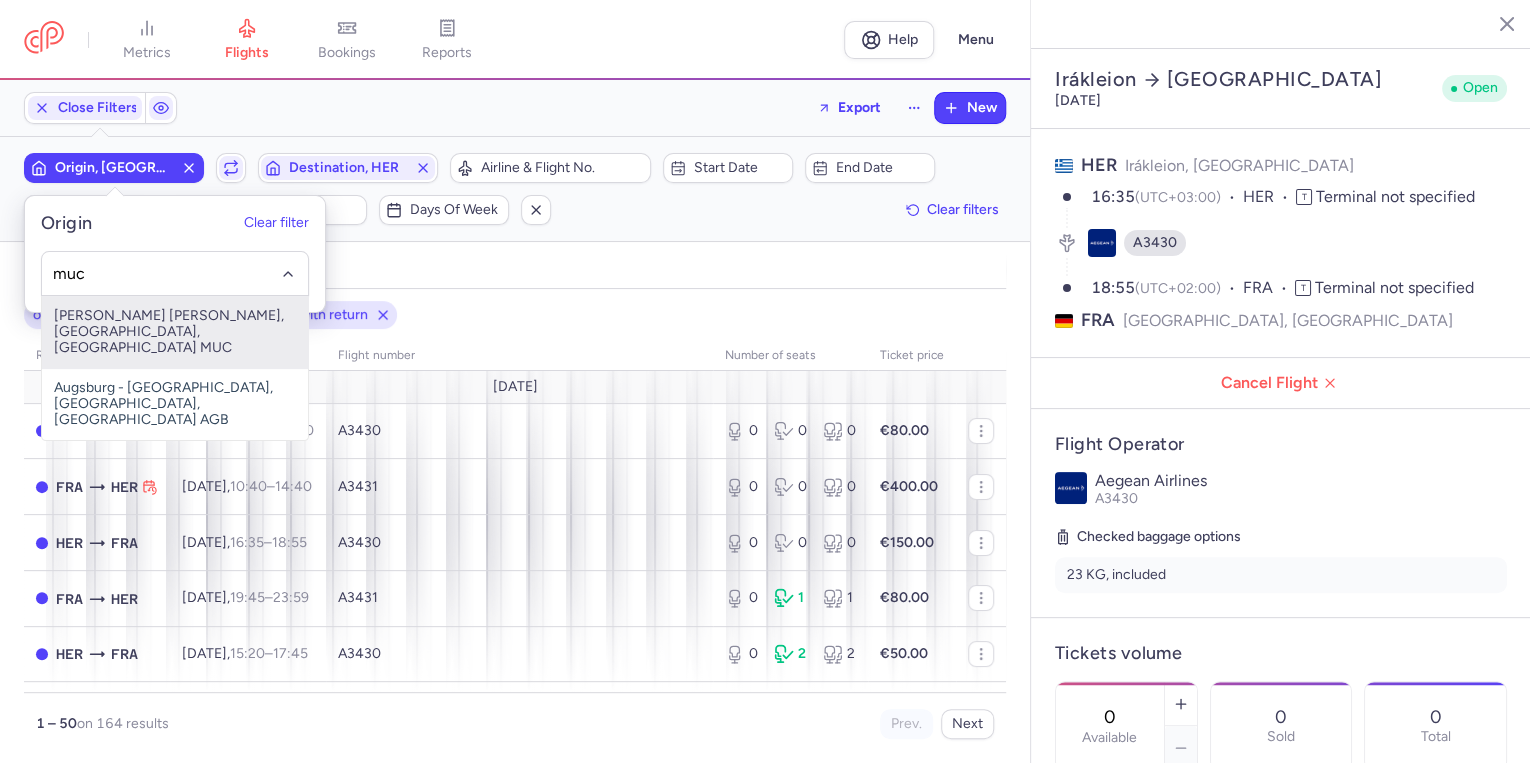 click on "[PERSON_NAME] [PERSON_NAME], [GEOGRAPHIC_DATA], [GEOGRAPHIC_DATA] MUC" at bounding box center [175, 332] 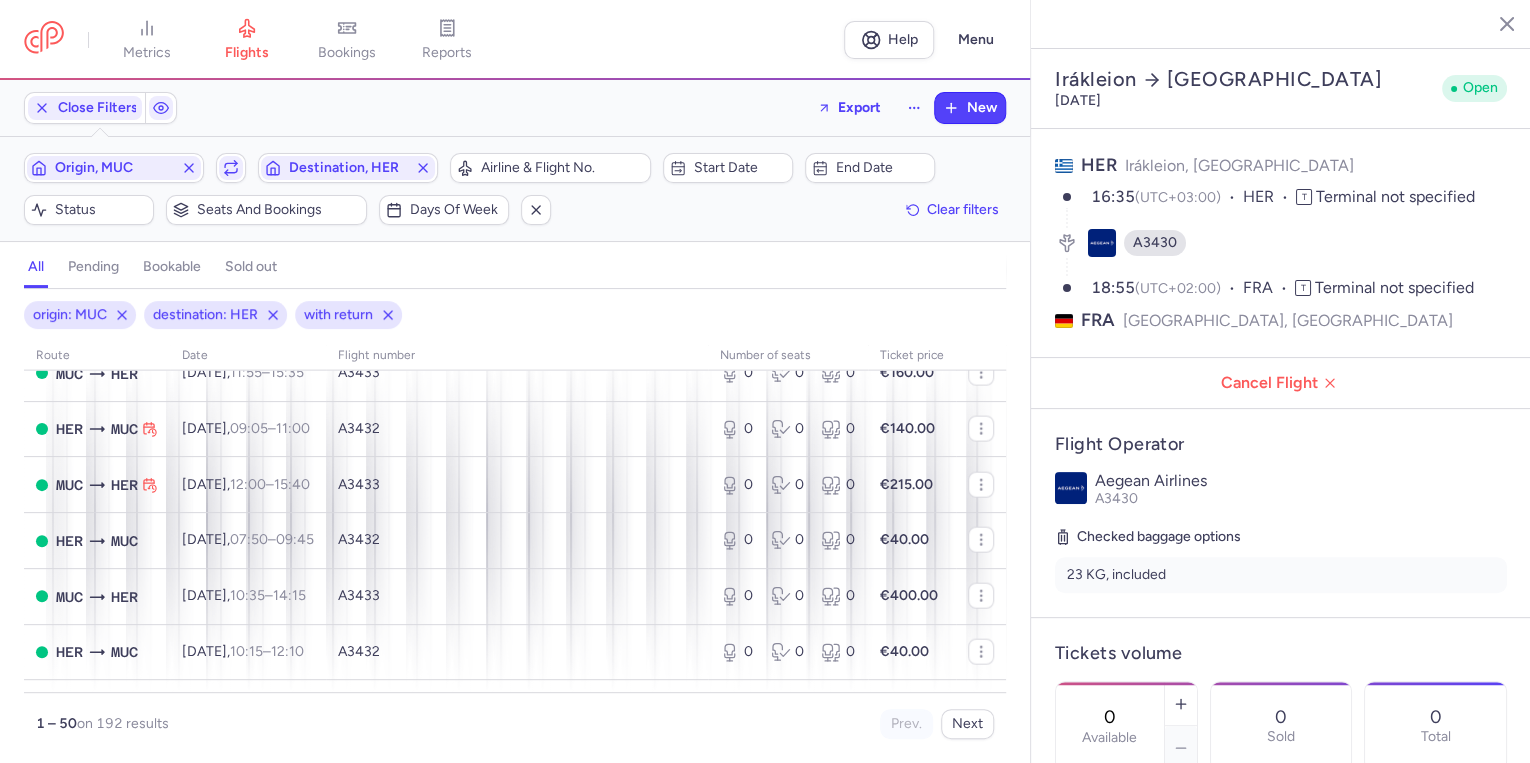 scroll, scrollTop: 2593, scrollLeft: 0, axis: vertical 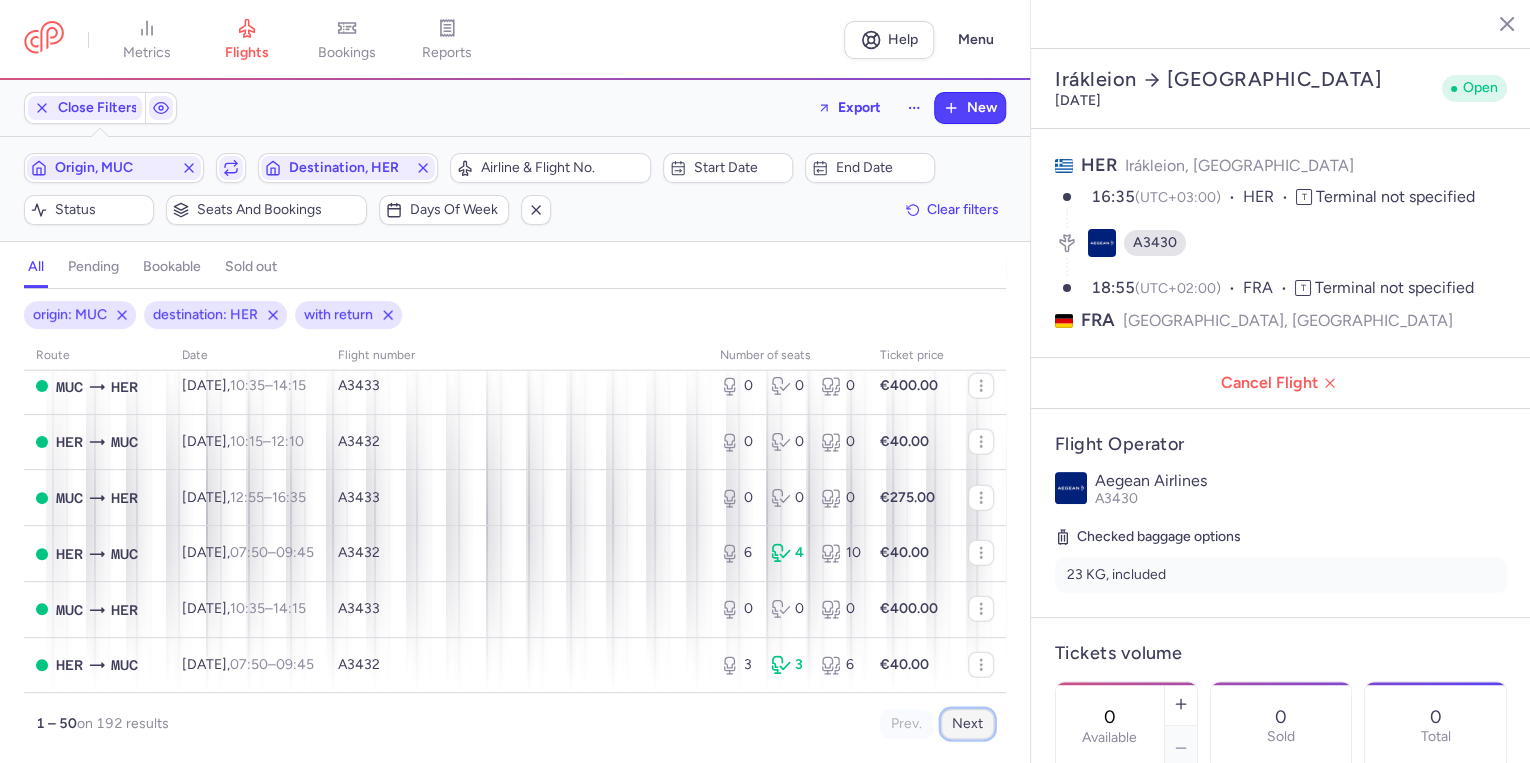 click on "Next" at bounding box center [967, 724] 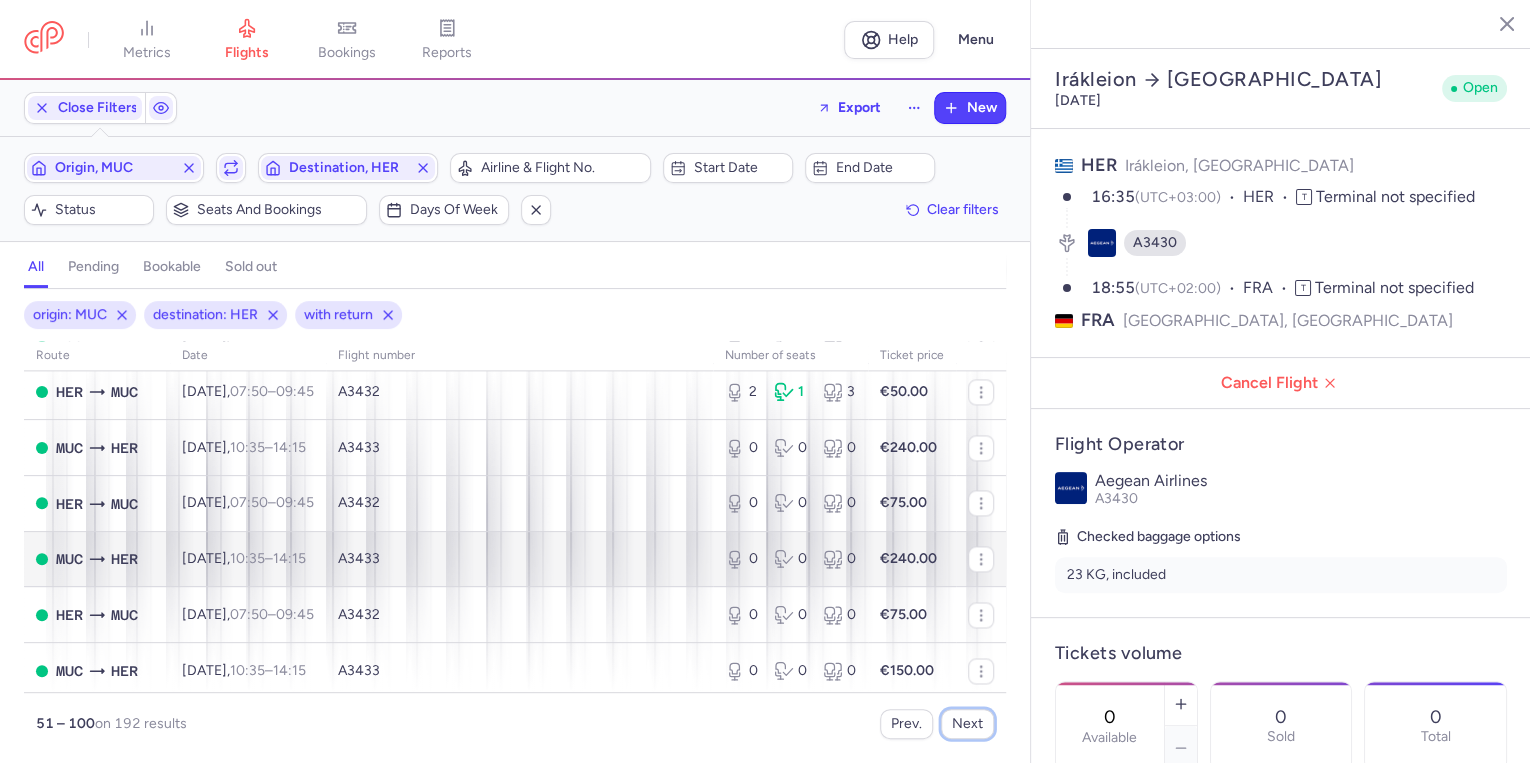 scroll, scrollTop: 1360, scrollLeft: 0, axis: vertical 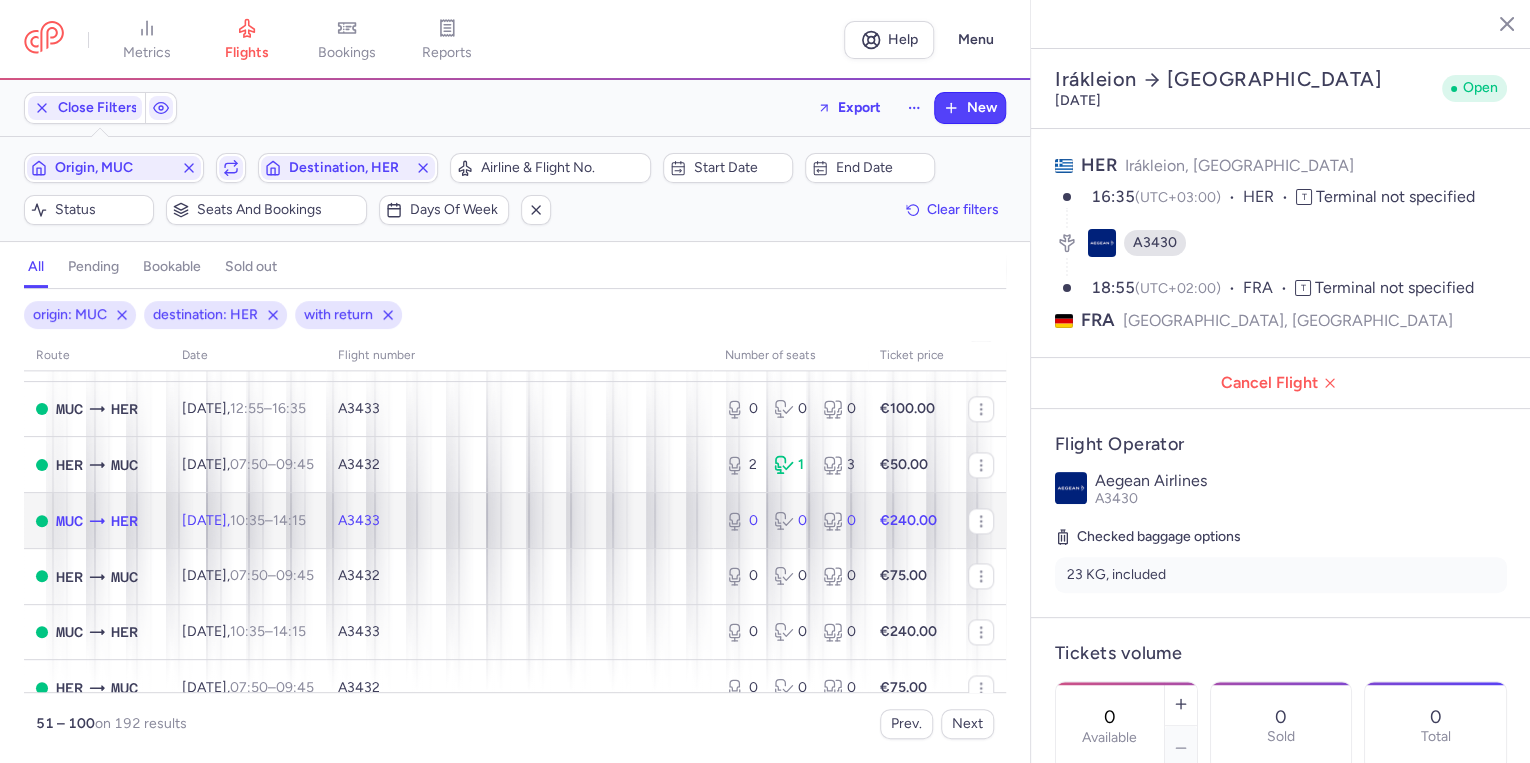 click on "[DATE]  10:35  –  14:15  +0" at bounding box center (244, 520) 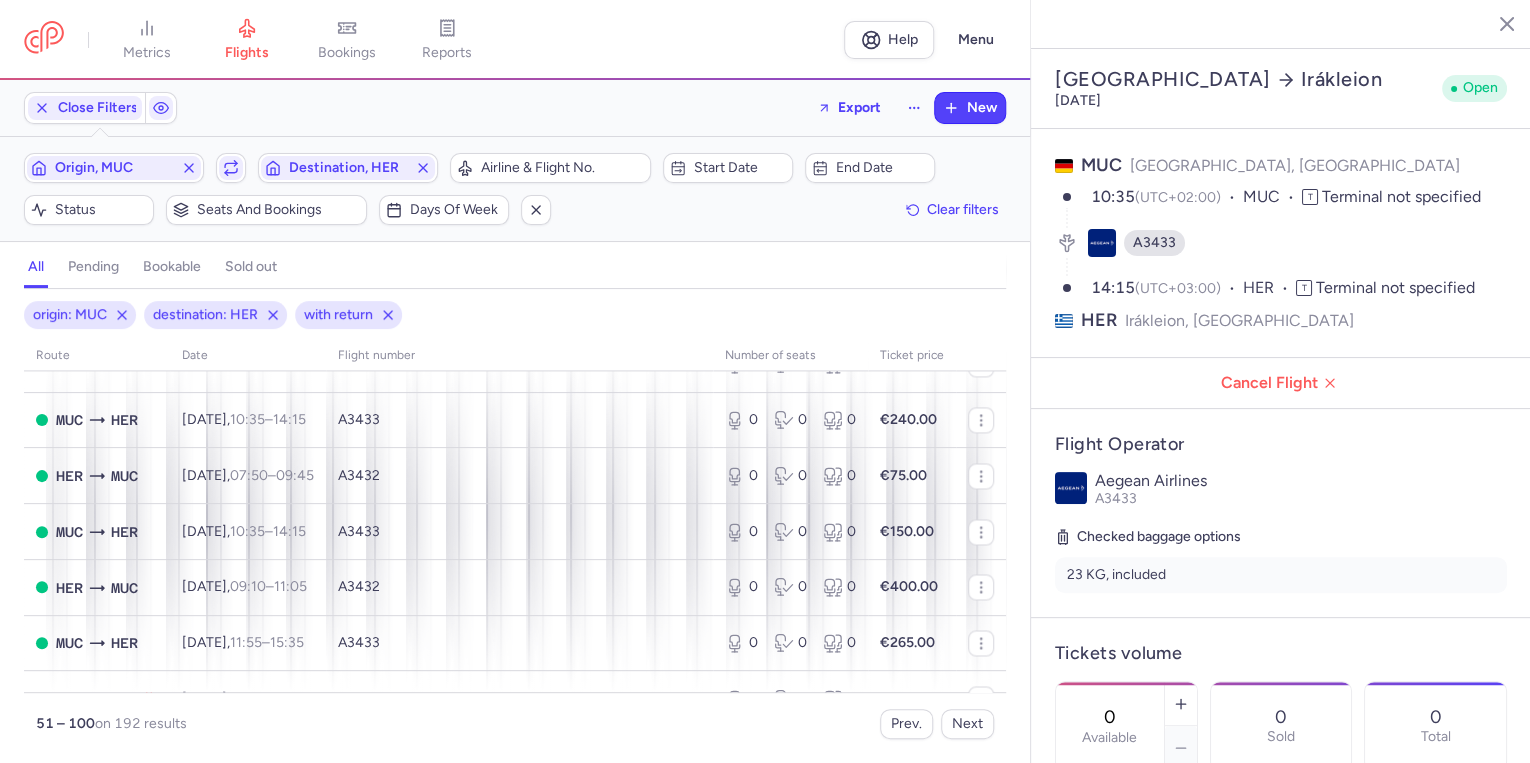 scroll, scrollTop: 1920, scrollLeft: 0, axis: vertical 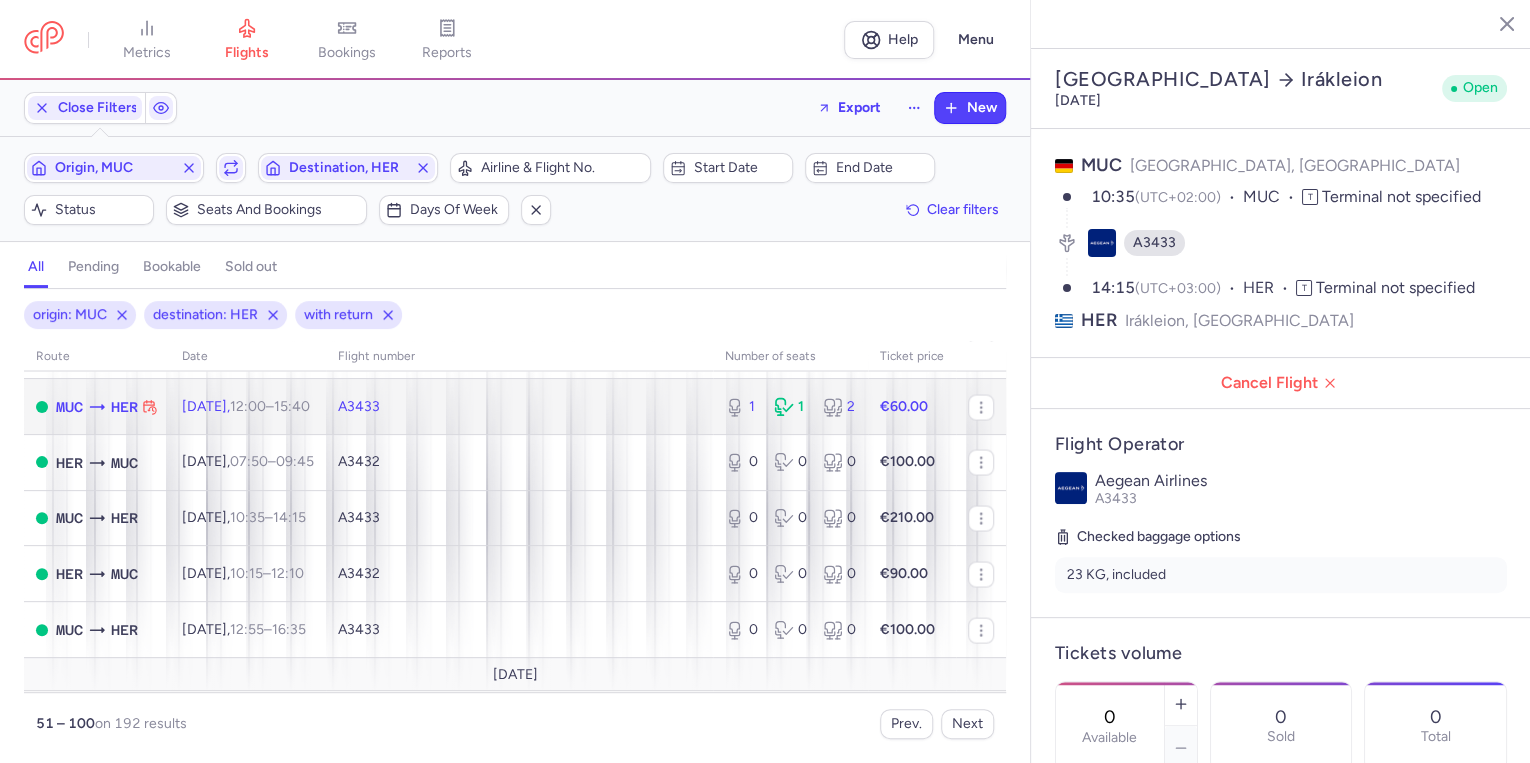 click on "[DATE]  12:00  –  15:40  +0" at bounding box center [246, 406] 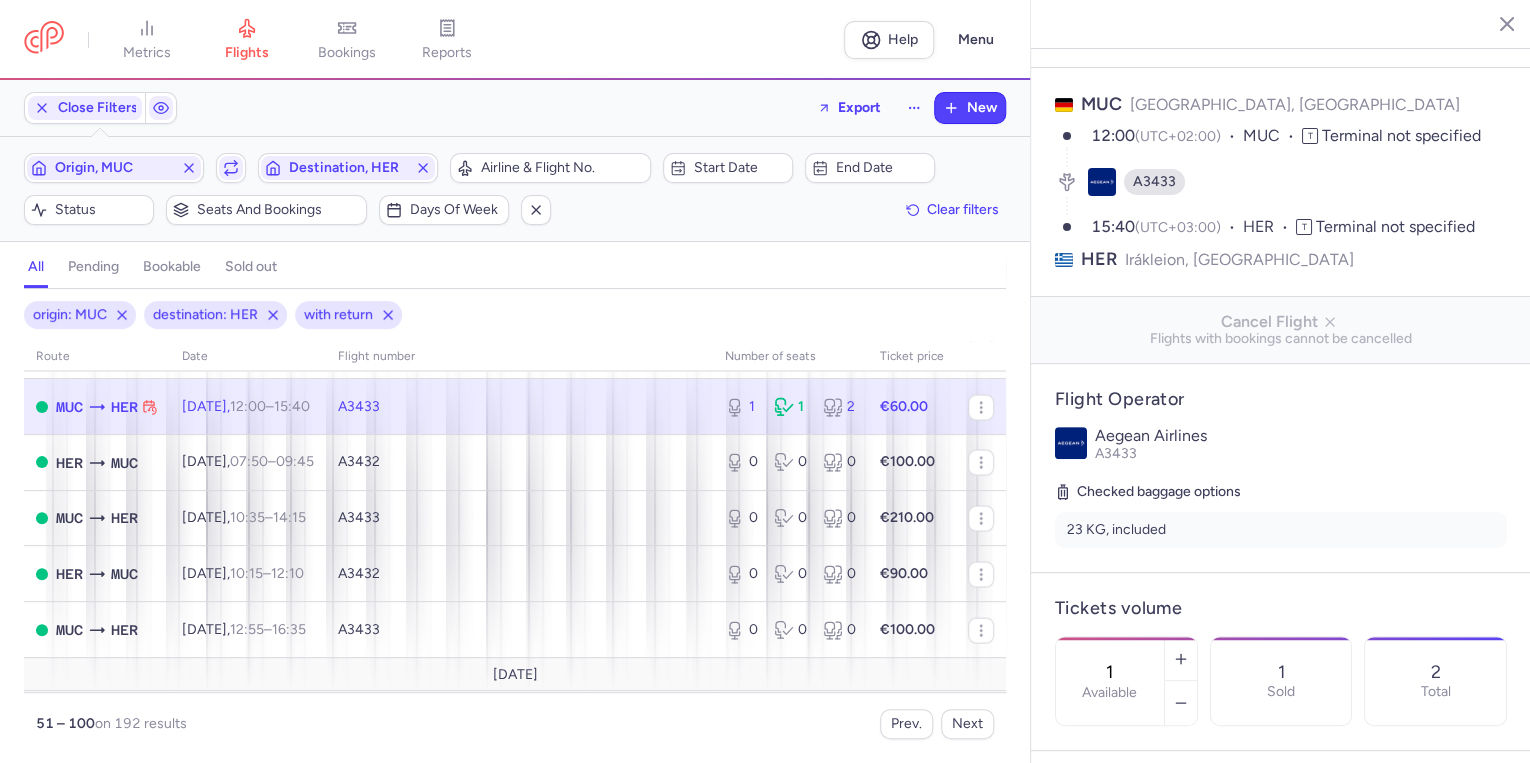 scroll, scrollTop: 160, scrollLeft: 0, axis: vertical 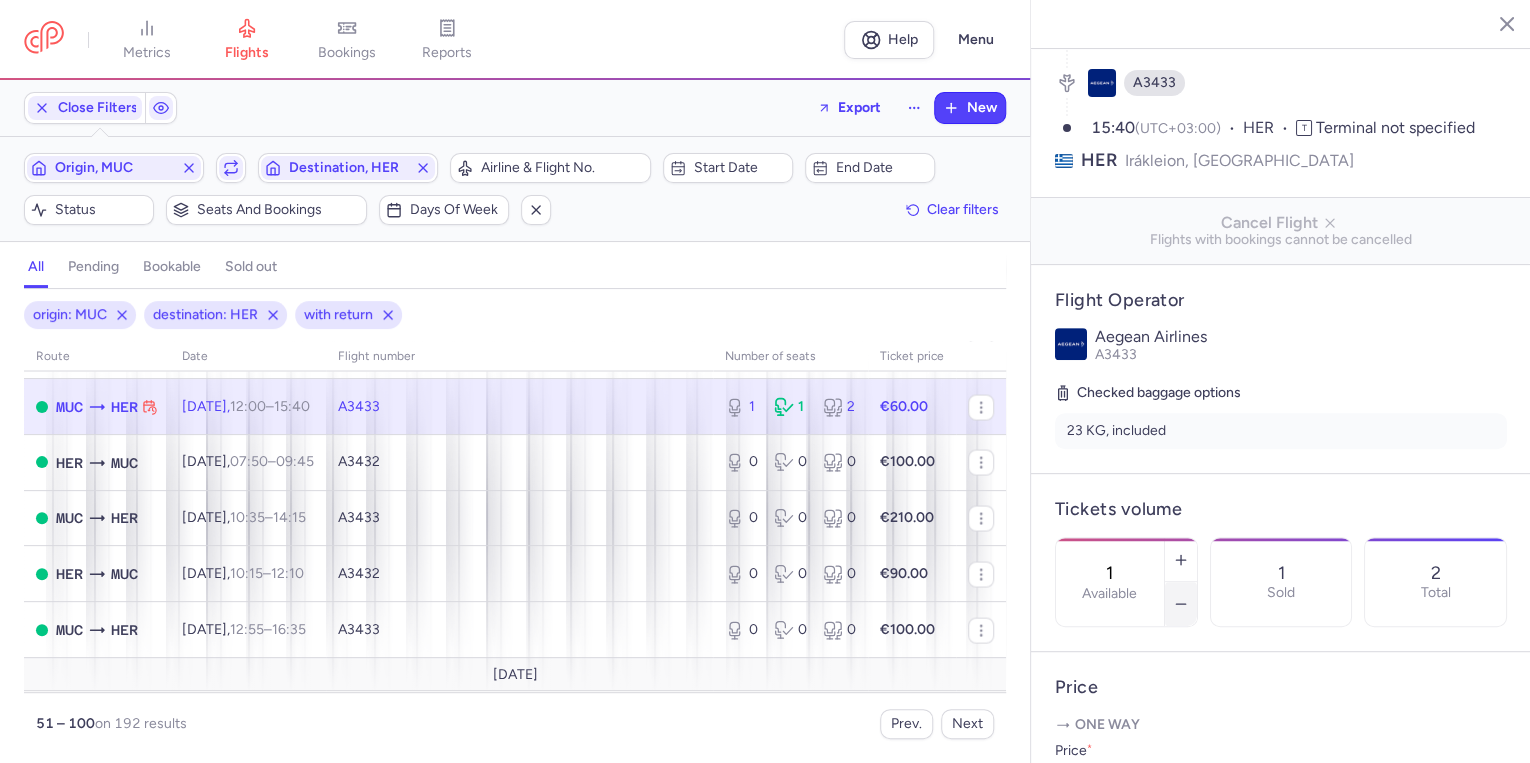 click 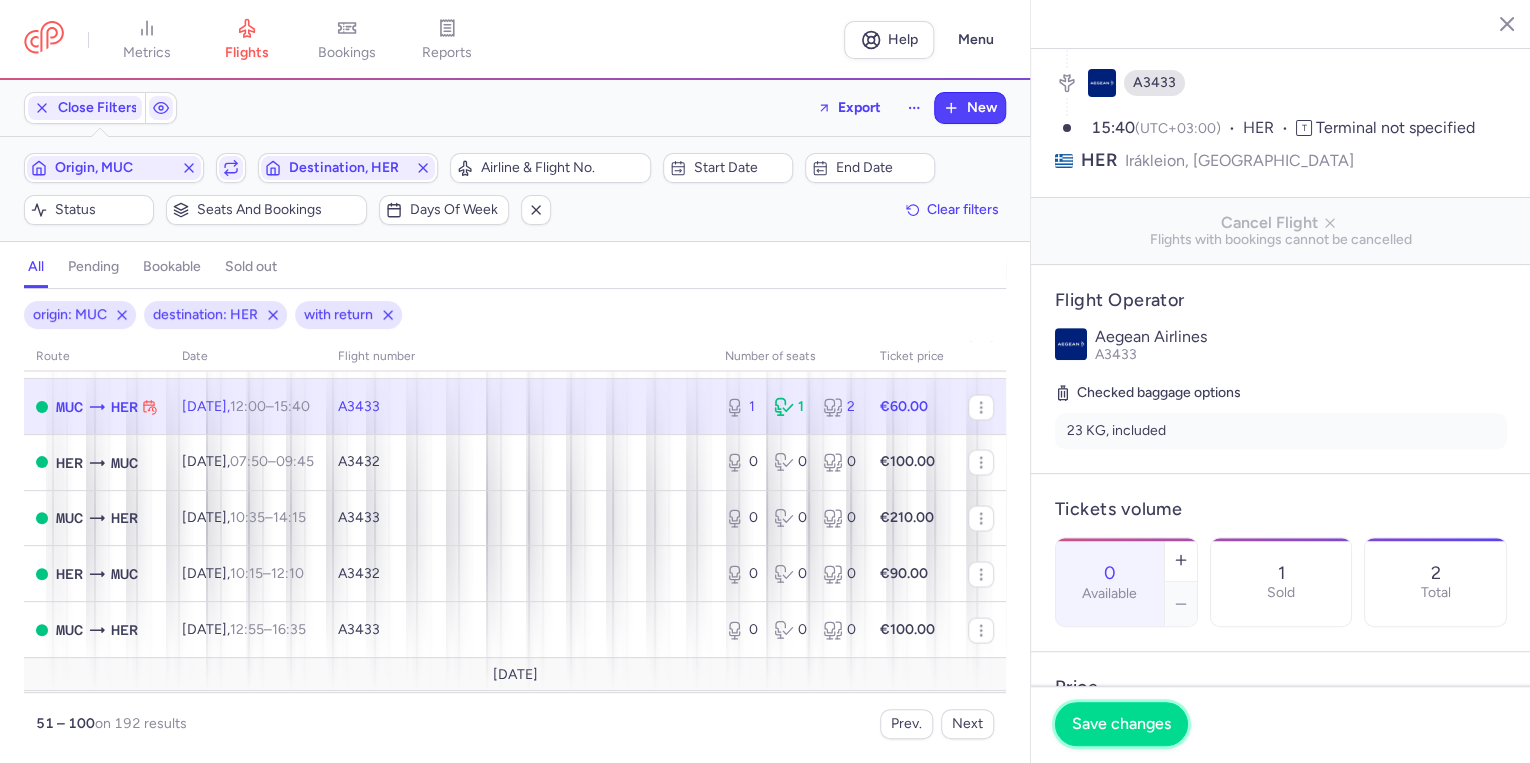 click on "Save changes" at bounding box center (1121, 724) 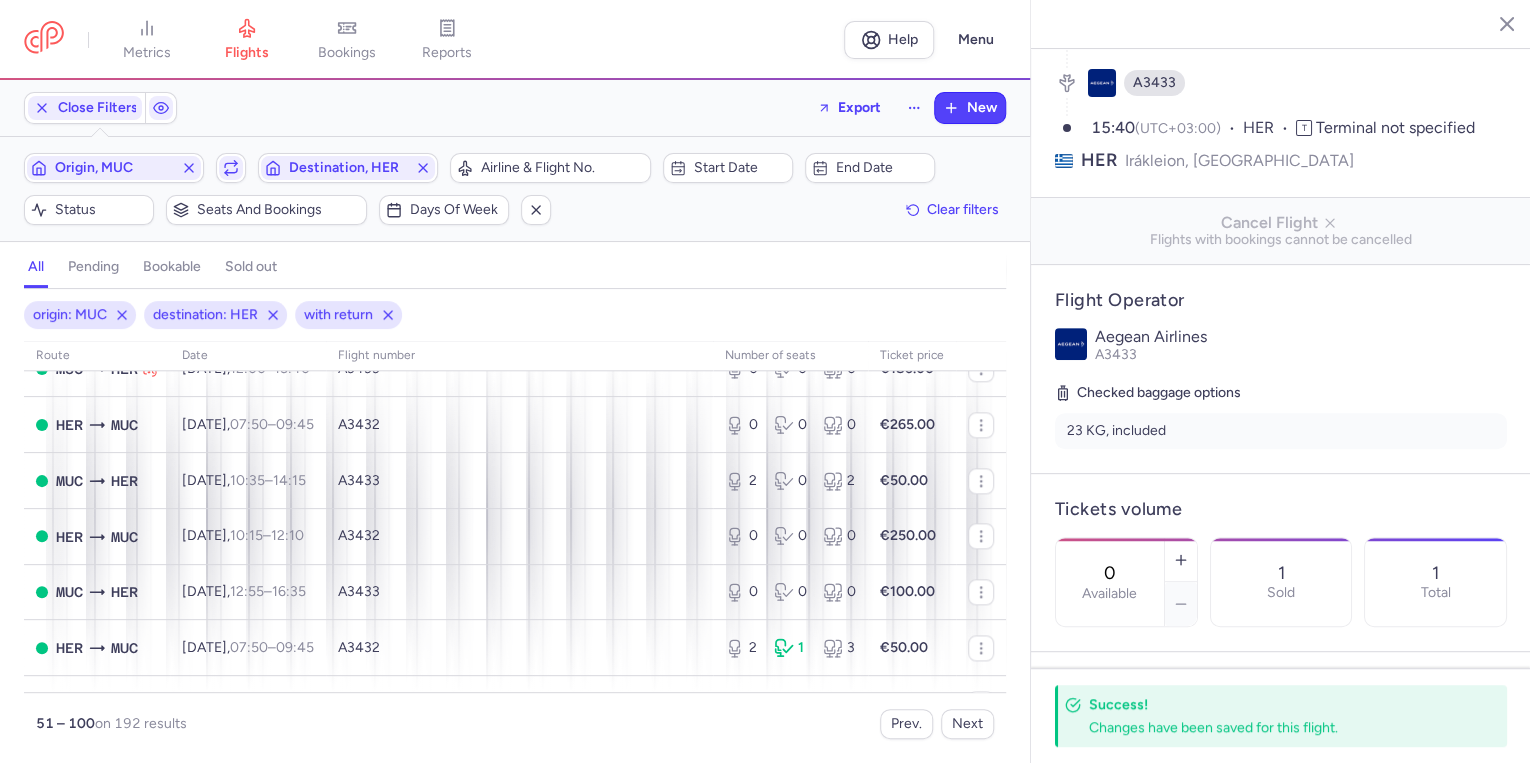scroll, scrollTop: 1200, scrollLeft: 0, axis: vertical 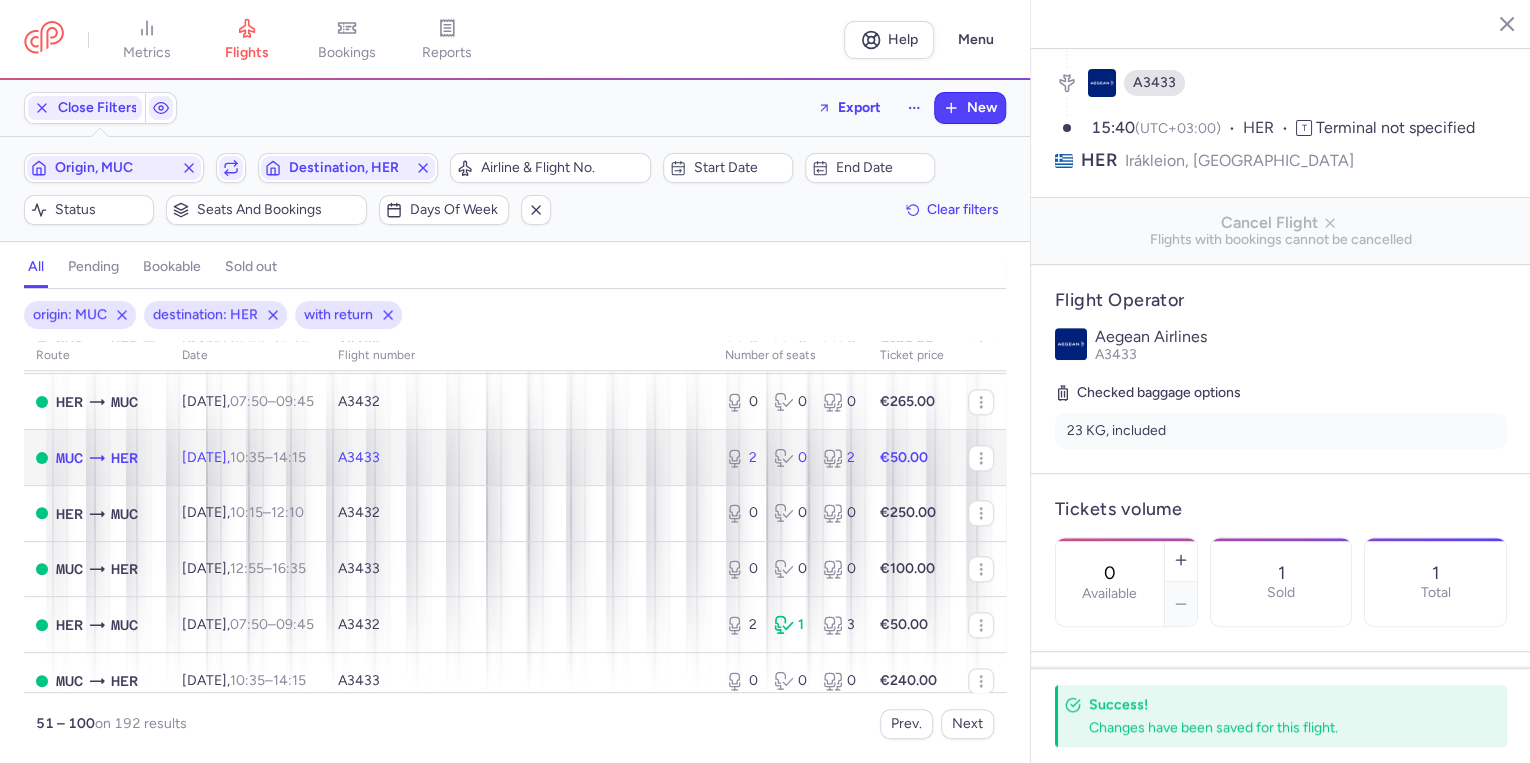 click on "A3433" at bounding box center (519, 458) 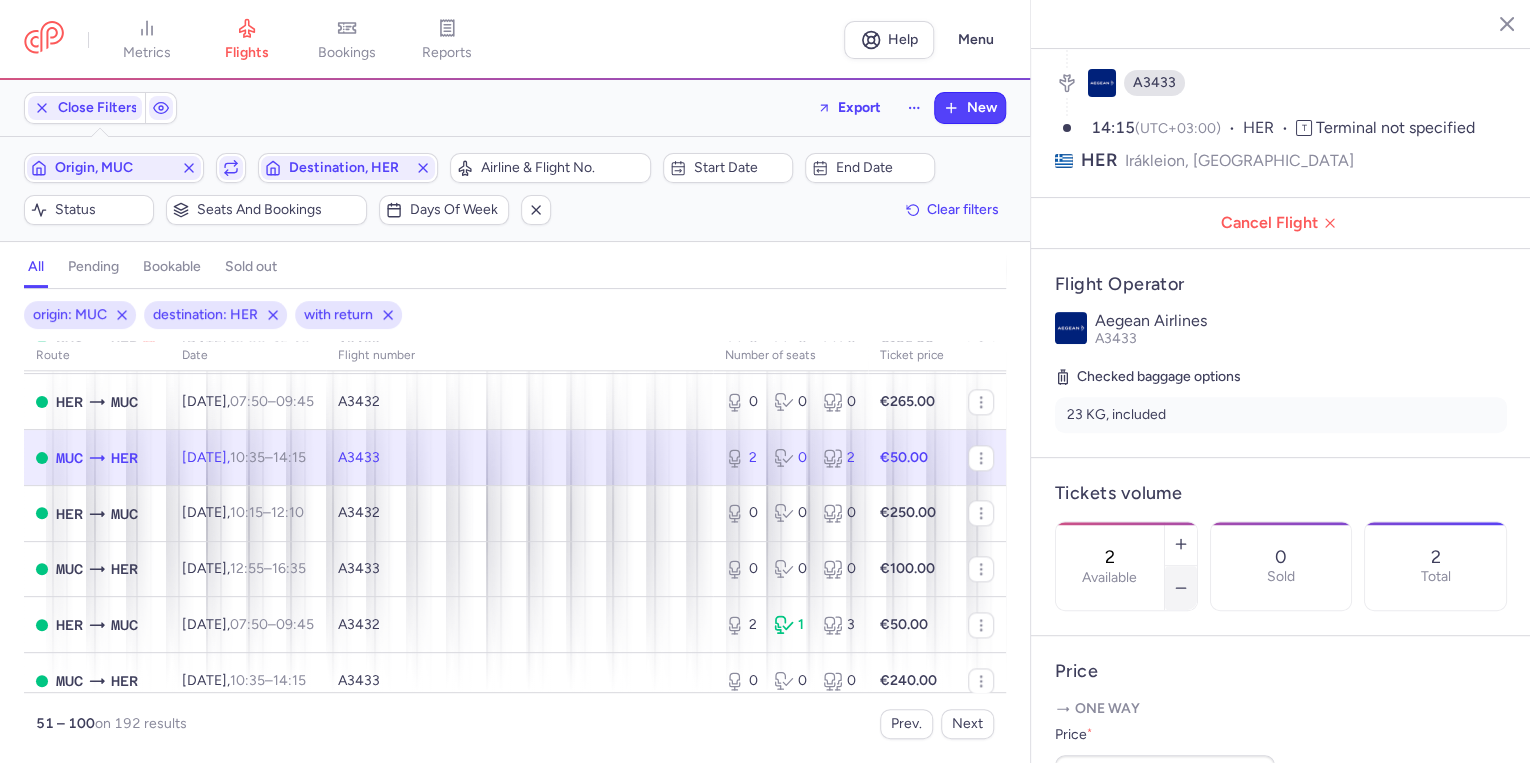 click 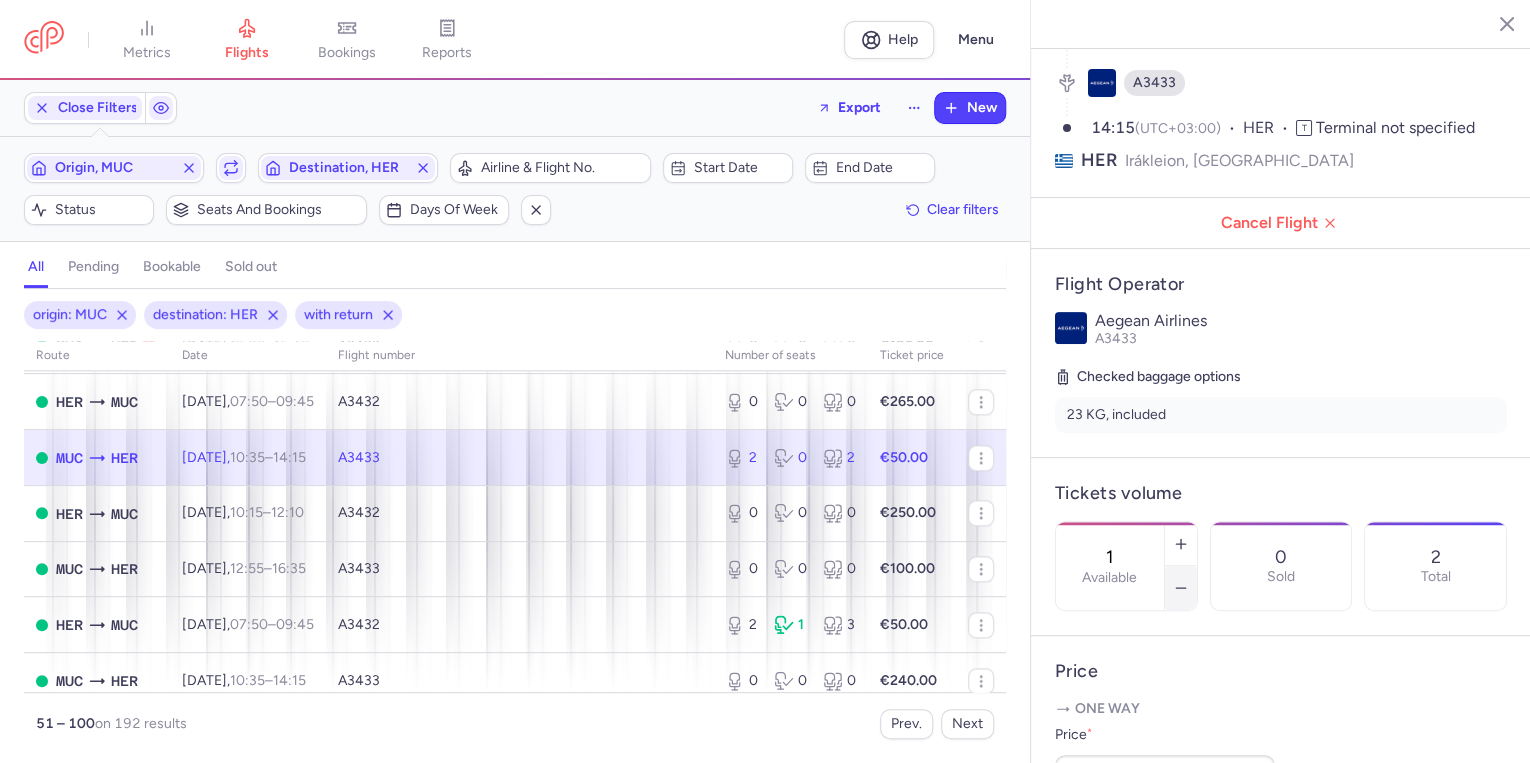 click 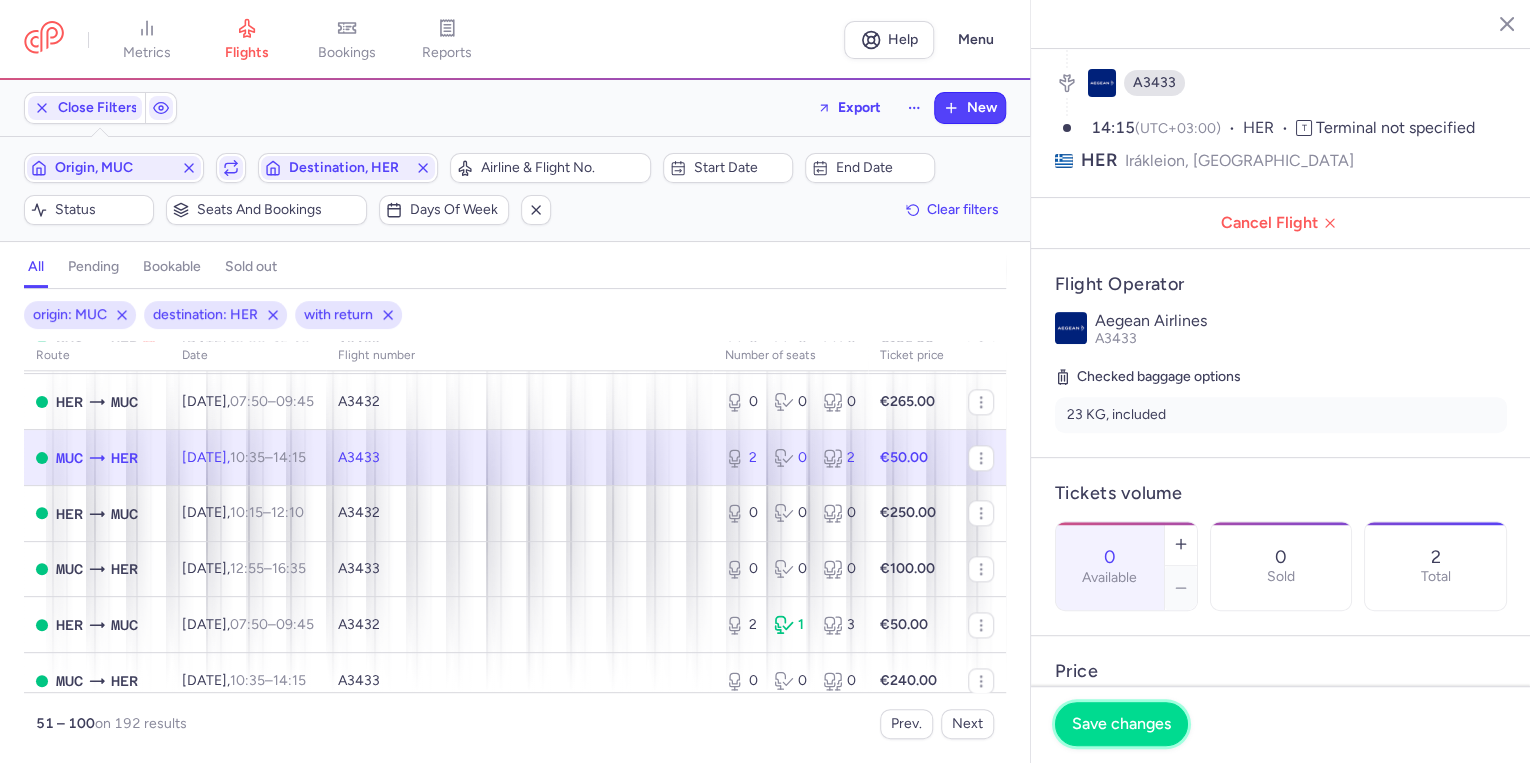 click on "Save changes" at bounding box center (1121, 724) 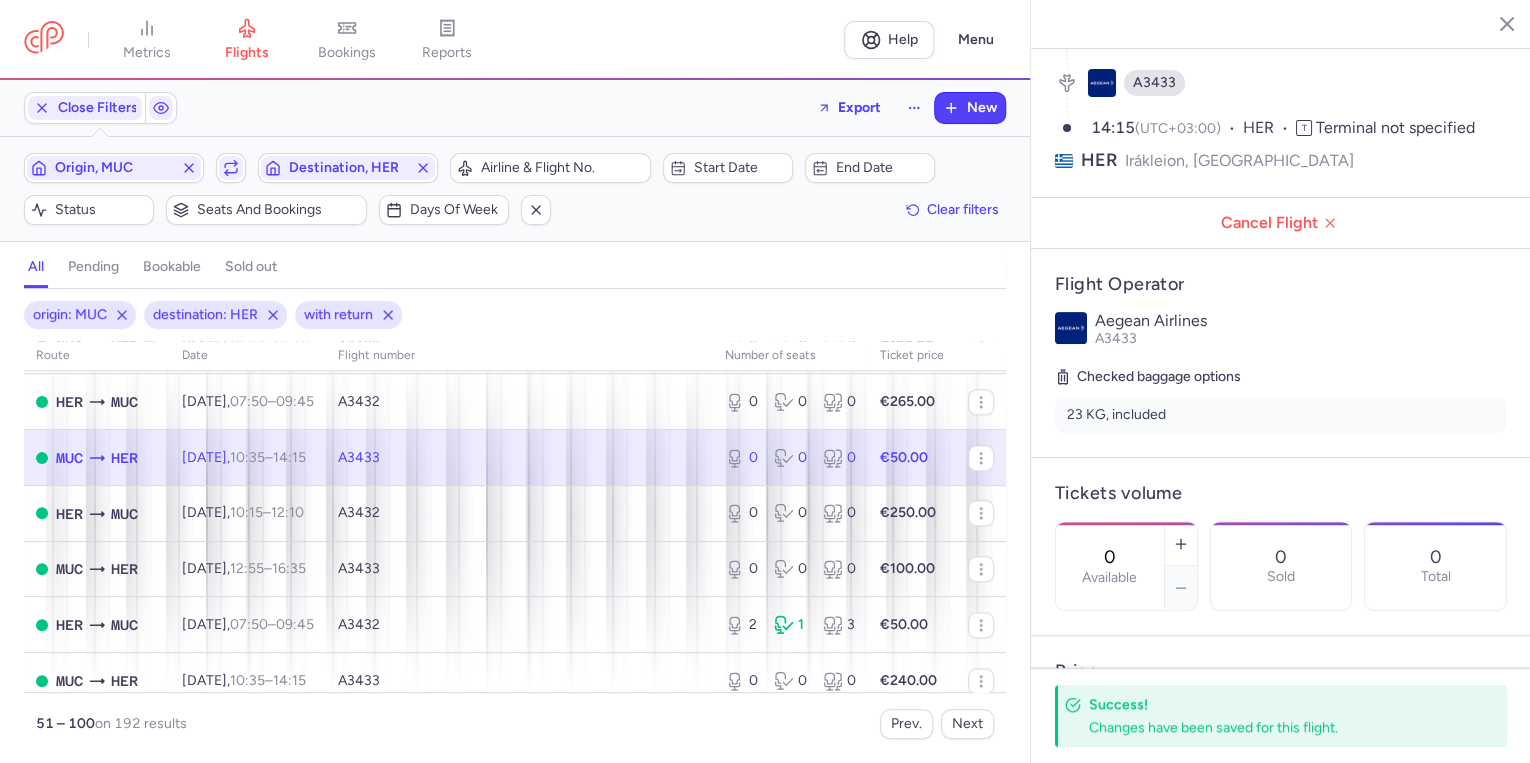 click on "metrics flights bookings reports  Help  Menu Close Filters  Export  New Filters (3) – 192 results  Origin, MUC  Include return  Destination, HER  Airline & Flight No.  Start date  End date  Status  Seats and bookings  Days of week  Clear filters  all pending bookable sold out 3 origin: MUC destination: HER with return route date Flight number number of seats Ticket price [DATE]  MUC  HER [DATE]  10:35  –  14:15  +0  A3433  0 0 0 €225.00  HER  MUC [DATE]  07:50  –  09:45  +0  A3432  0 0 0 €40.00  MUC  HER [DATE]  10:35  –  14:15  +0  A3433  0 0 0 €200.00  HER  MUC [DATE]  09:10  –  11:05  +0  A3432  0 0 0 €75.00  MUC  HER [DATE]  11:55  –  15:35  +0  A3433  0 0 0 €210.00  HER  MUC [DATE]  09:05  –  11:00  +0  A3432  0 0 0 €75.00  MUC  HER [DATE]  12:00  –  15:40  +0  A3433  0 0 0 €255.00  HER  MUC [DATE]  07:50  –  09:45  +0  A3432  0 2 2 €75.00  MUC  HER [DATE]  10:35  –  14:15  +0  A3433  0 0 0 €400.00  HER  MUC +0" at bounding box center (765, 0) 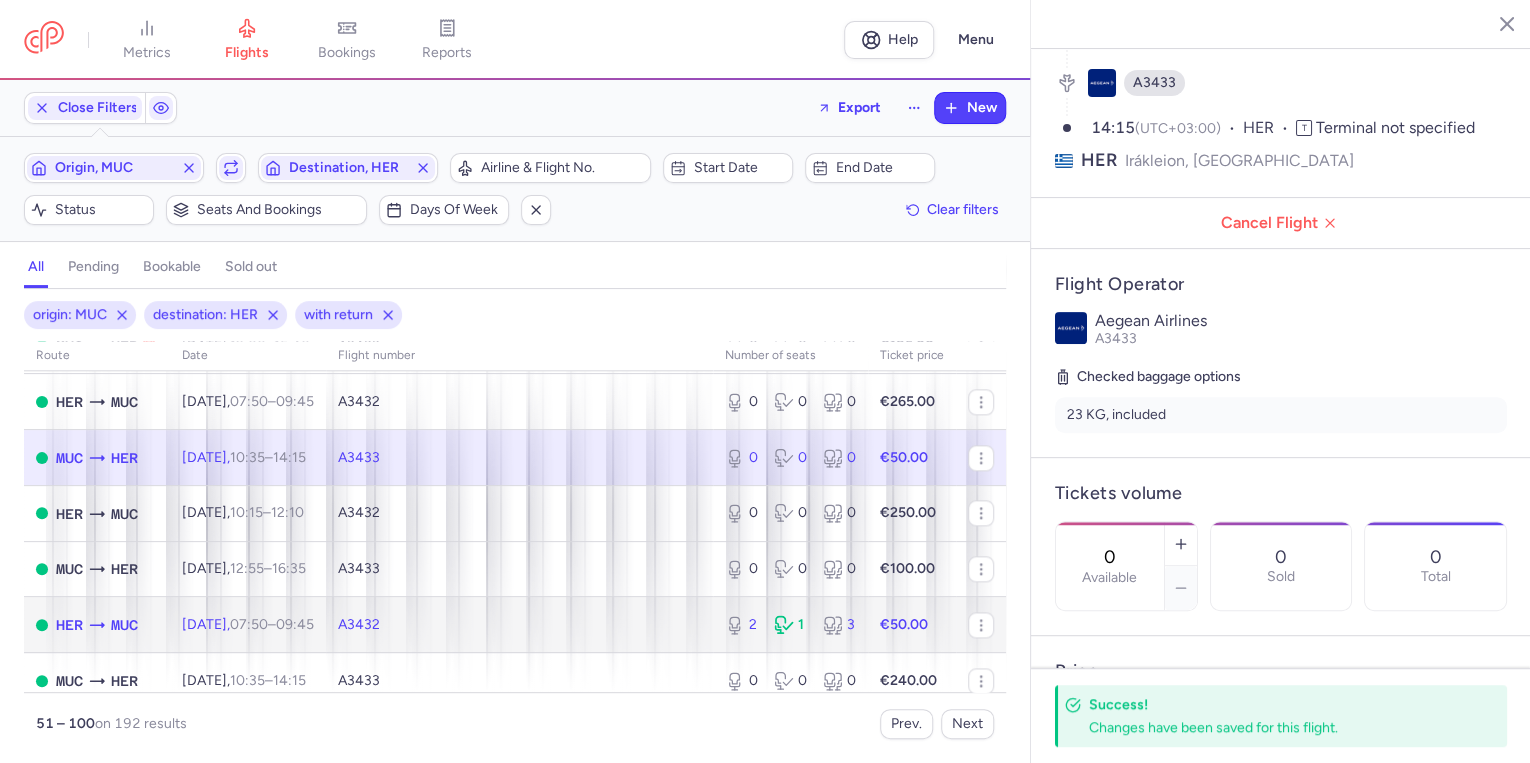 click on "[DATE]  07:50  –  09:45  +0" at bounding box center [248, 625] 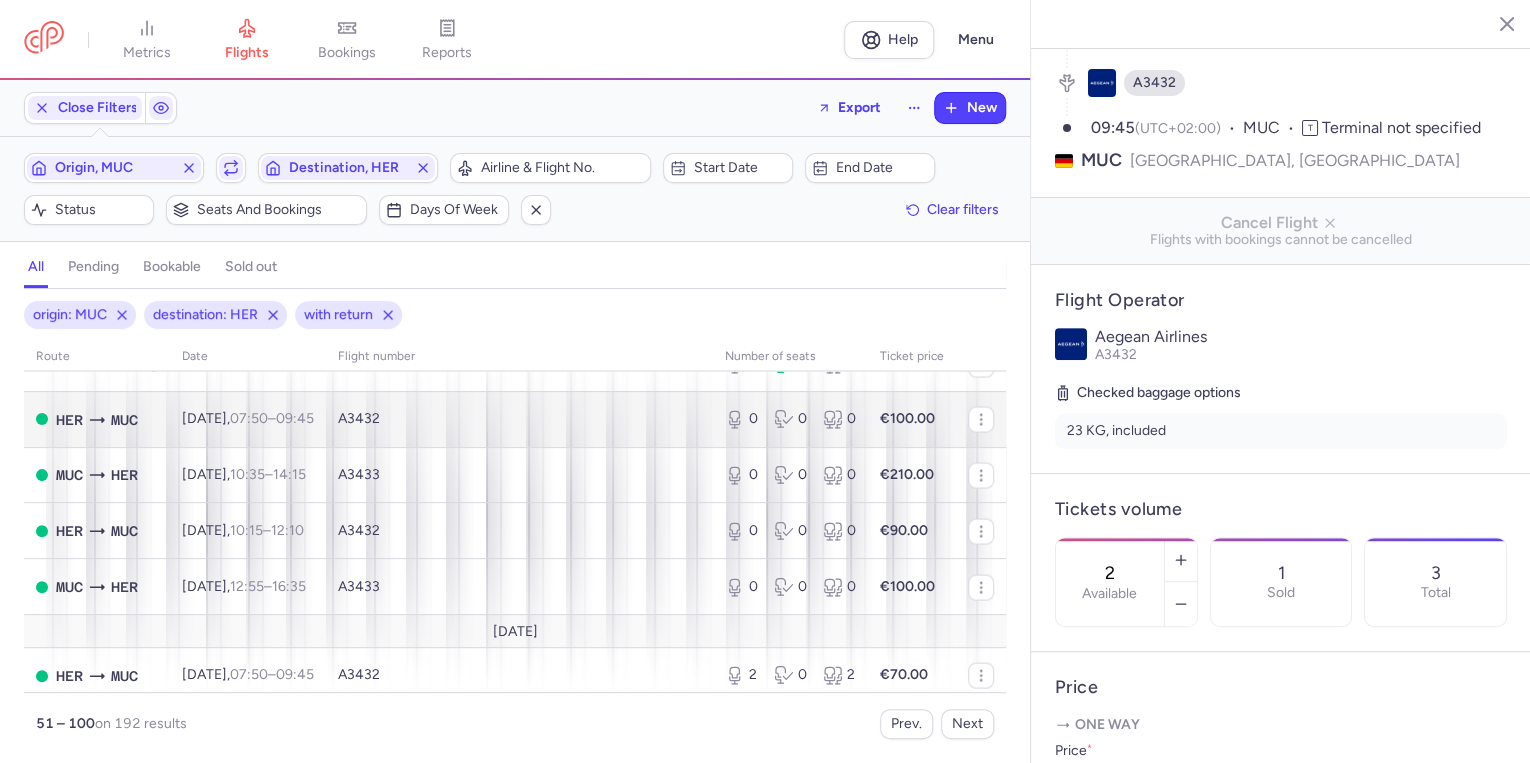 scroll, scrollTop: 2080, scrollLeft: 0, axis: vertical 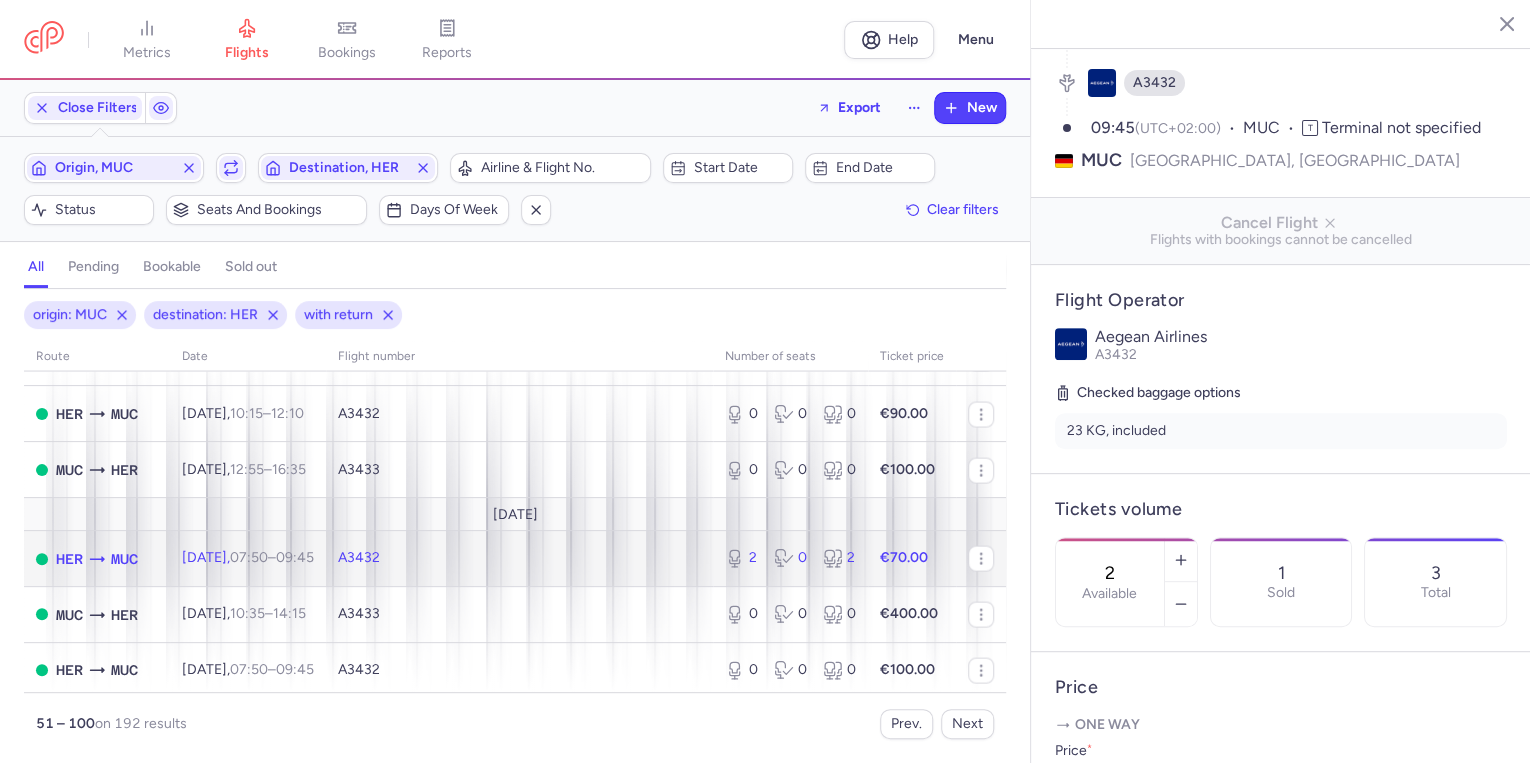 click on "A3432" at bounding box center [519, 559] 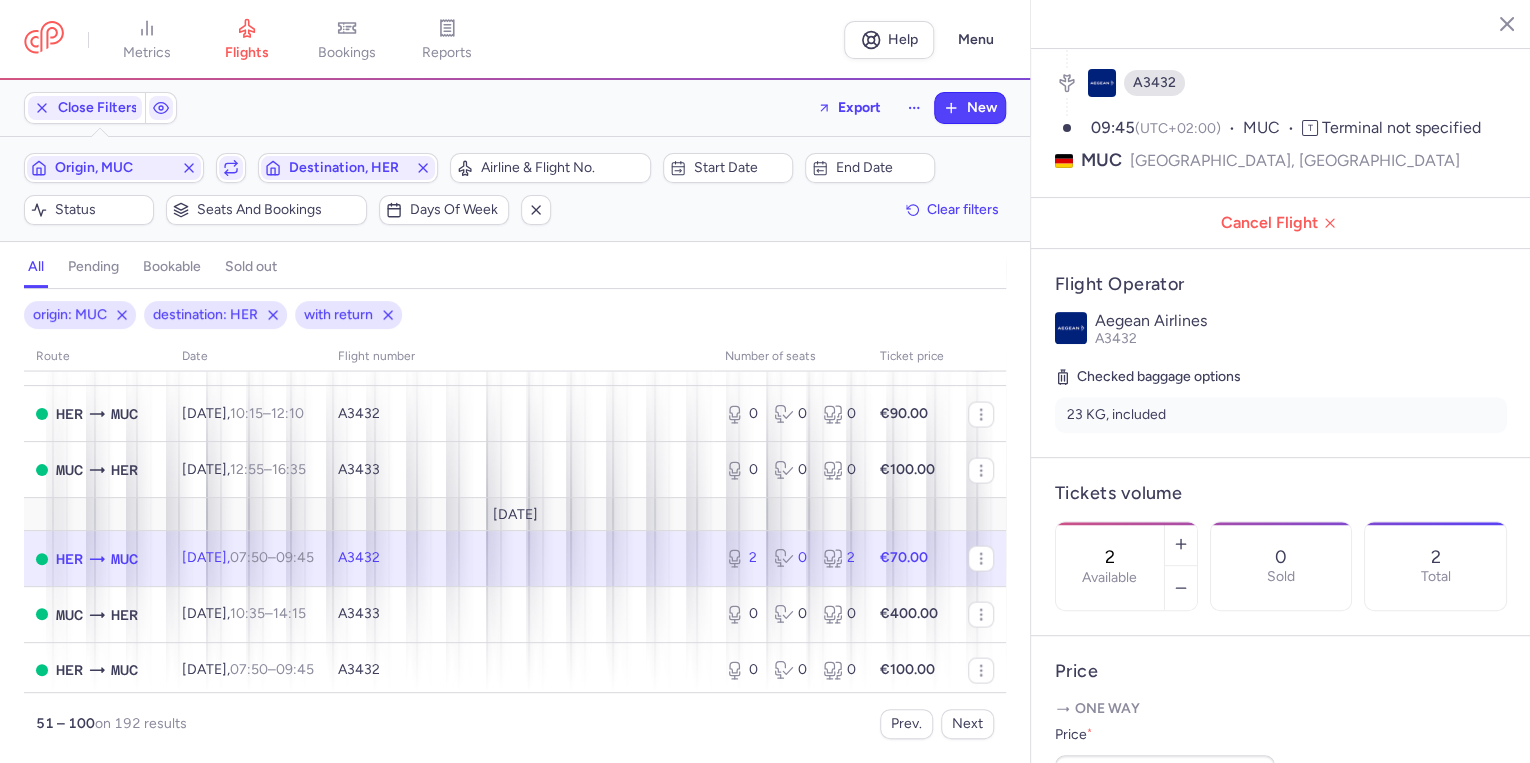 click on "A3432" at bounding box center (519, 559) 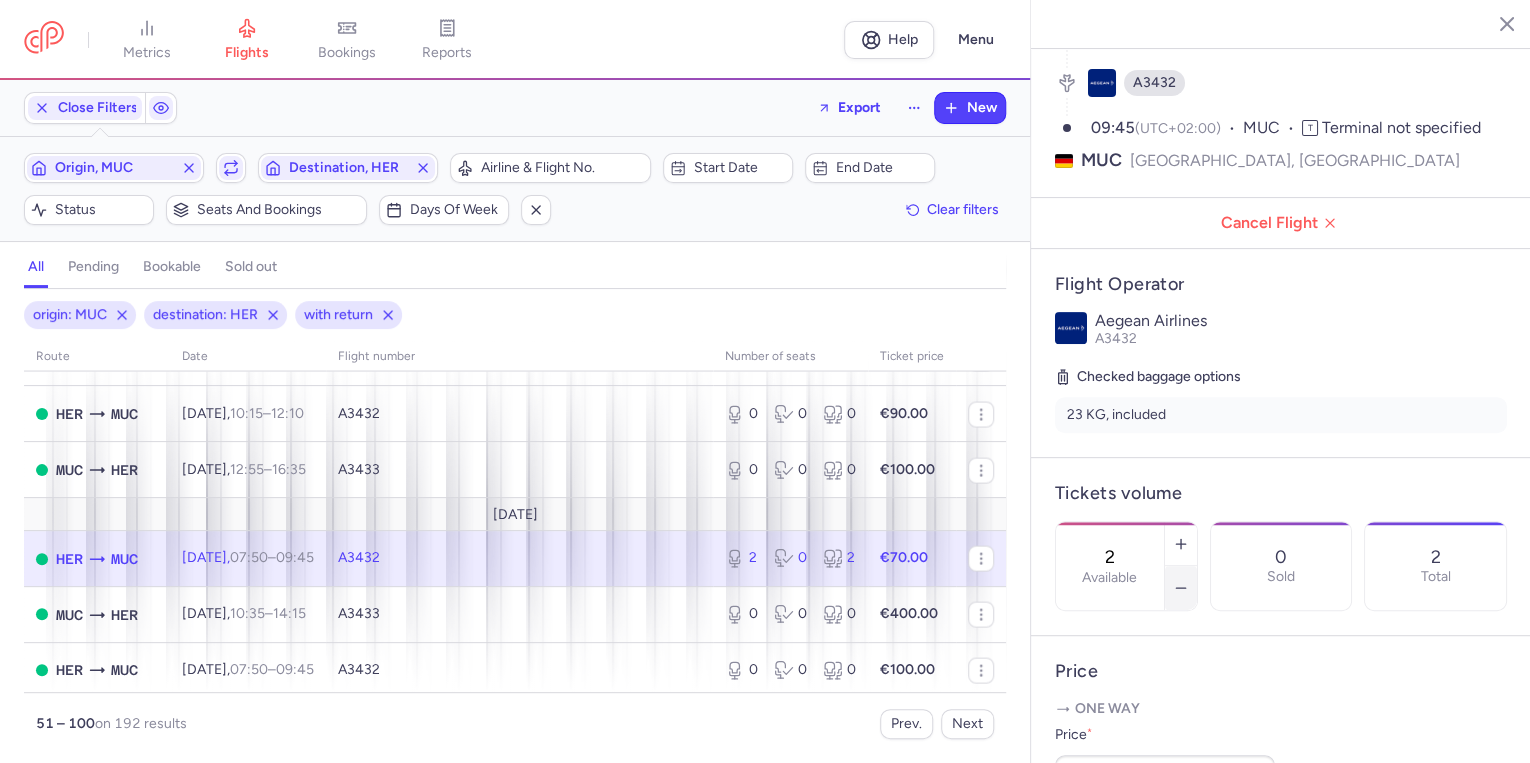 click 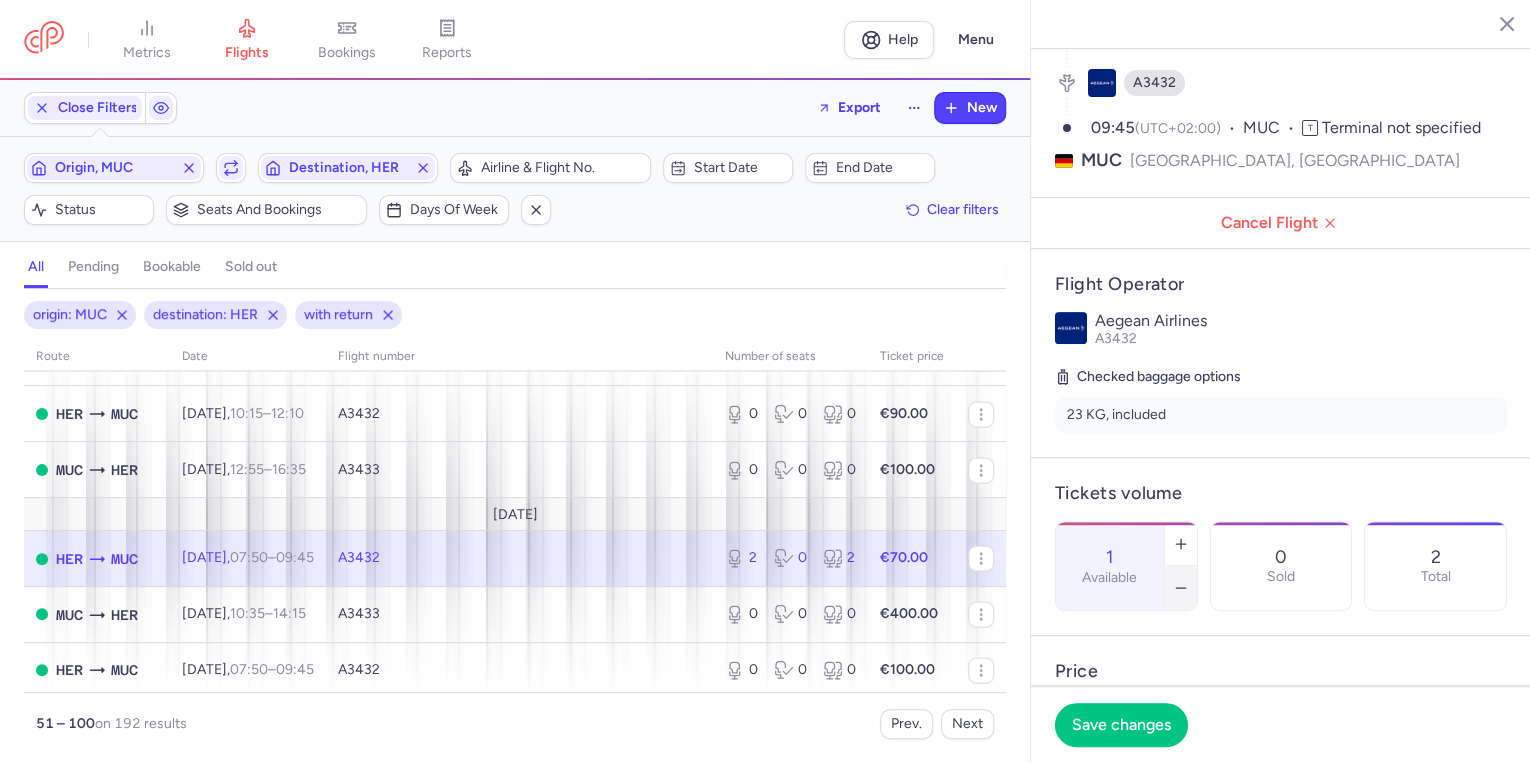 click 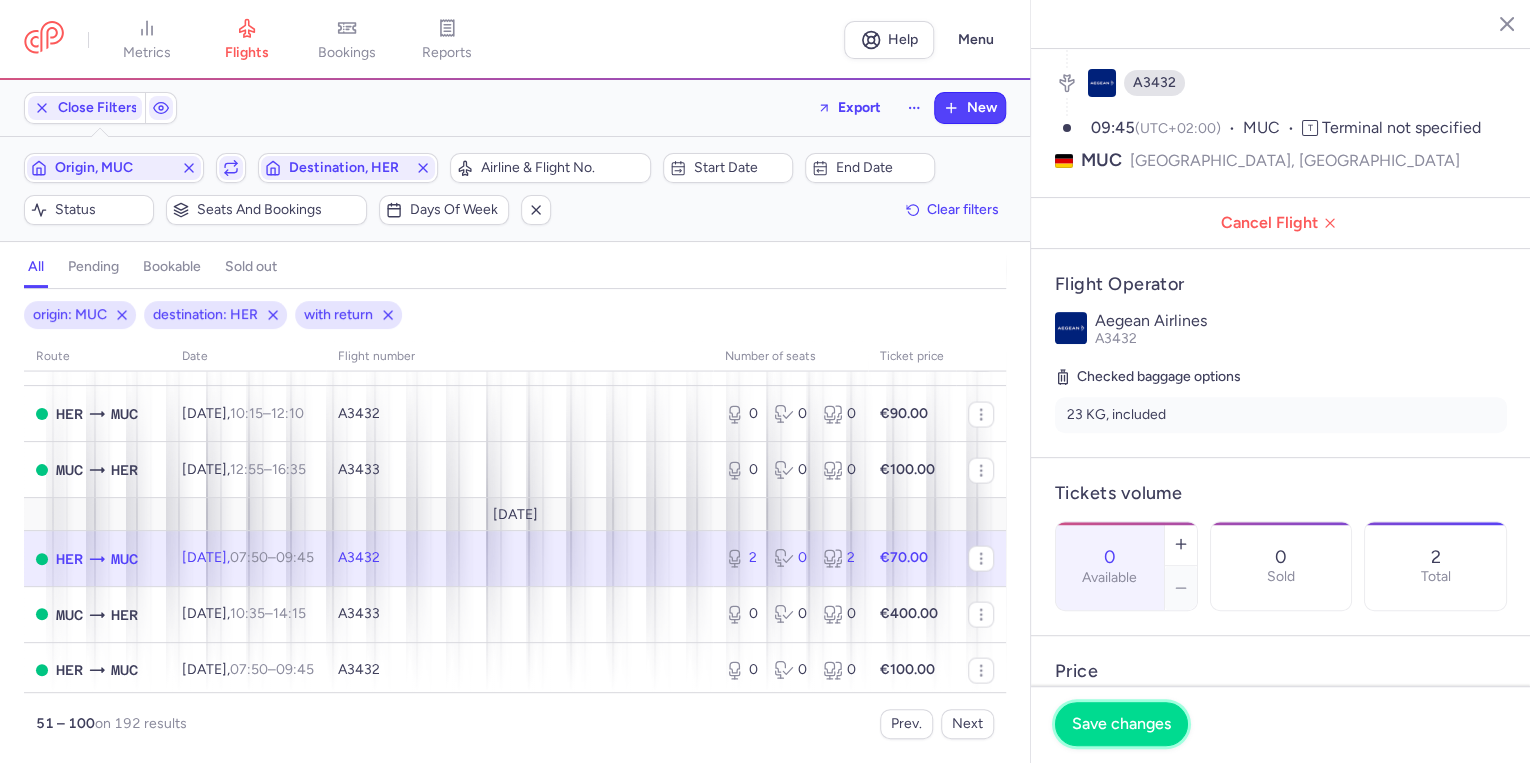 click on "Save changes" at bounding box center (1121, 724) 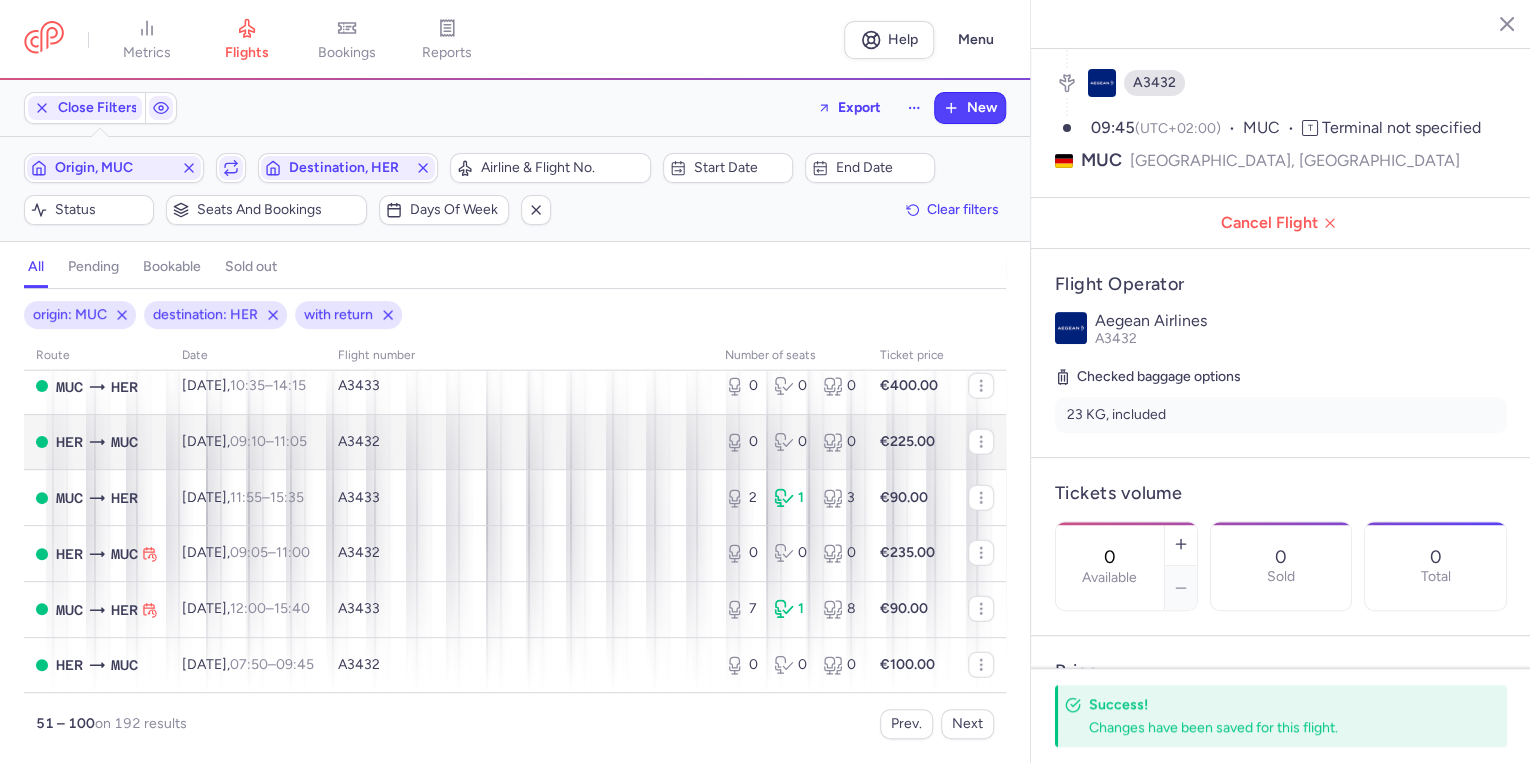 scroll, scrollTop: 2593, scrollLeft: 0, axis: vertical 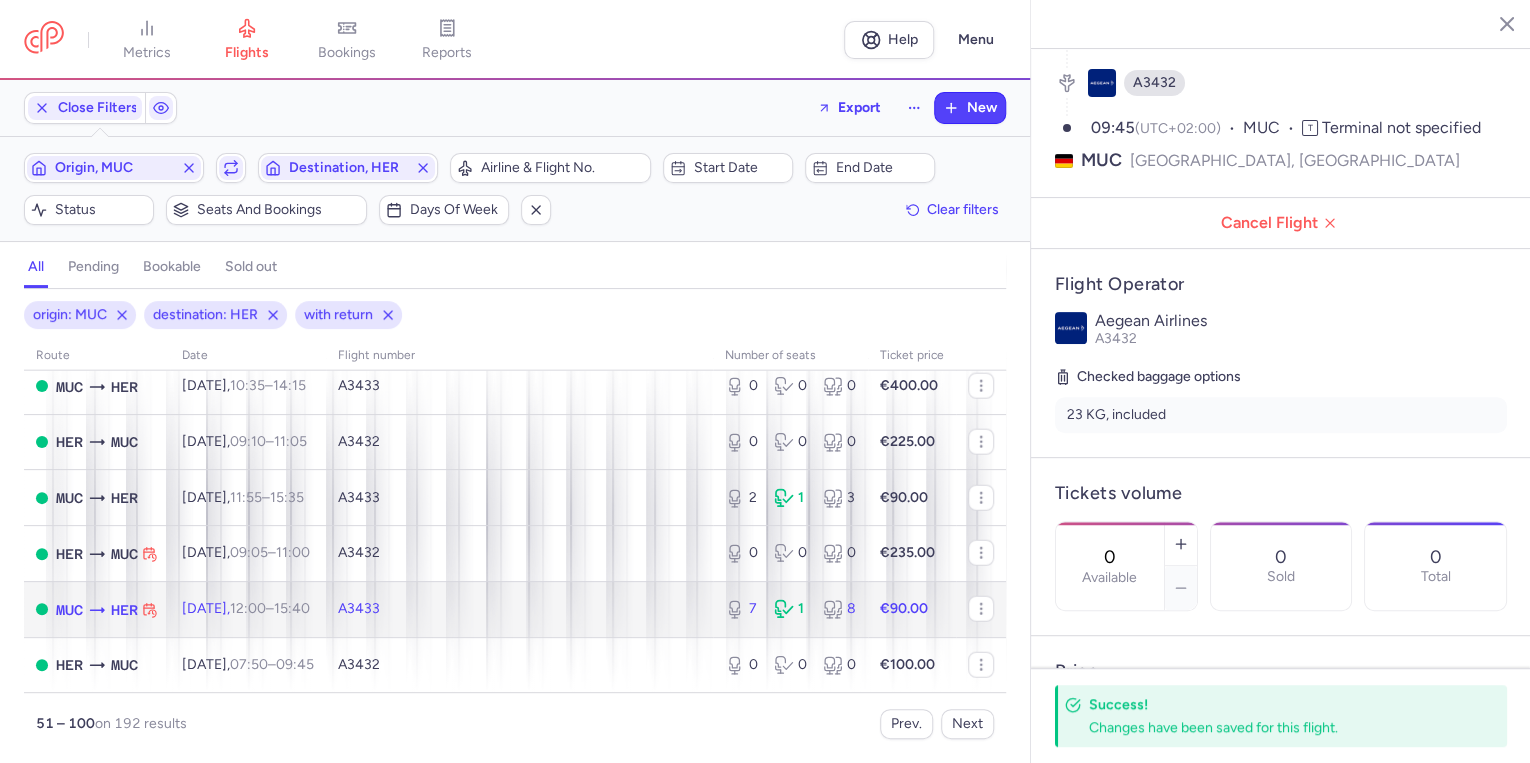 click on "A3433" at bounding box center (519, 609) 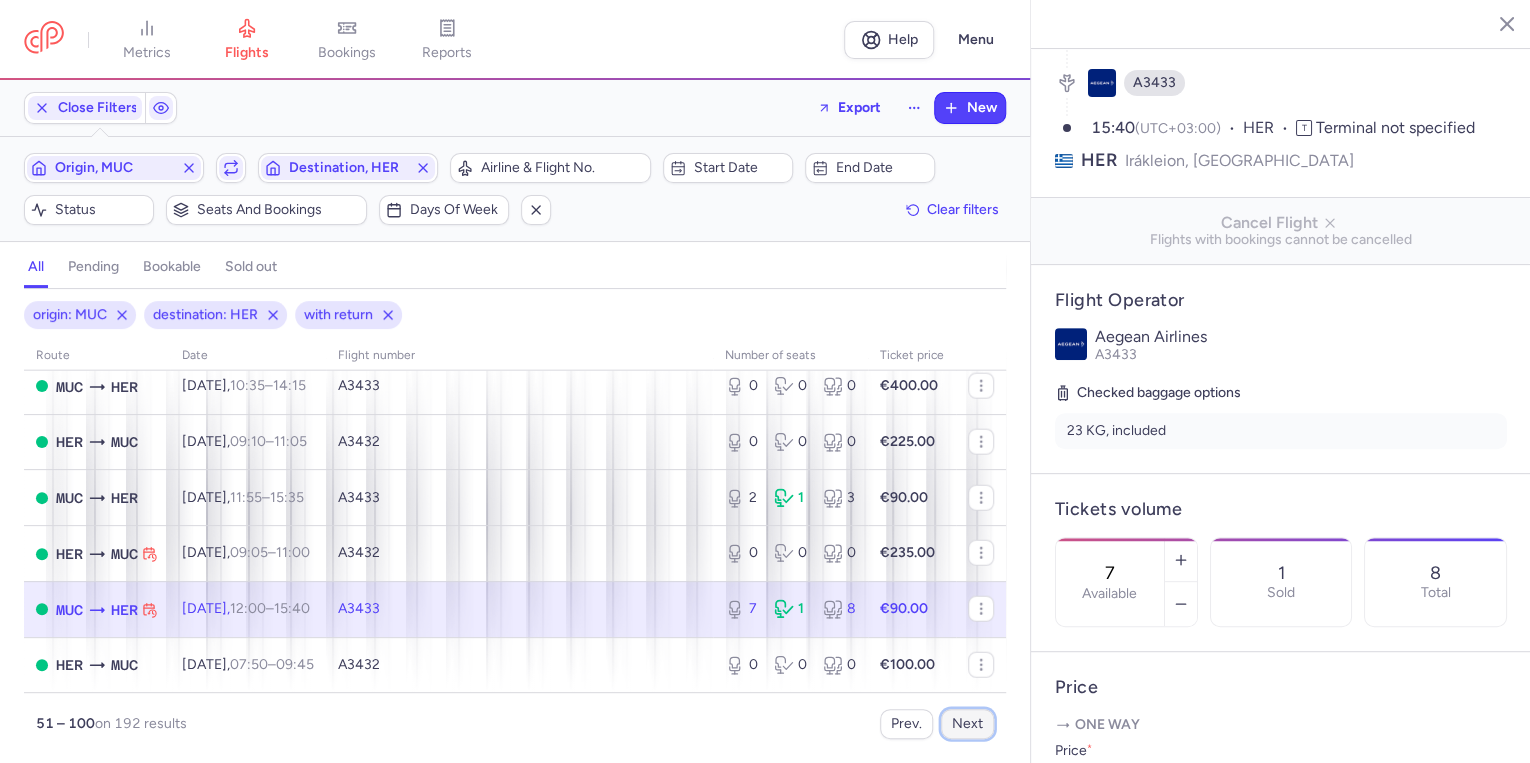 click on "Next" at bounding box center [967, 724] 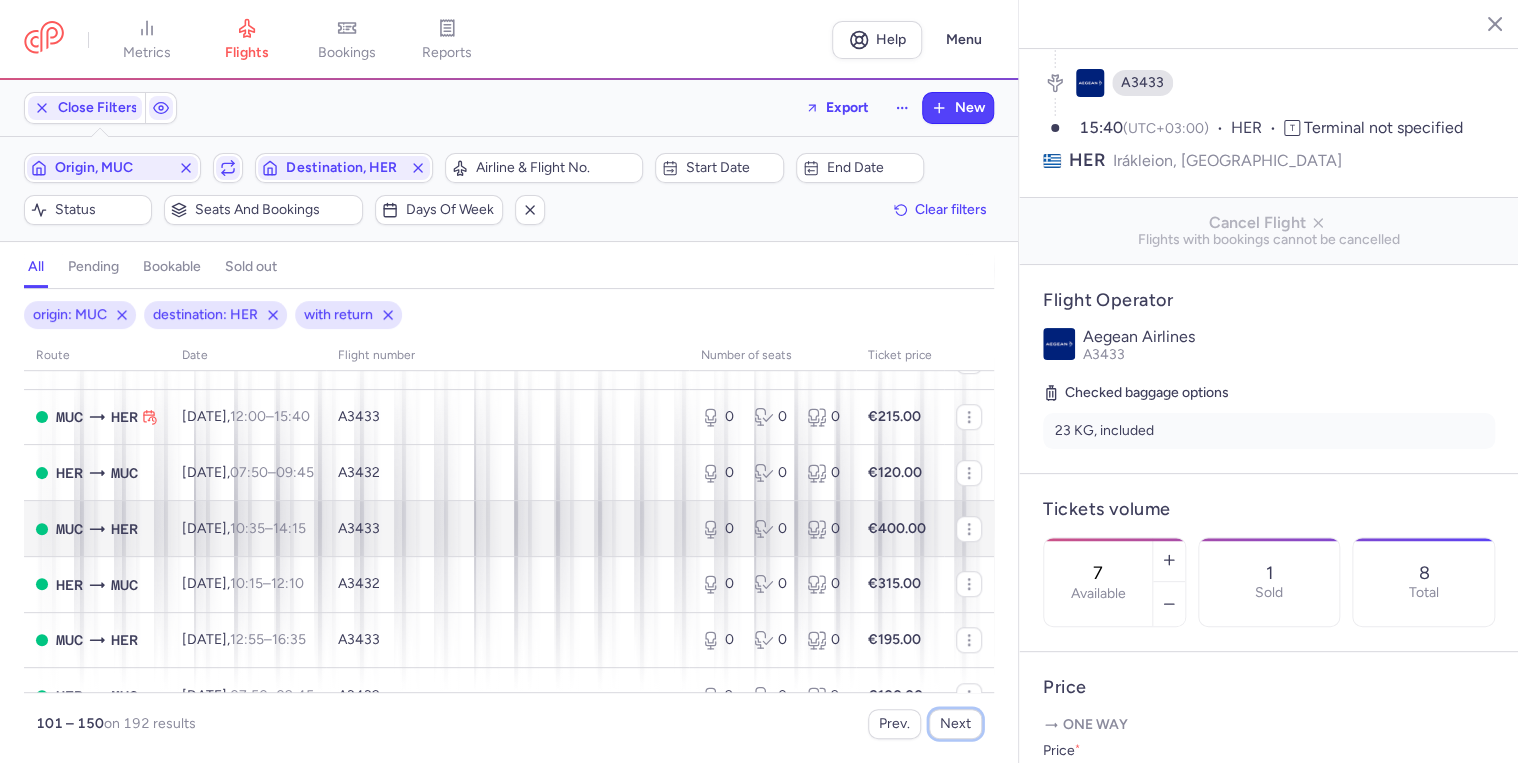scroll, scrollTop: 800, scrollLeft: 0, axis: vertical 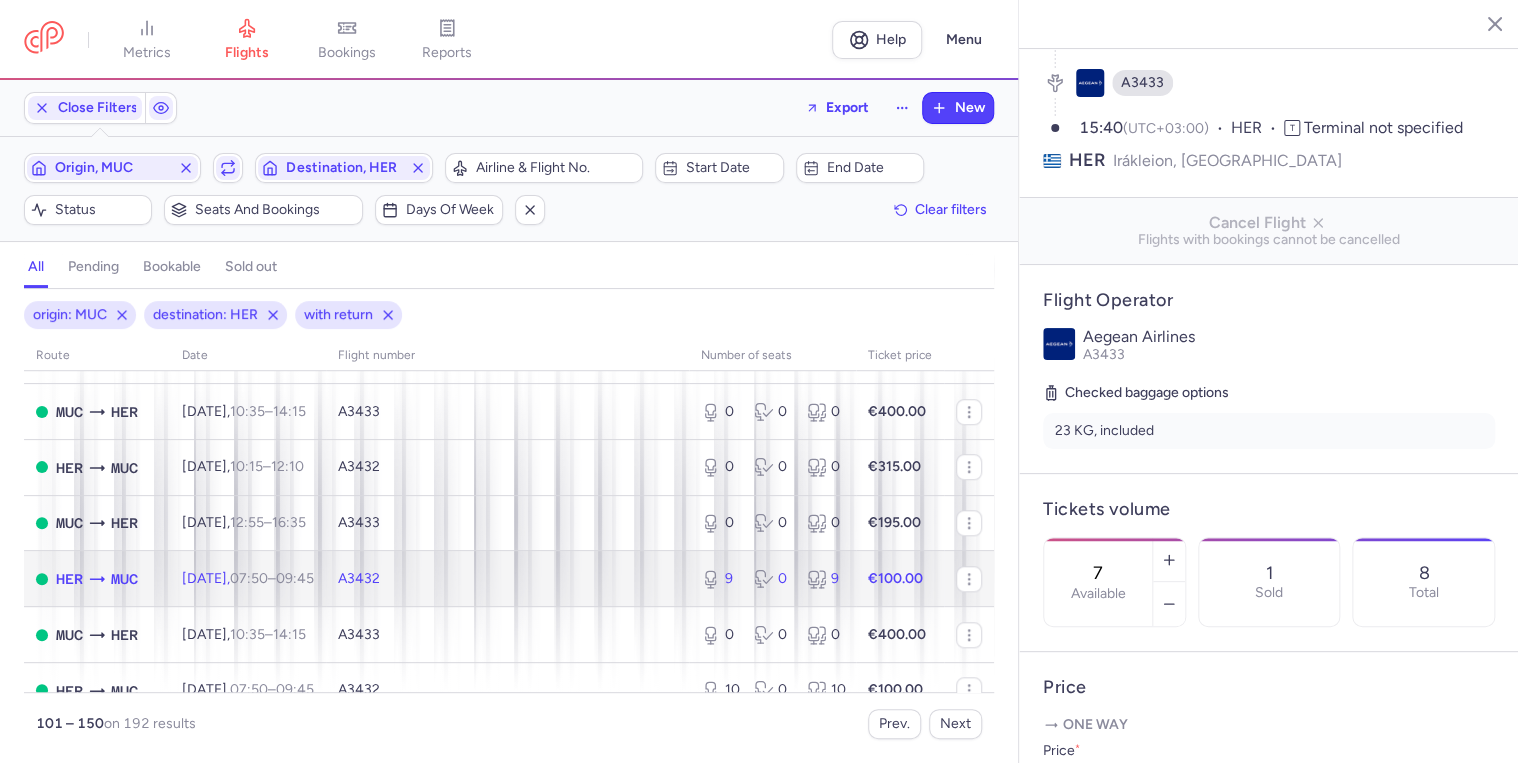 click on "A3432" at bounding box center [507, 579] 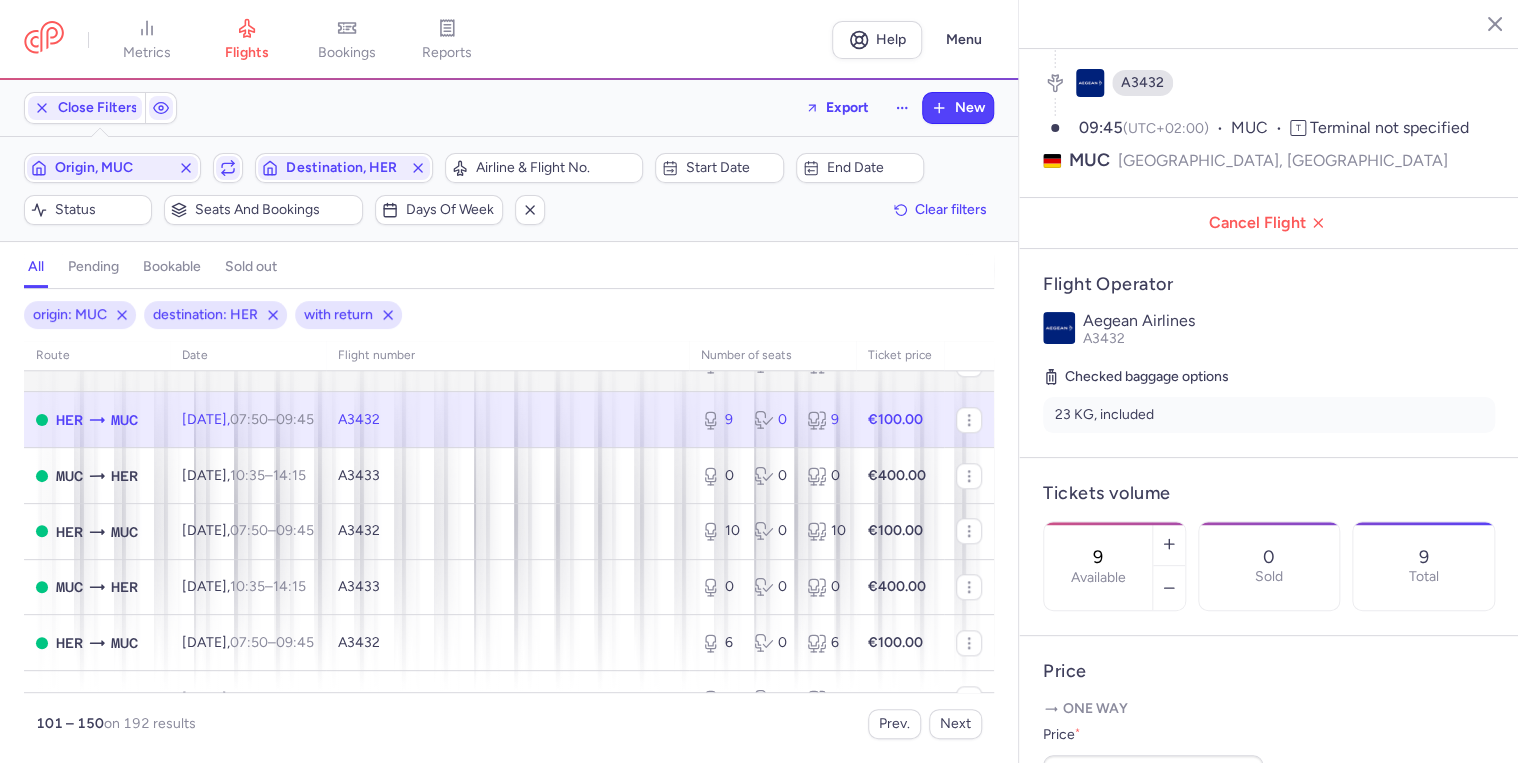 scroll, scrollTop: 960, scrollLeft: 0, axis: vertical 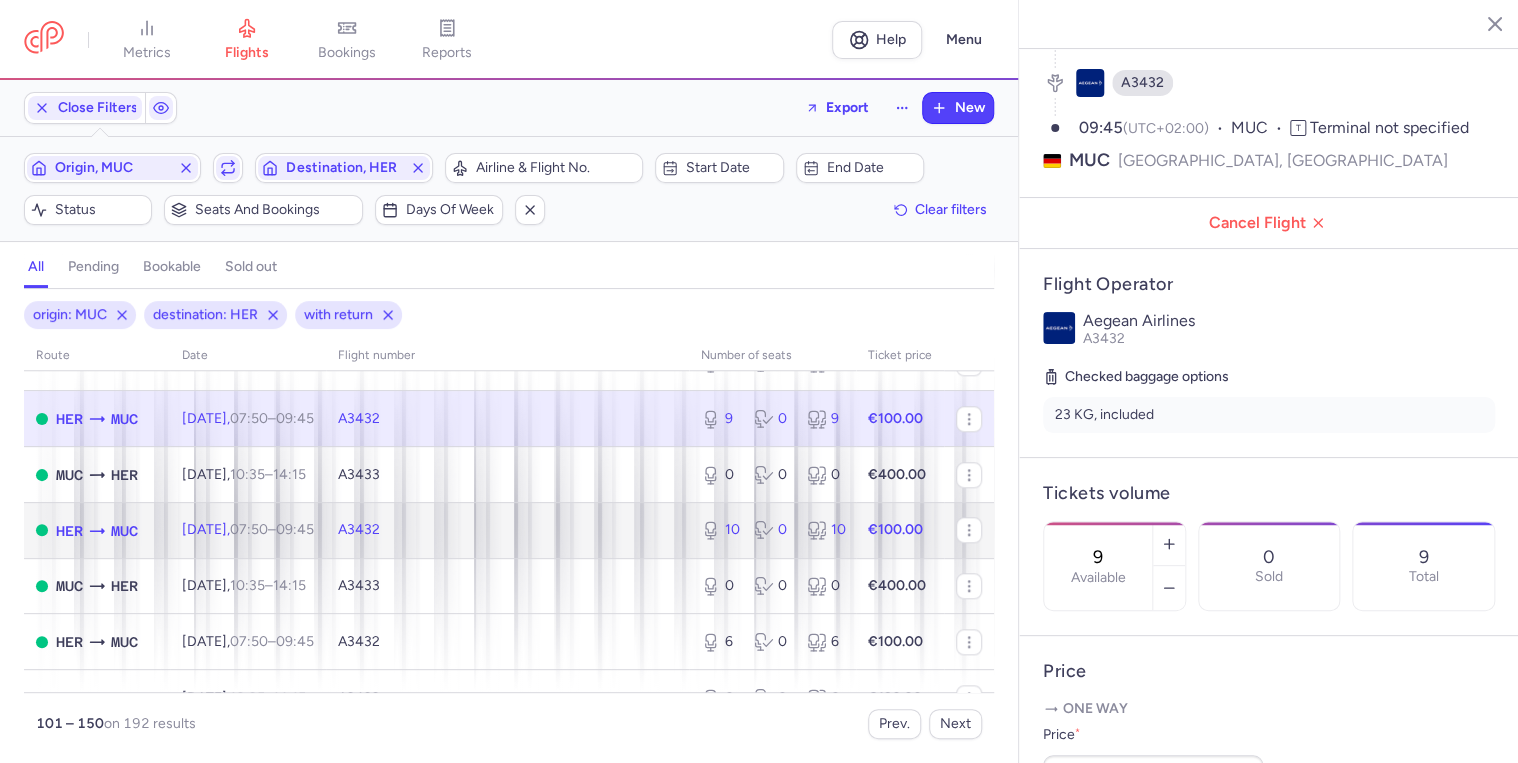 click on "A3432" at bounding box center [507, 530] 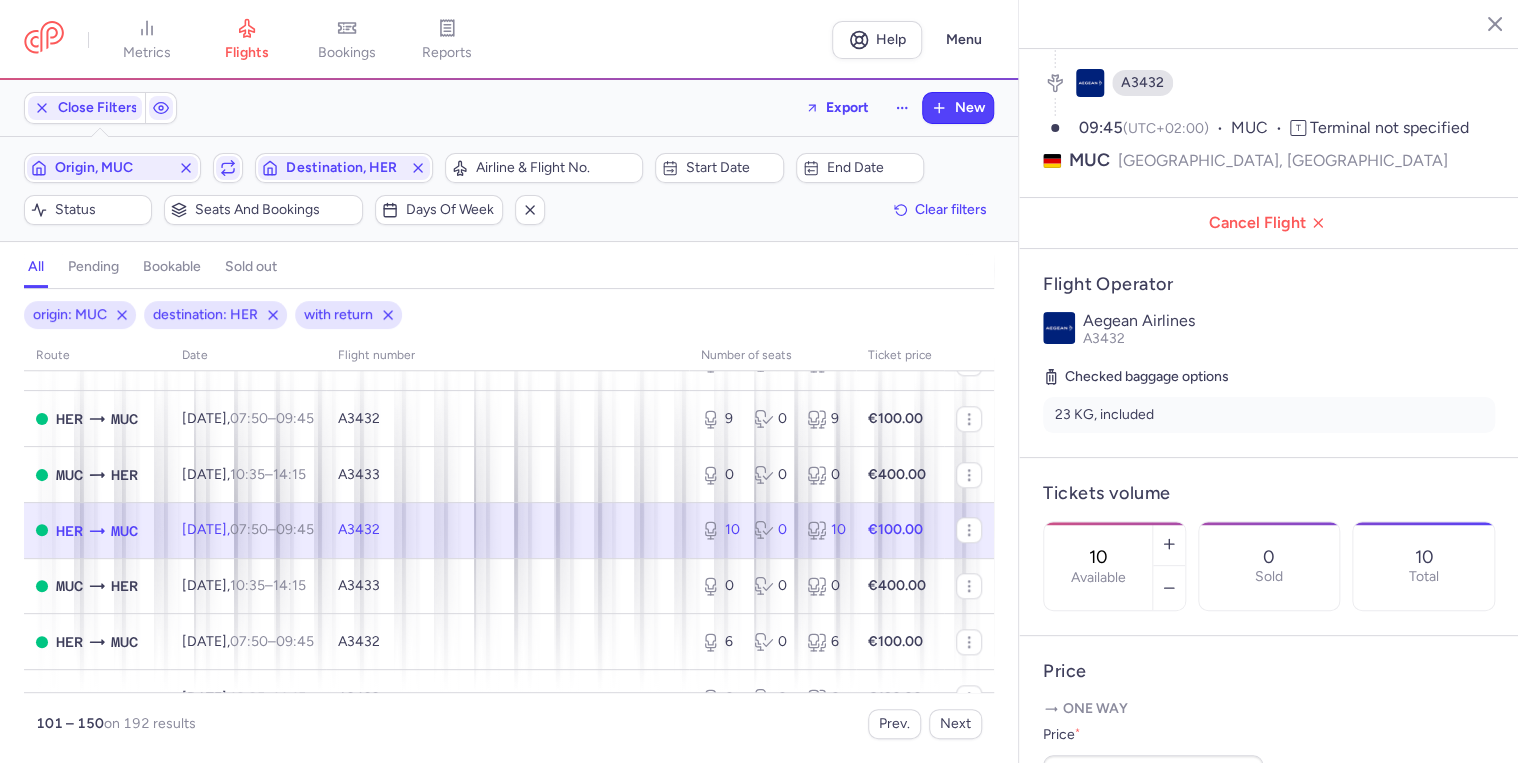 scroll, scrollTop: 1040, scrollLeft: 0, axis: vertical 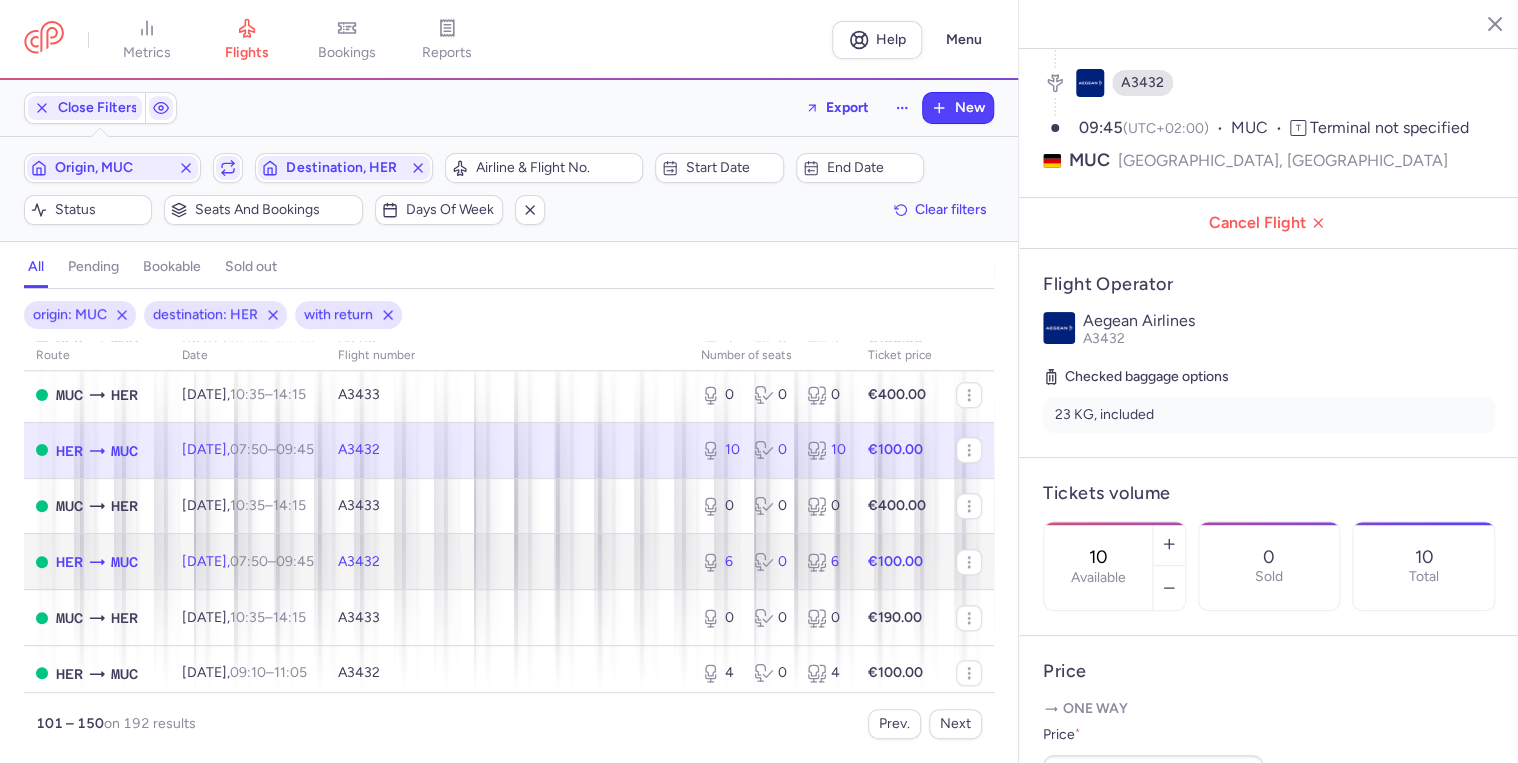 click on "A3432" at bounding box center (507, 562) 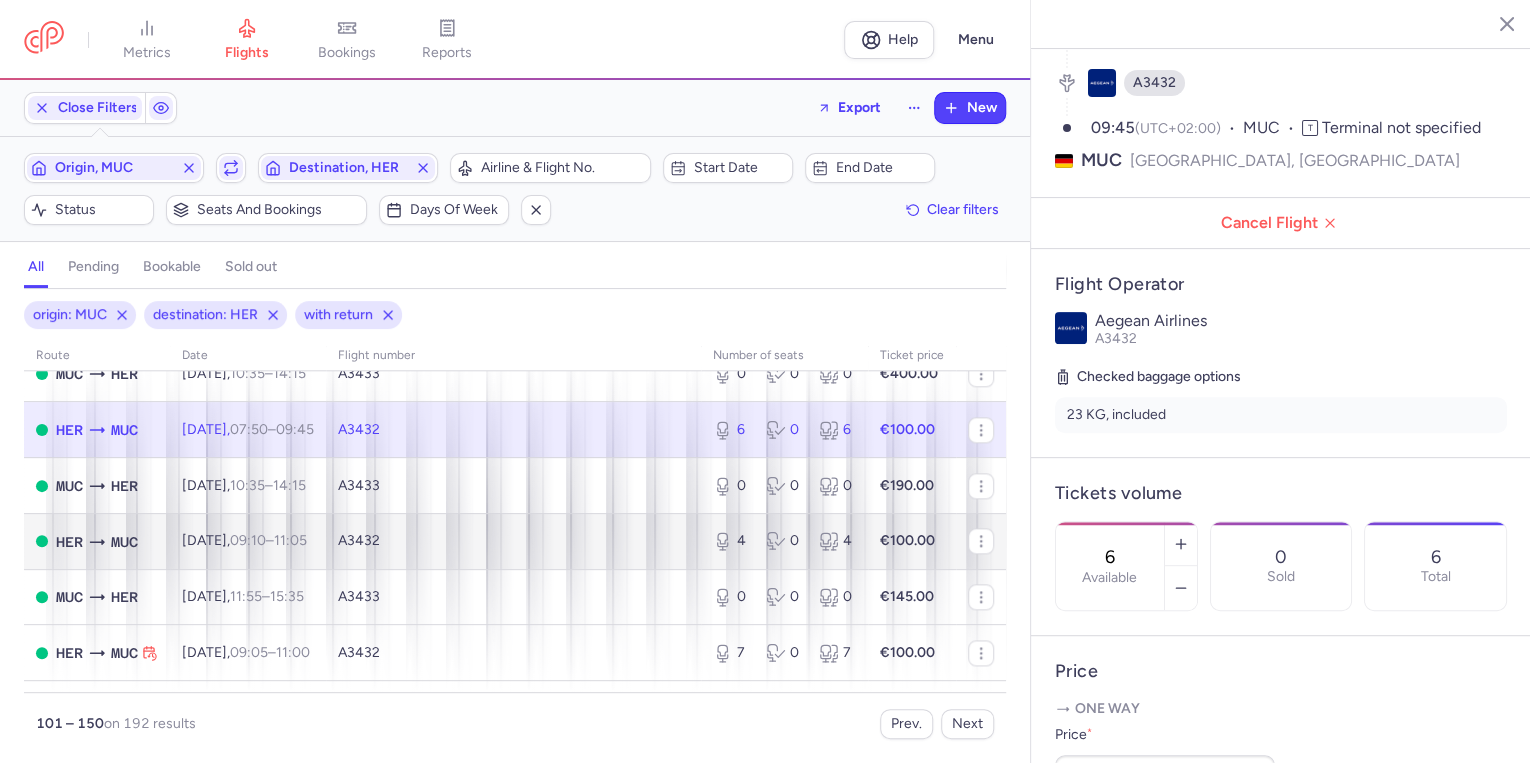 scroll, scrollTop: 1200, scrollLeft: 0, axis: vertical 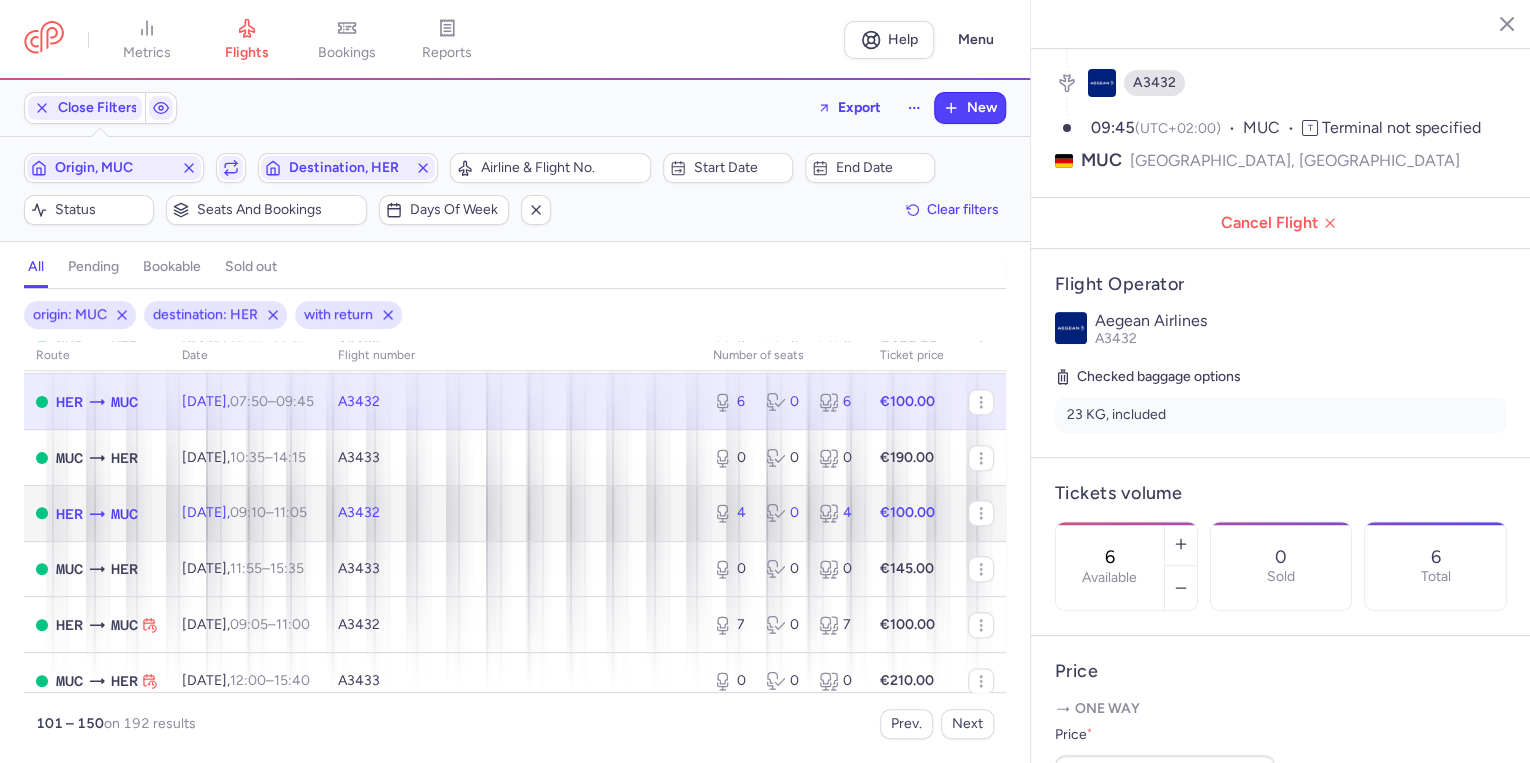 click on "A3432" at bounding box center [513, 513] 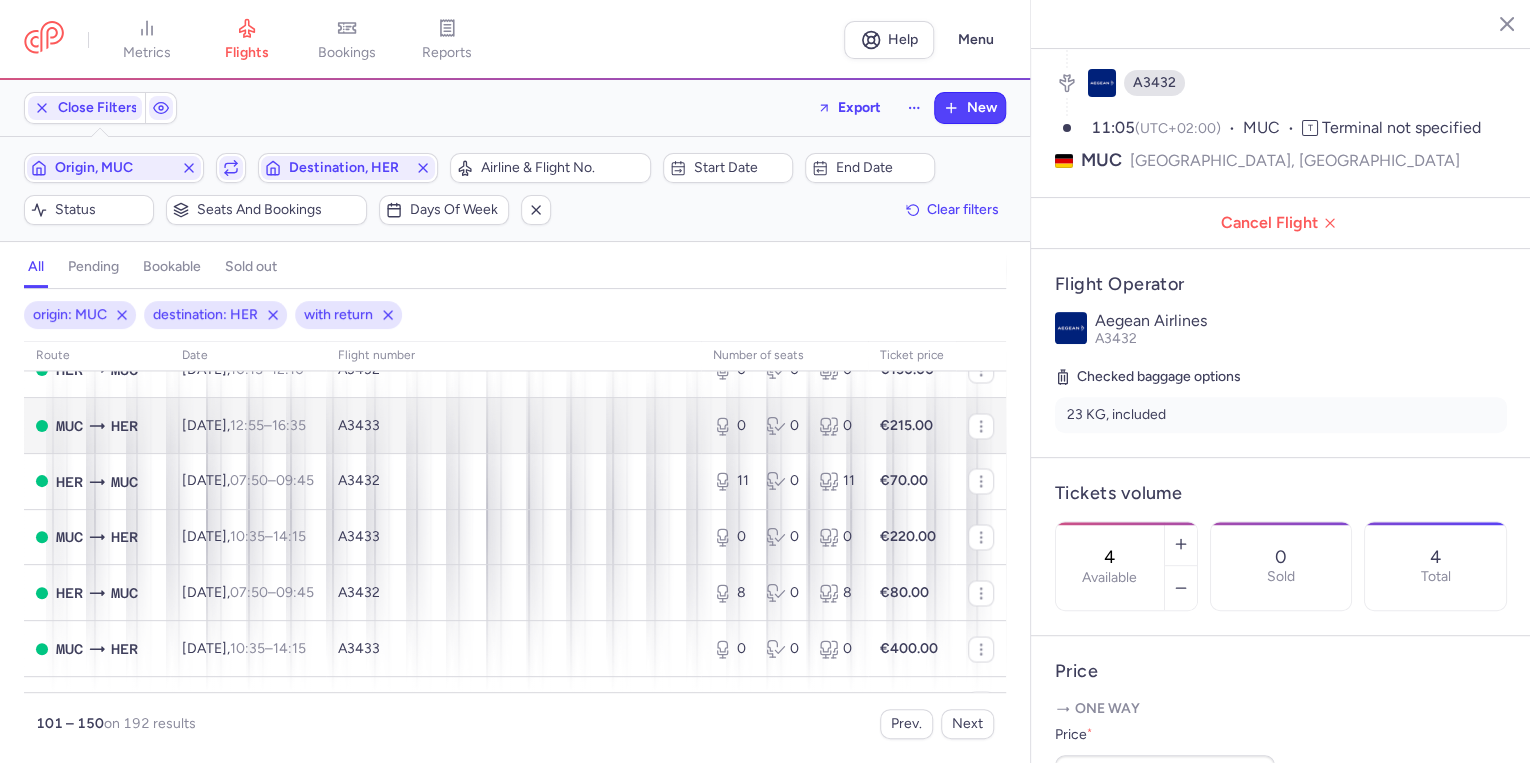 scroll, scrollTop: 1680, scrollLeft: 0, axis: vertical 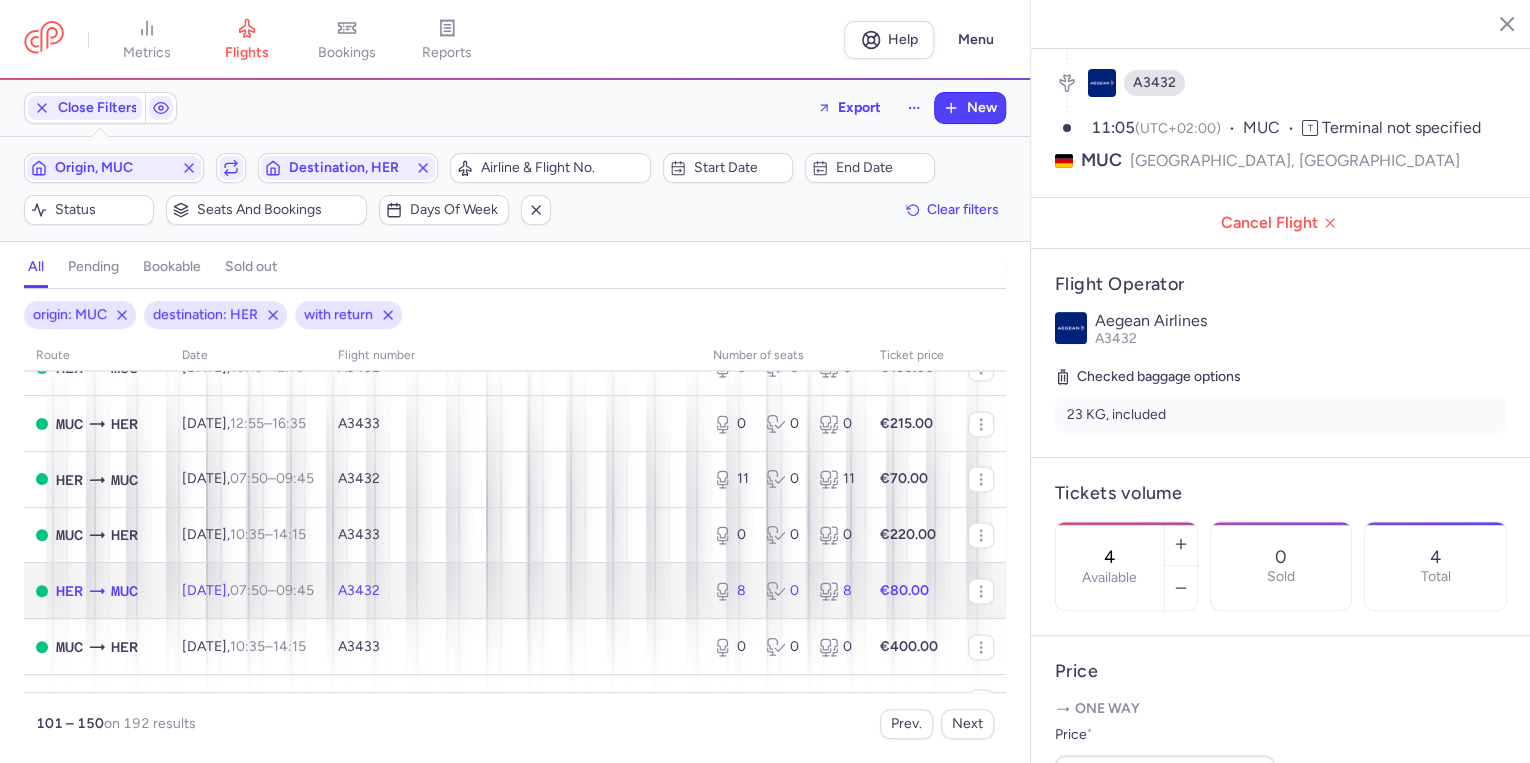 click on "A3432" at bounding box center (513, 591) 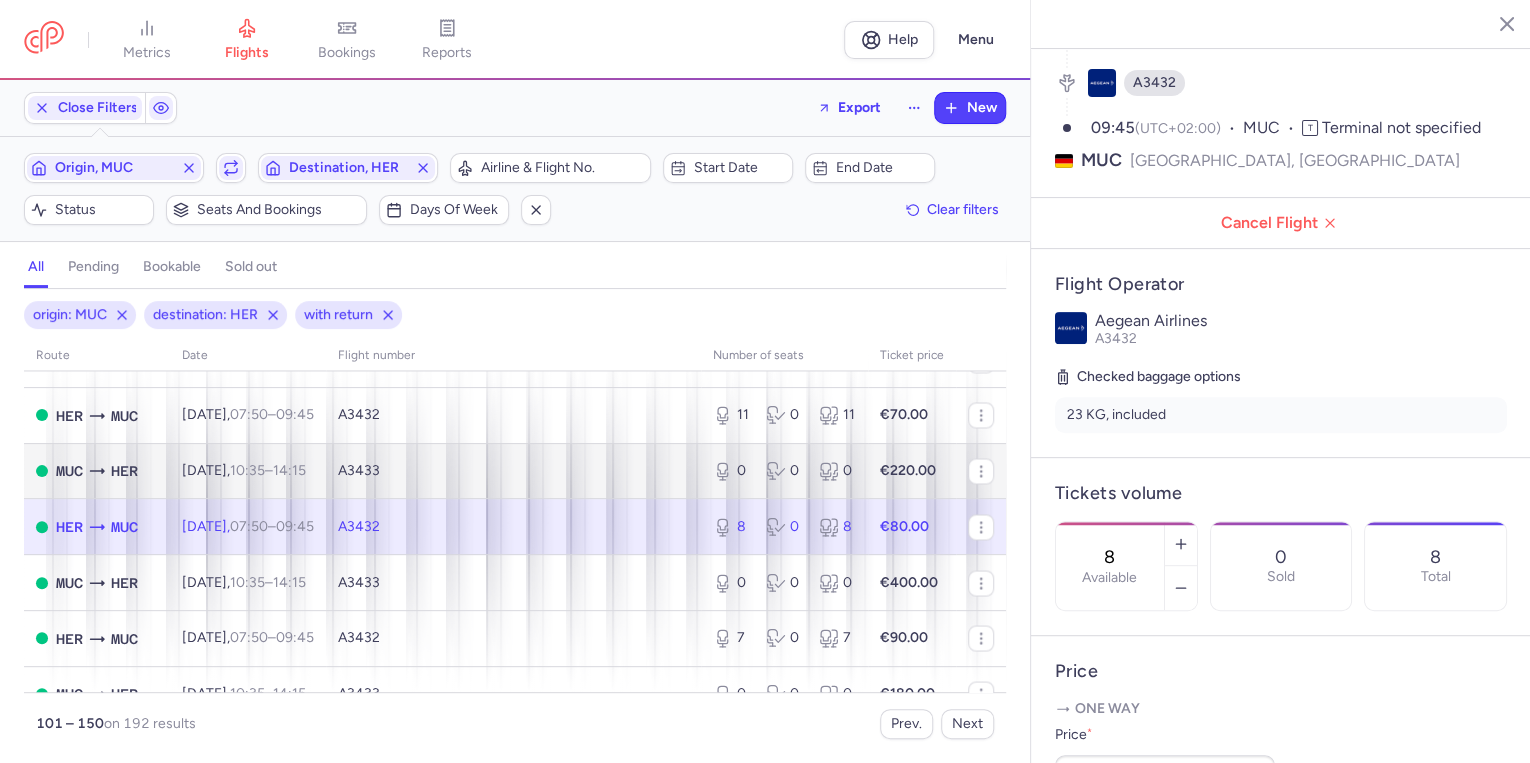 scroll, scrollTop: 1840, scrollLeft: 0, axis: vertical 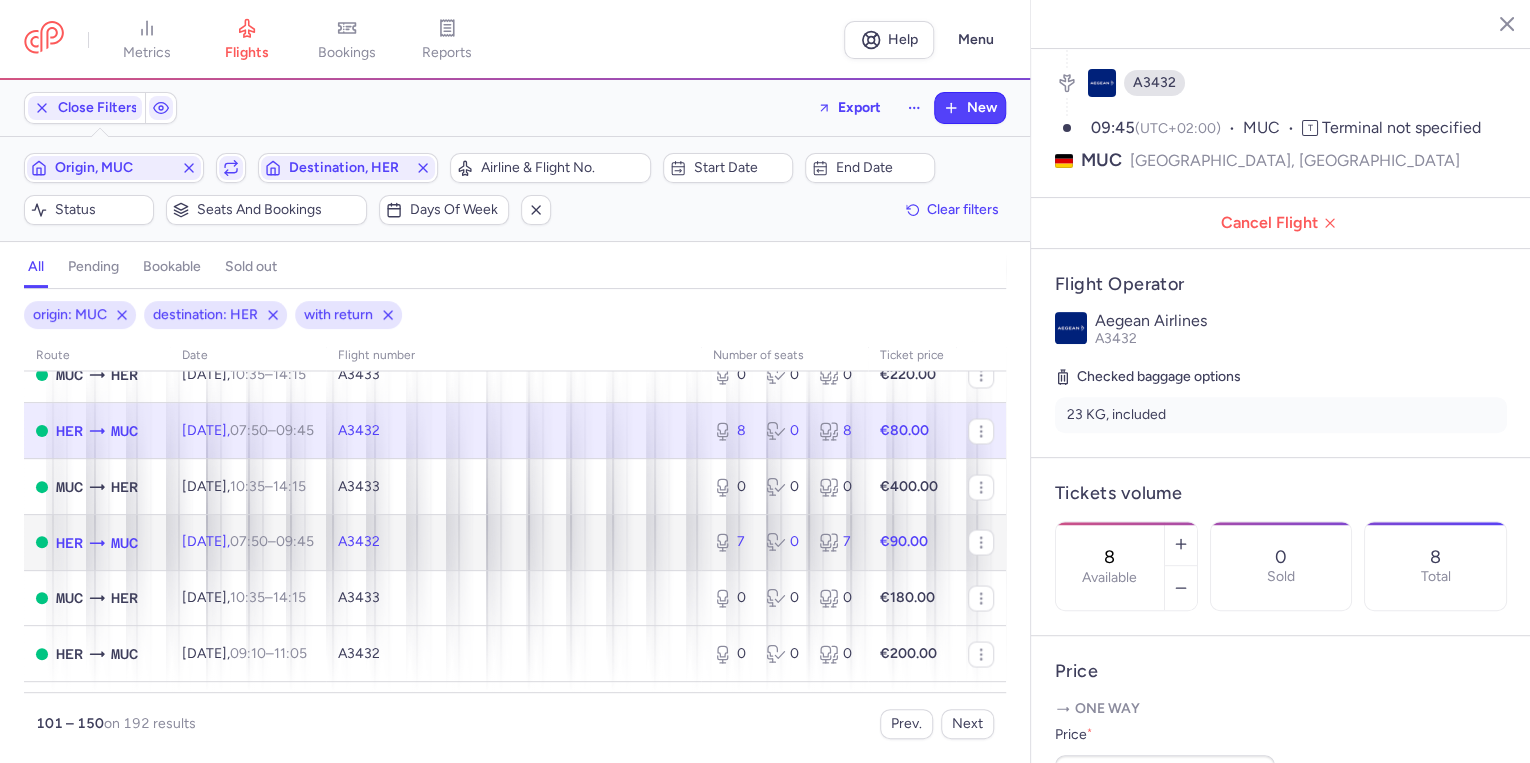 click on "A3432" at bounding box center (513, 542) 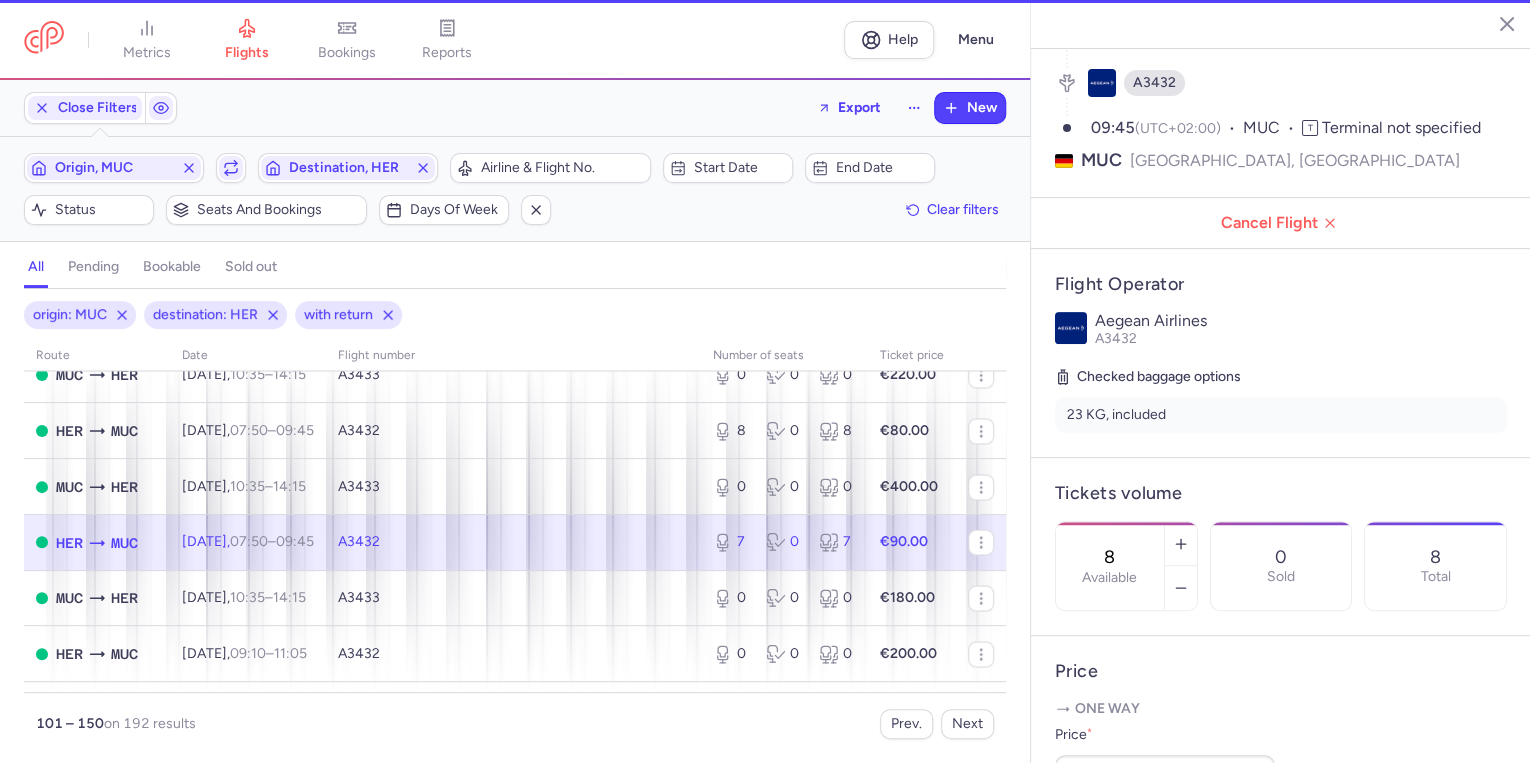 type on "7" 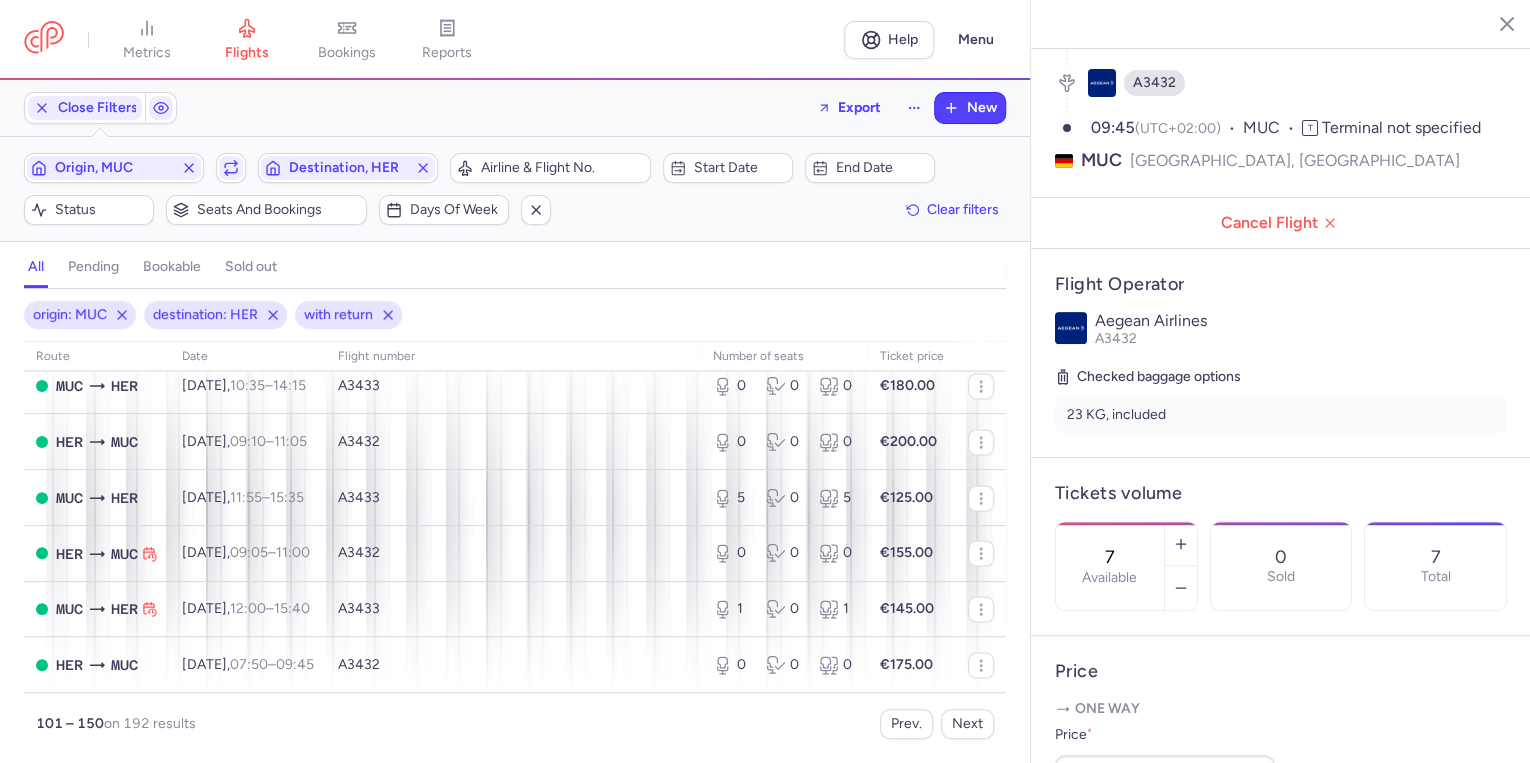 scroll, scrollTop: 2080, scrollLeft: 0, axis: vertical 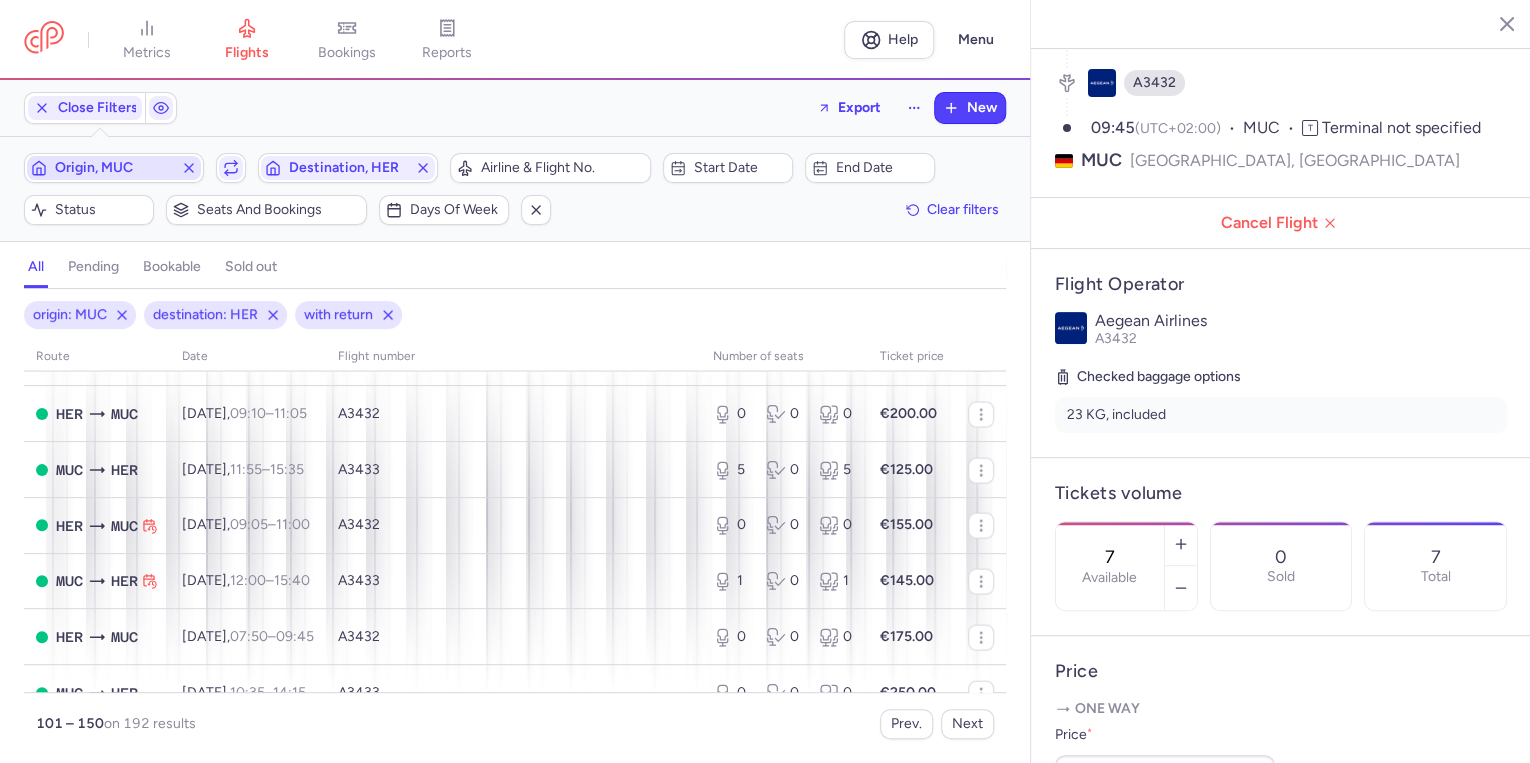 click on "Origin, MUC" at bounding box center (114, 168) 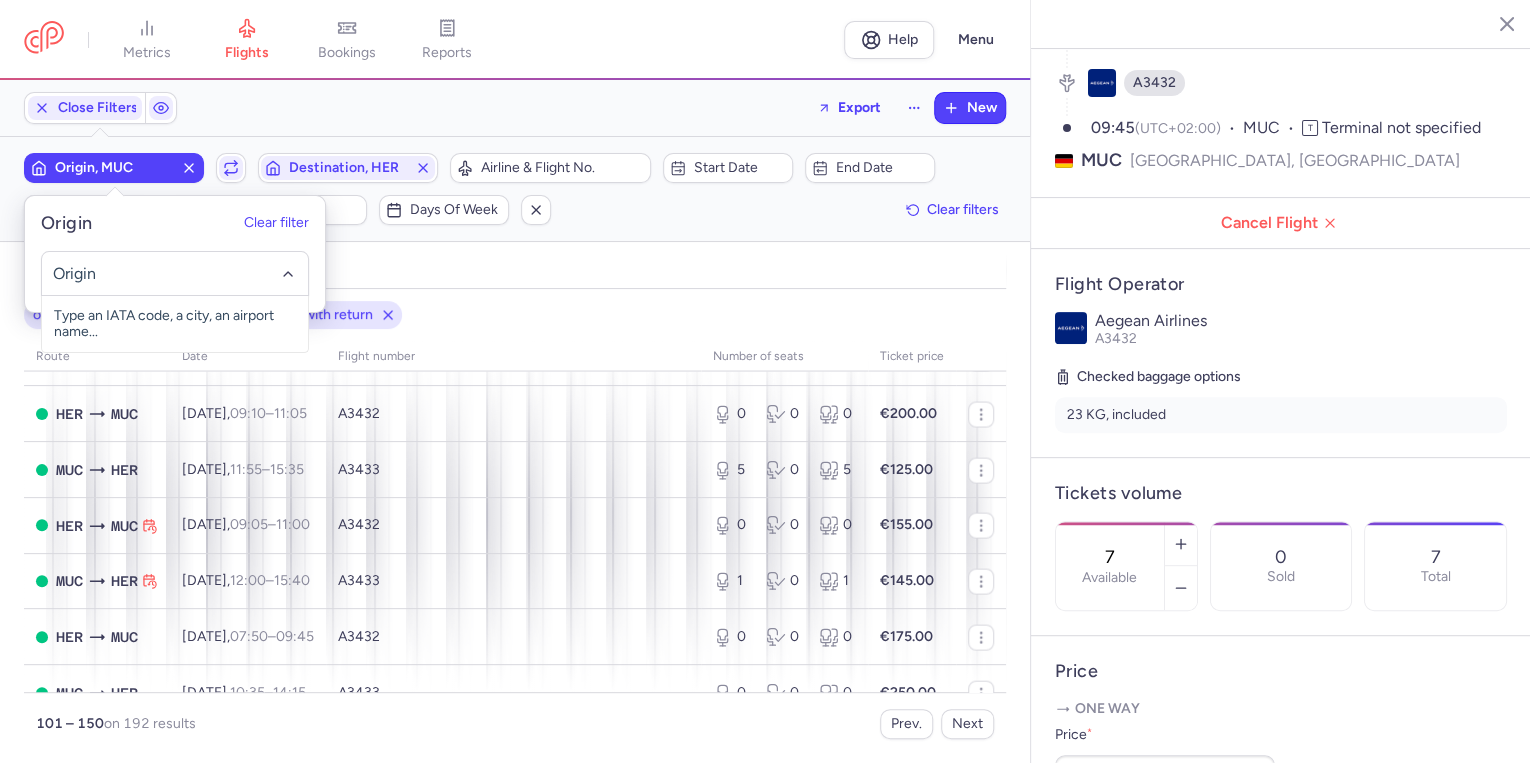 click 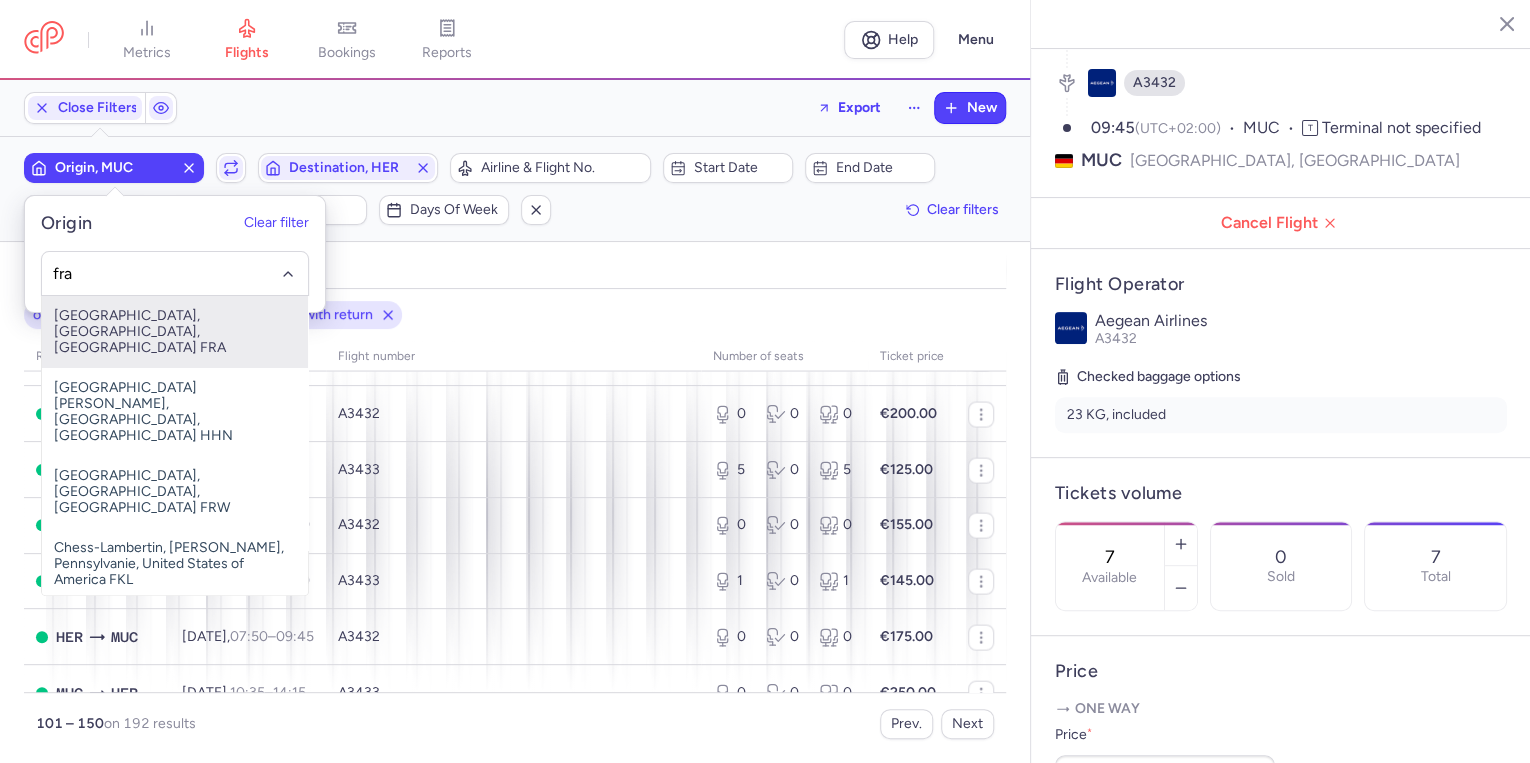click on "[GEOGRAPHIC_DATA], [GEOGRAPHIC_DATA], [GEOGRAPHIC_DATA] FRA" at bounding box center [175, 332] 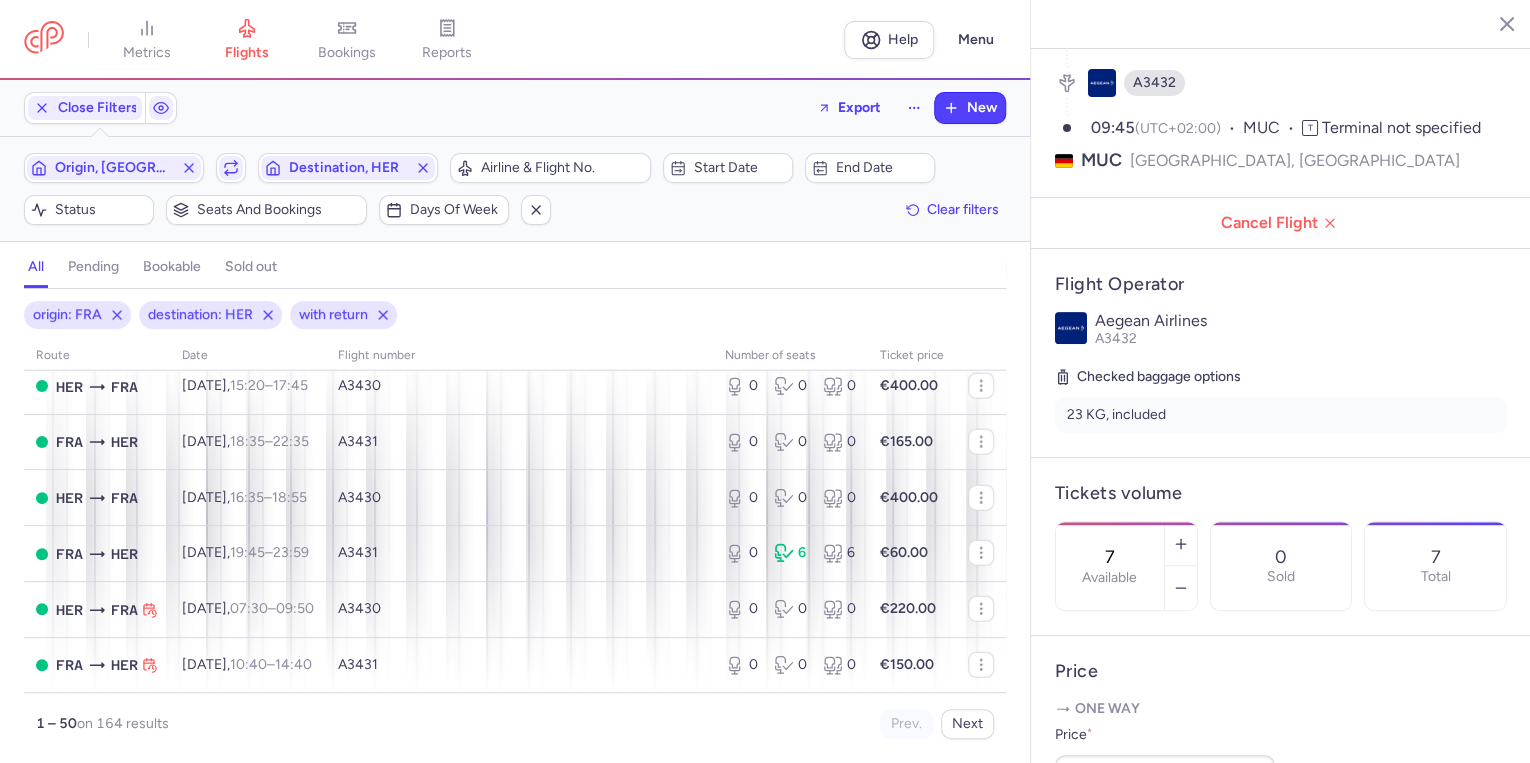 scroll, scrollTop: 2593, scrollLeft: 0, axis: vertical 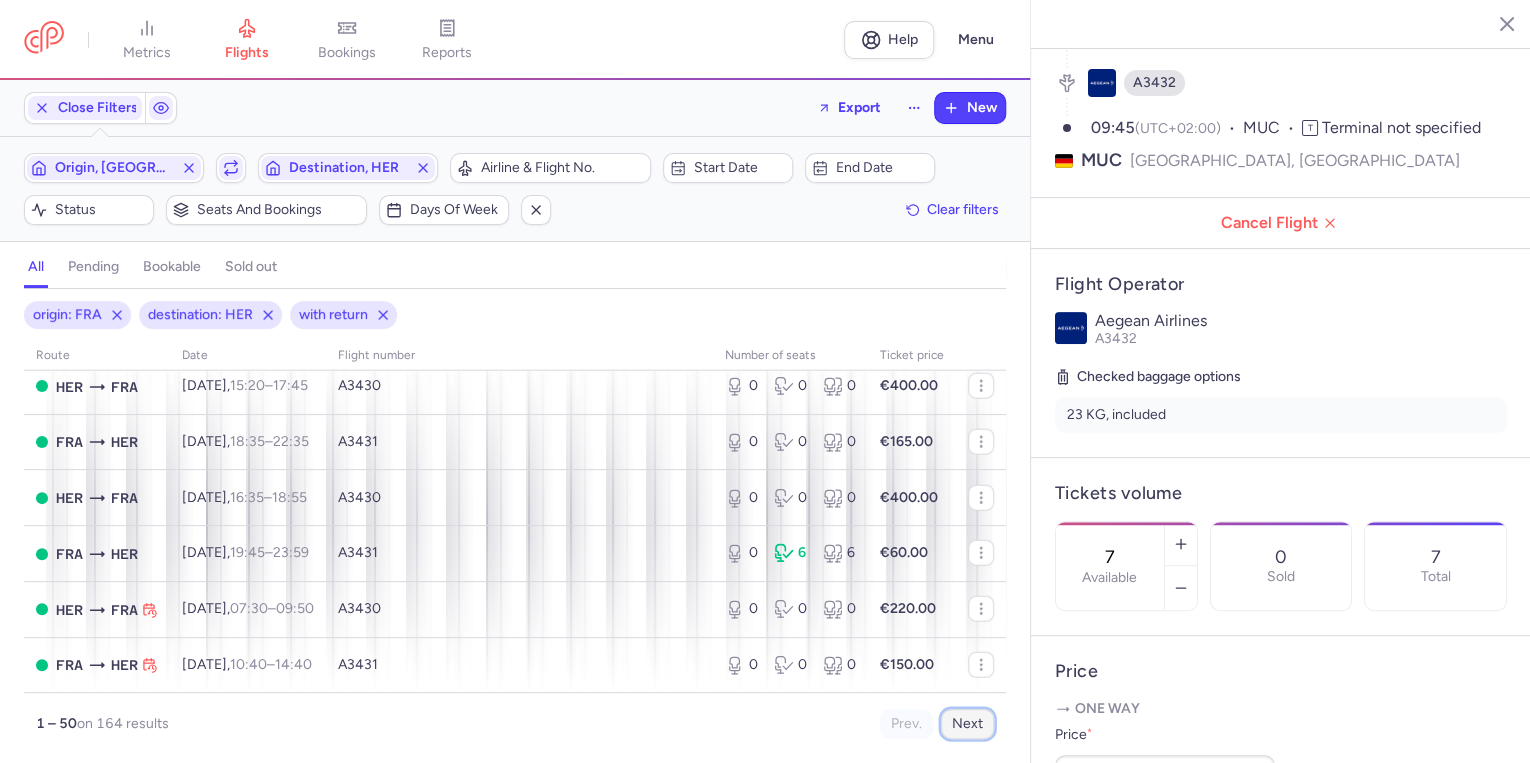 click on "Next" at bounding box center [967, 724] 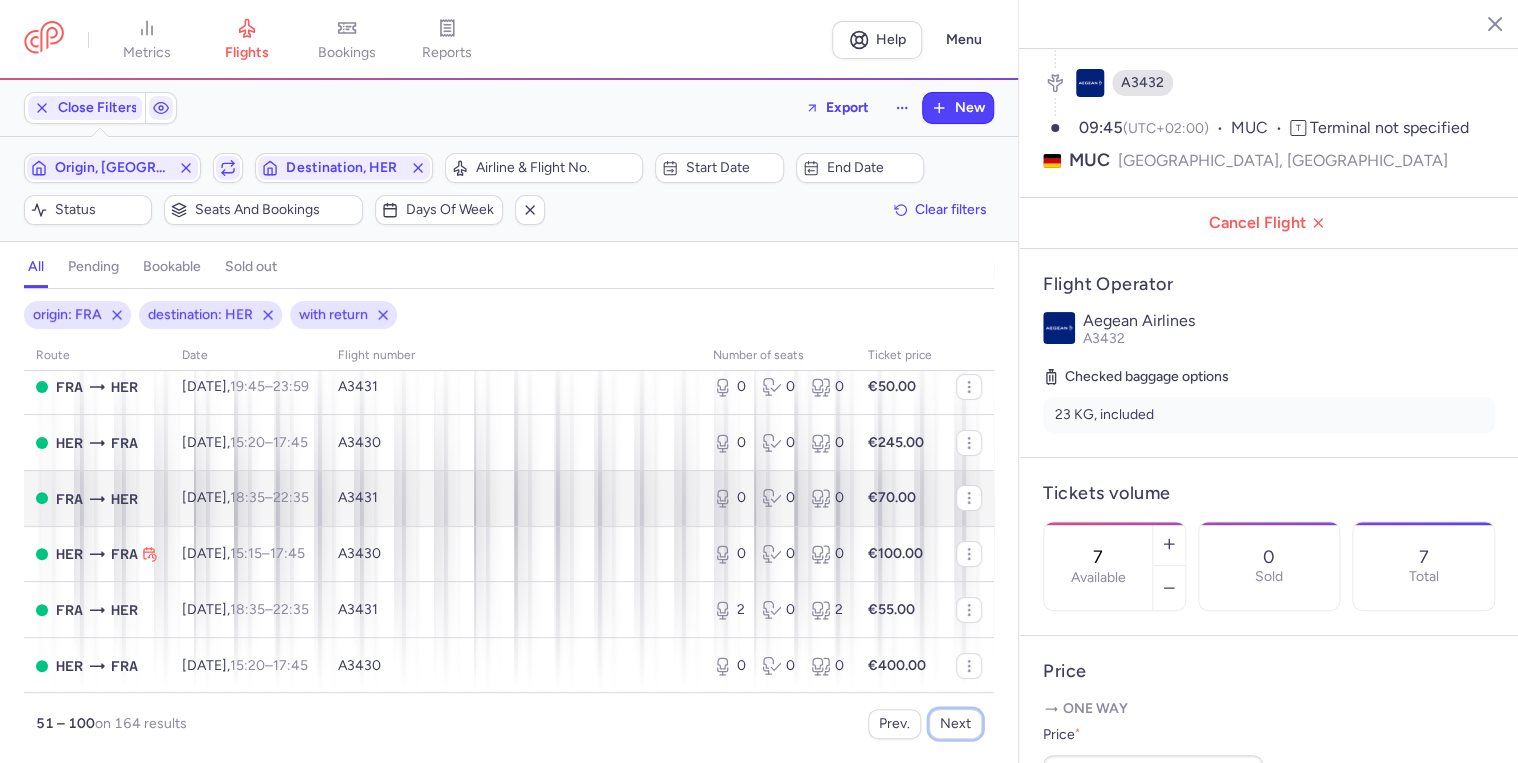 scroll, scrollTop: 160, scrollLeft: 0, axis: vertical 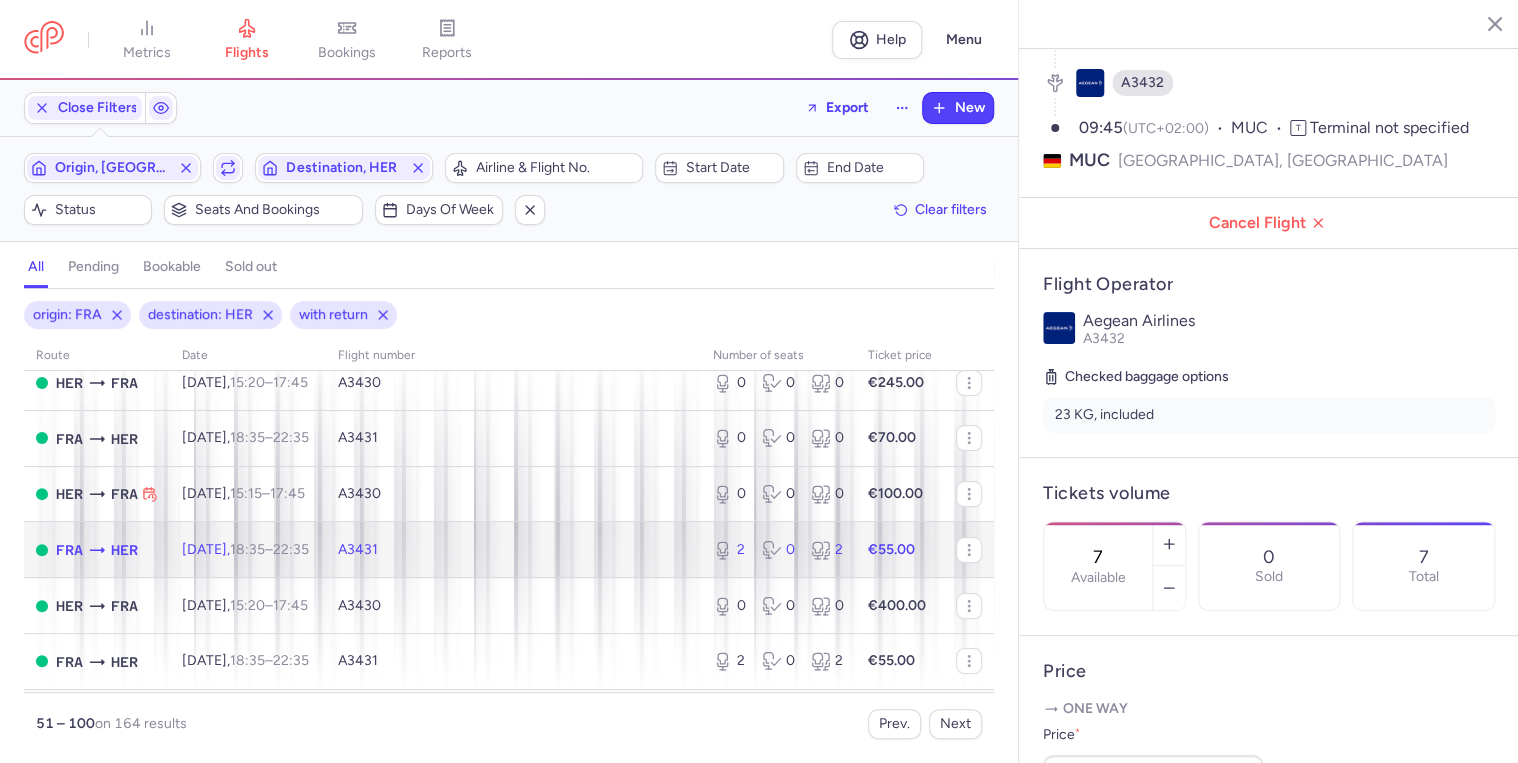 click on "A3431" at bounding box center (513, 550) 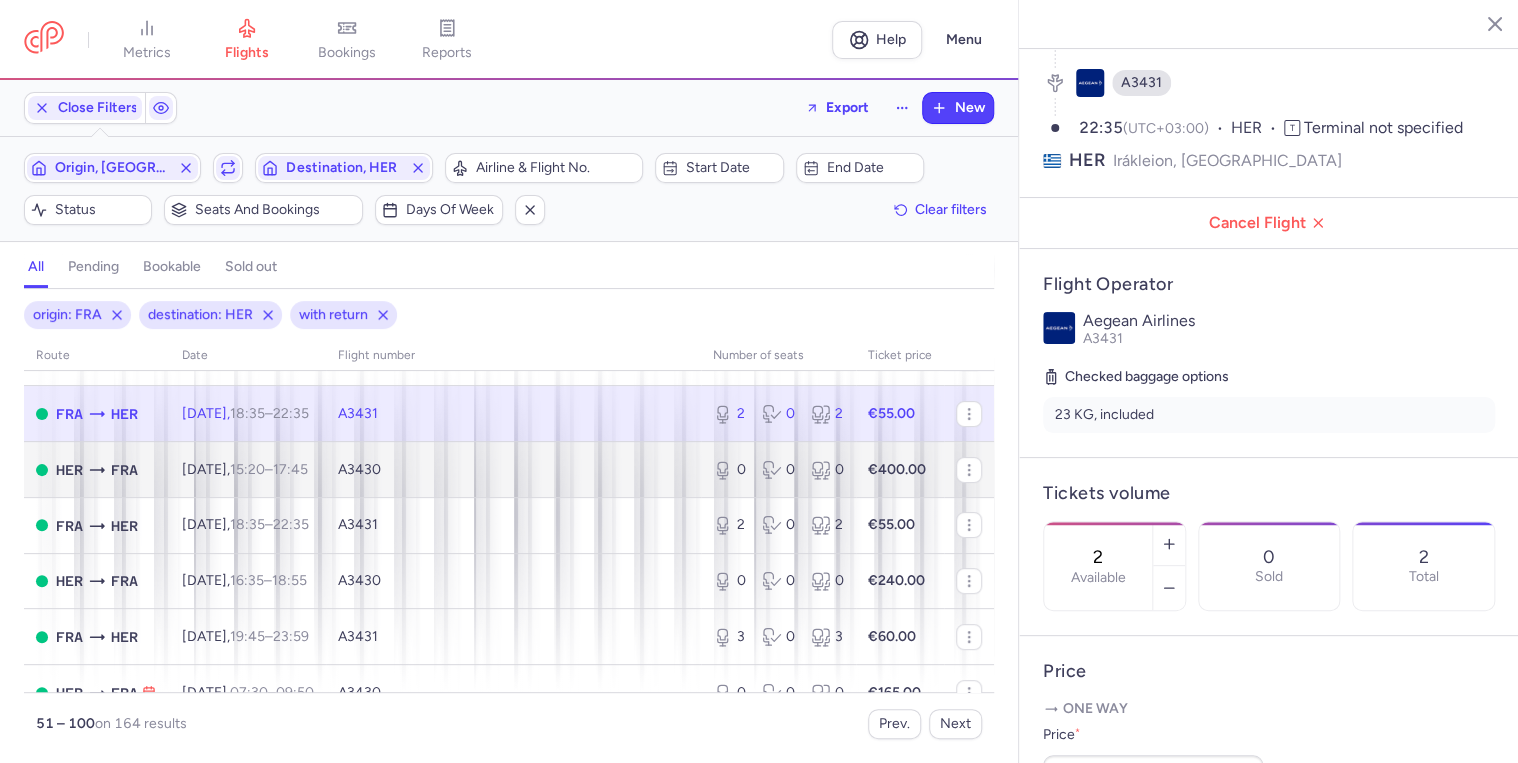 scroll, scrollTop: 320, scrollLeft: 0, axis: vertical 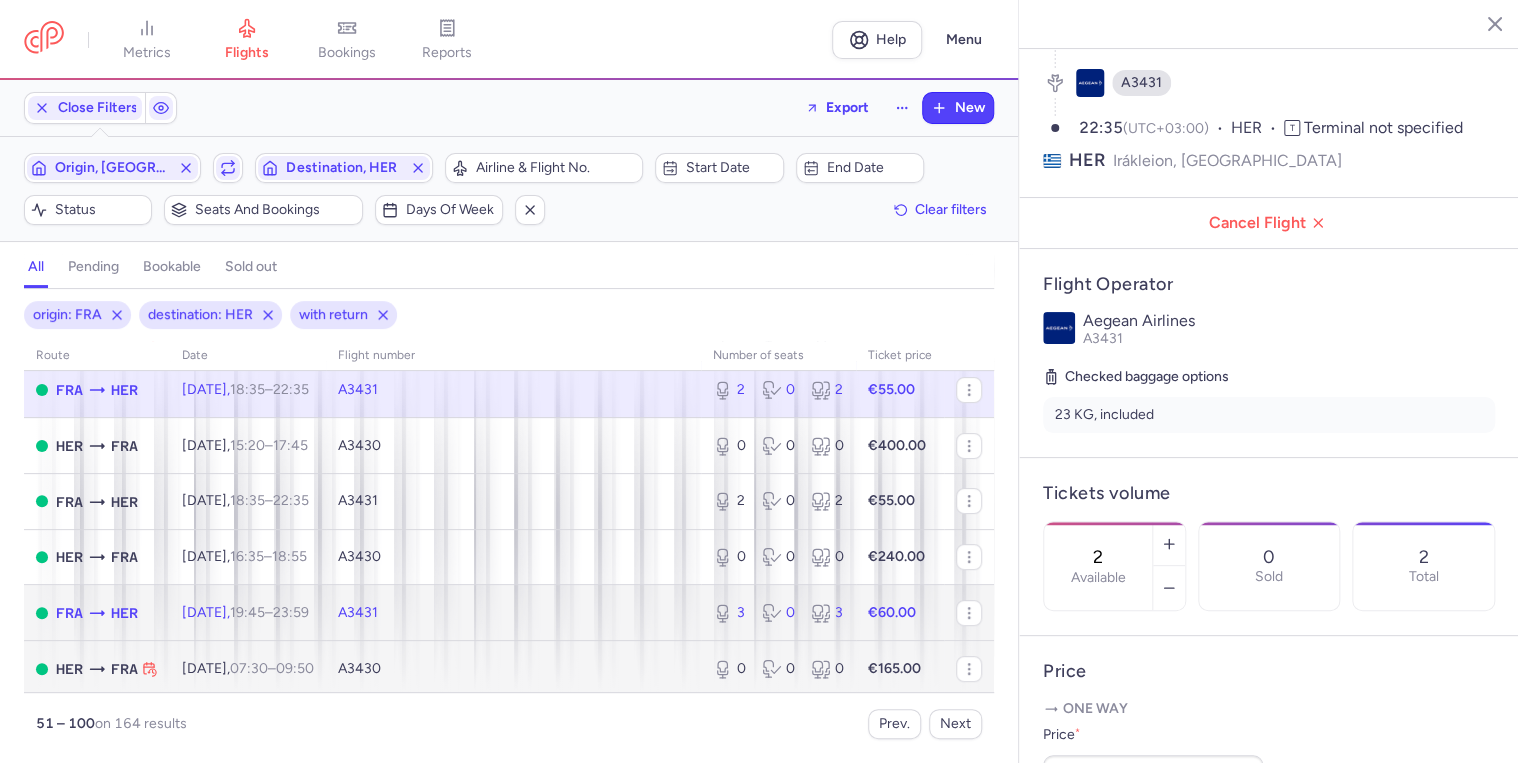 drag, startPoint x: 235, startPoint y: 624, endPoint x: 538, endPoint y: 670, distance: 306.47186 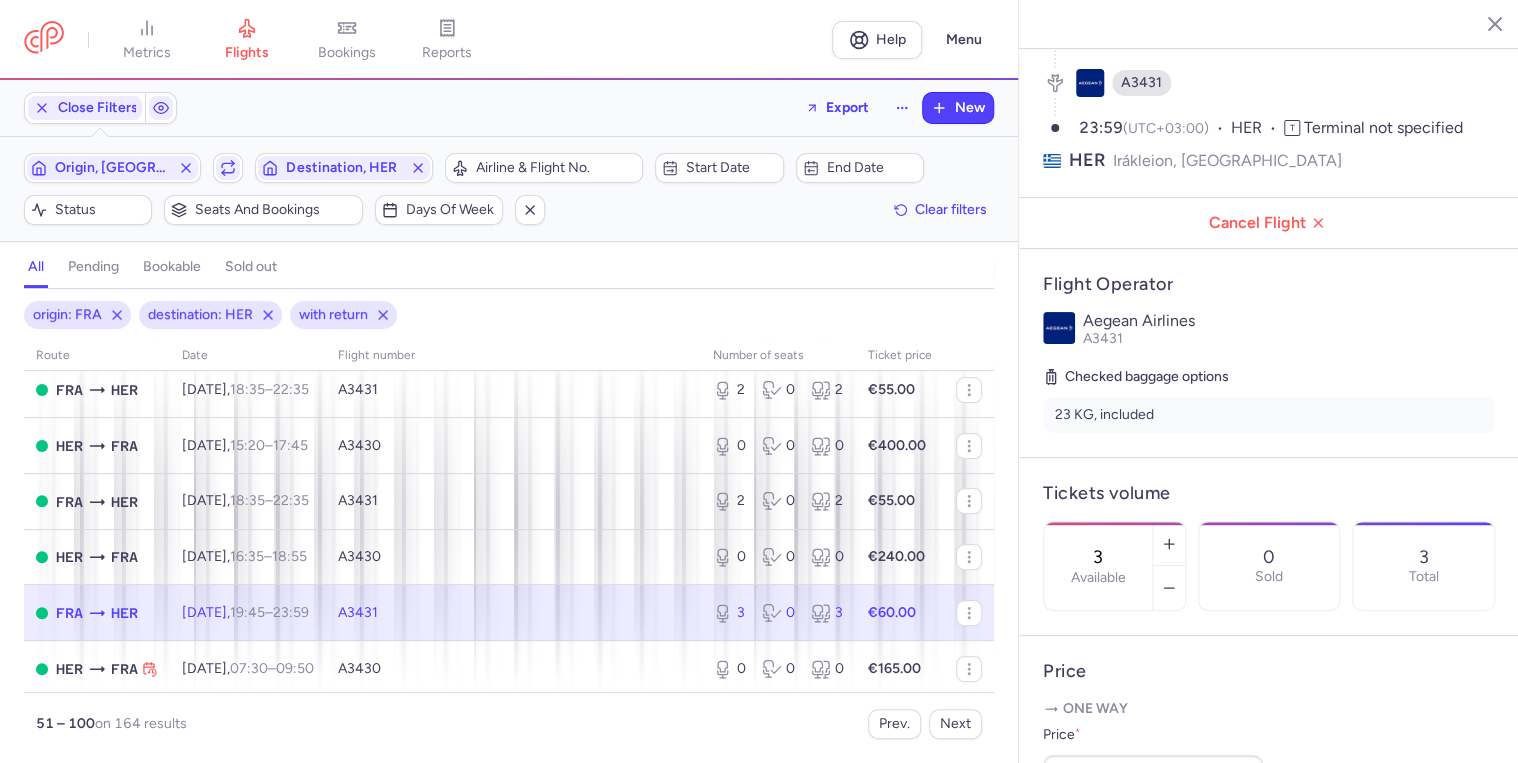 click on "[DATE]  19:45  –  23:59  +0" at bounding box center (248, 613) 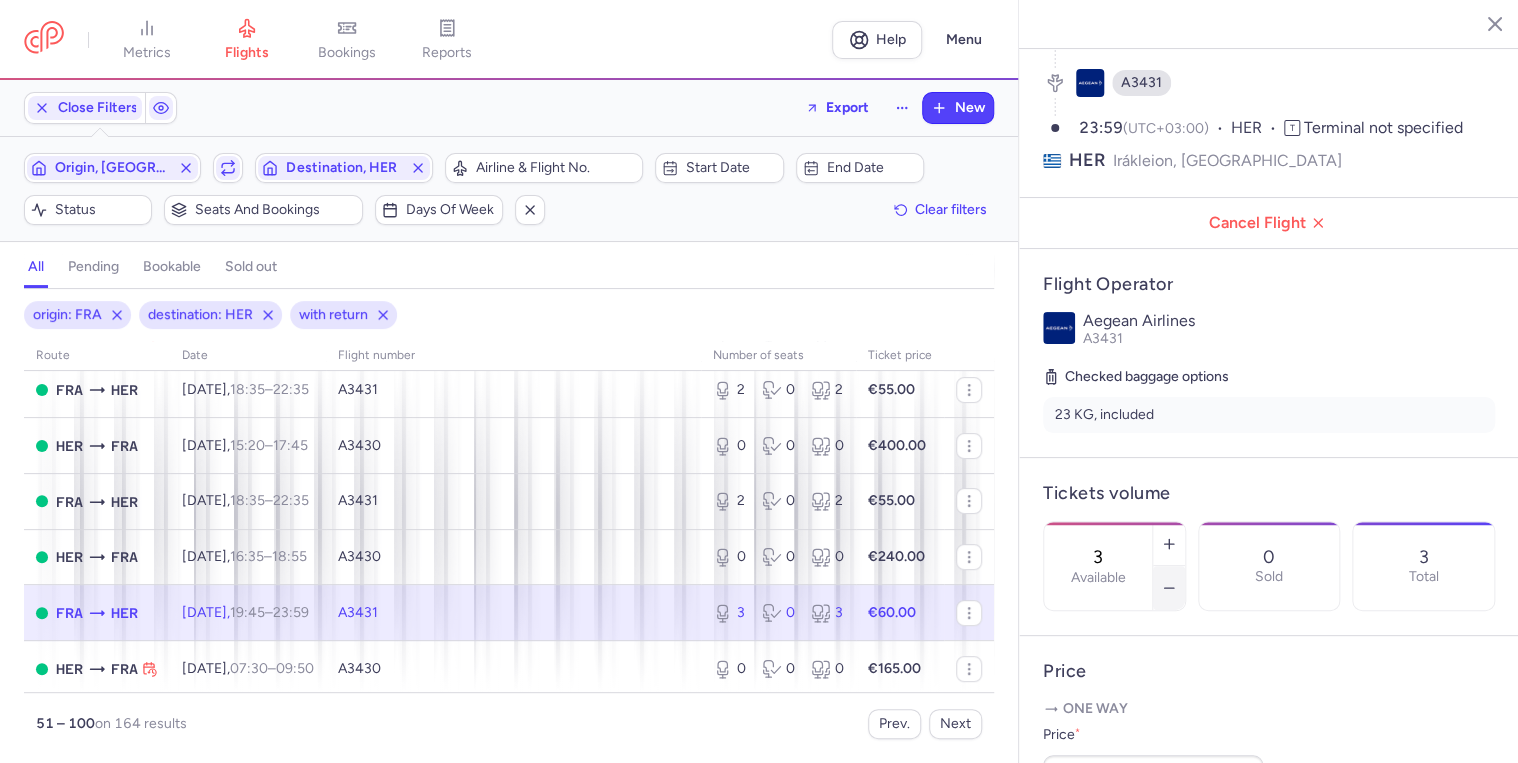 click 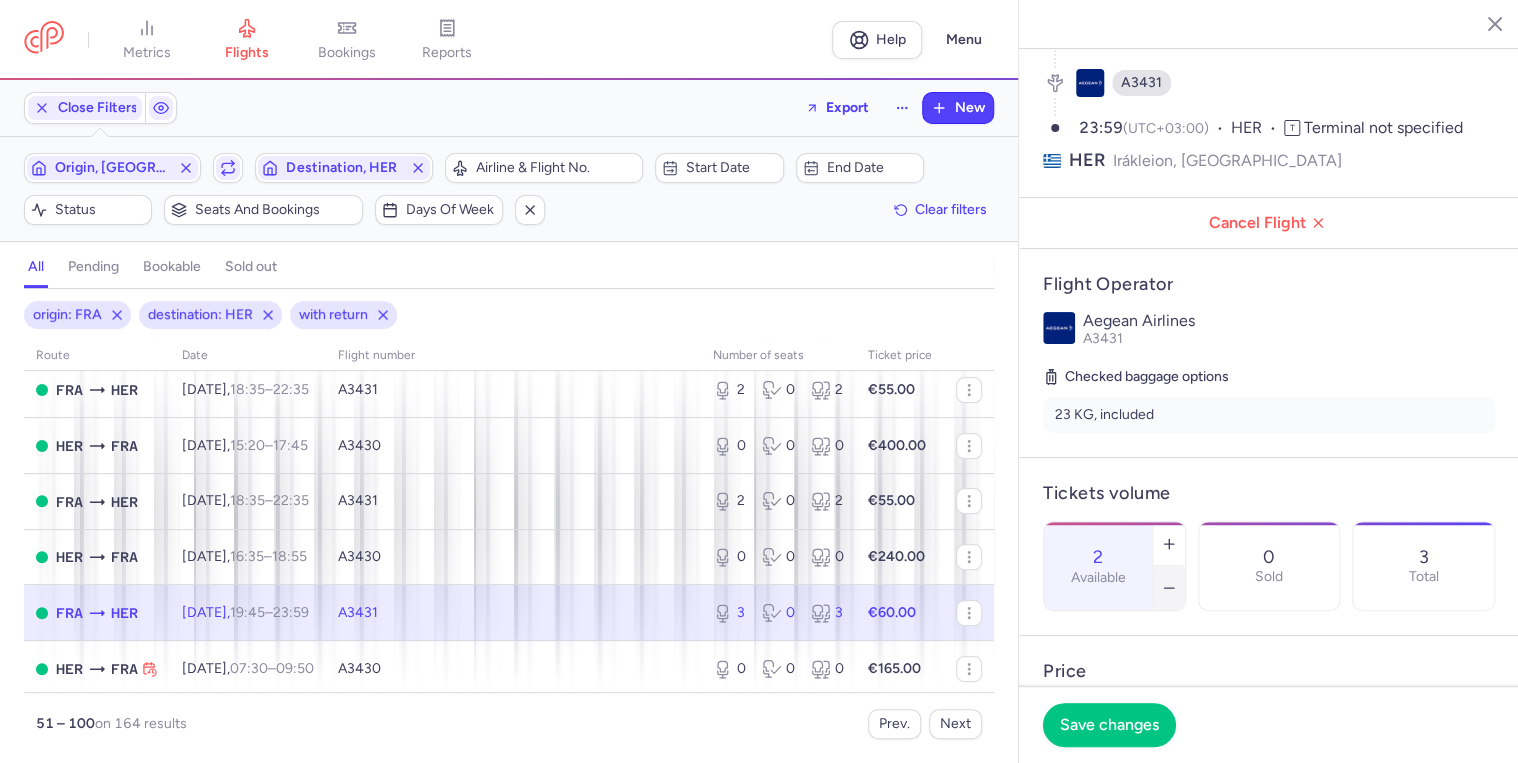 click 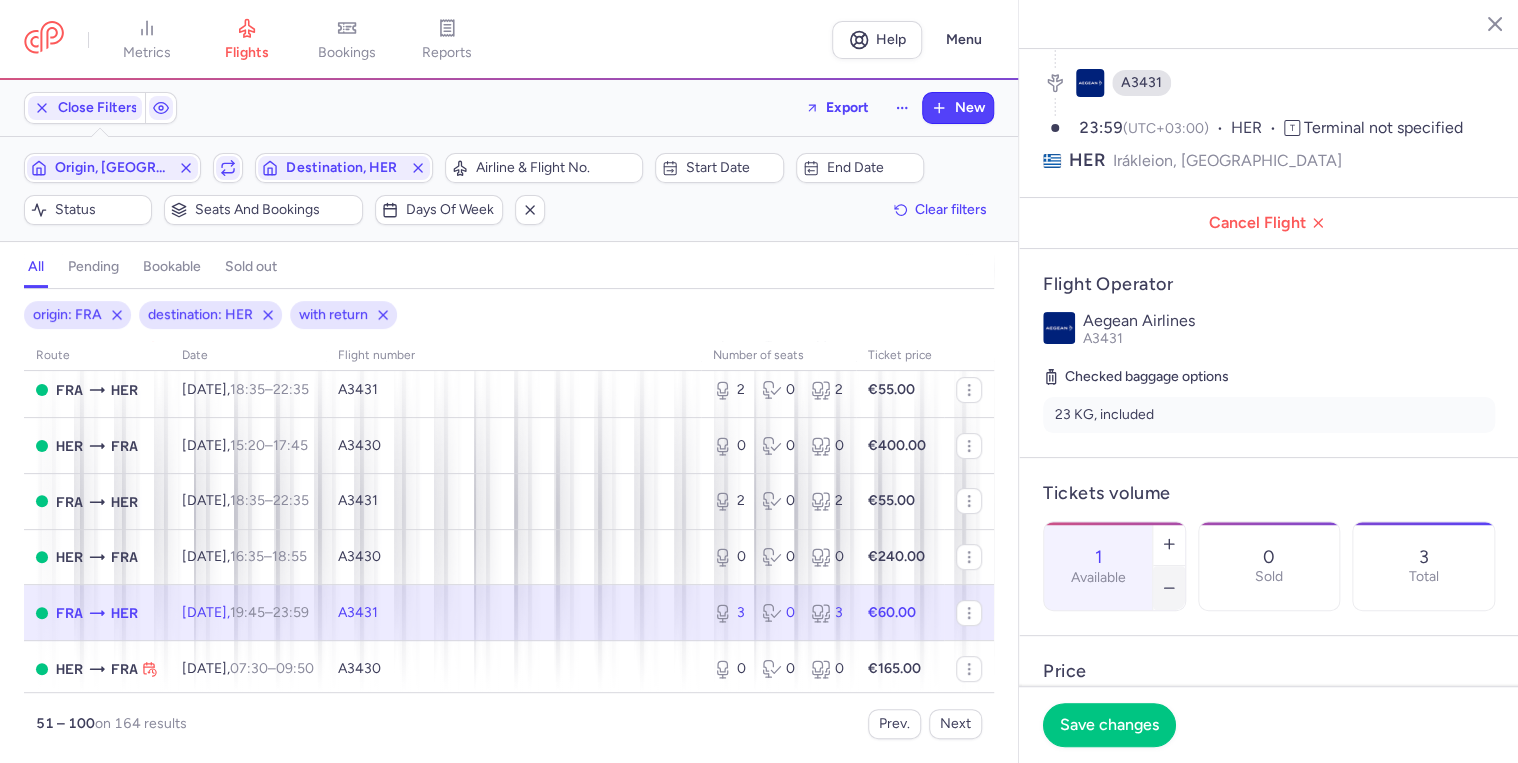 click 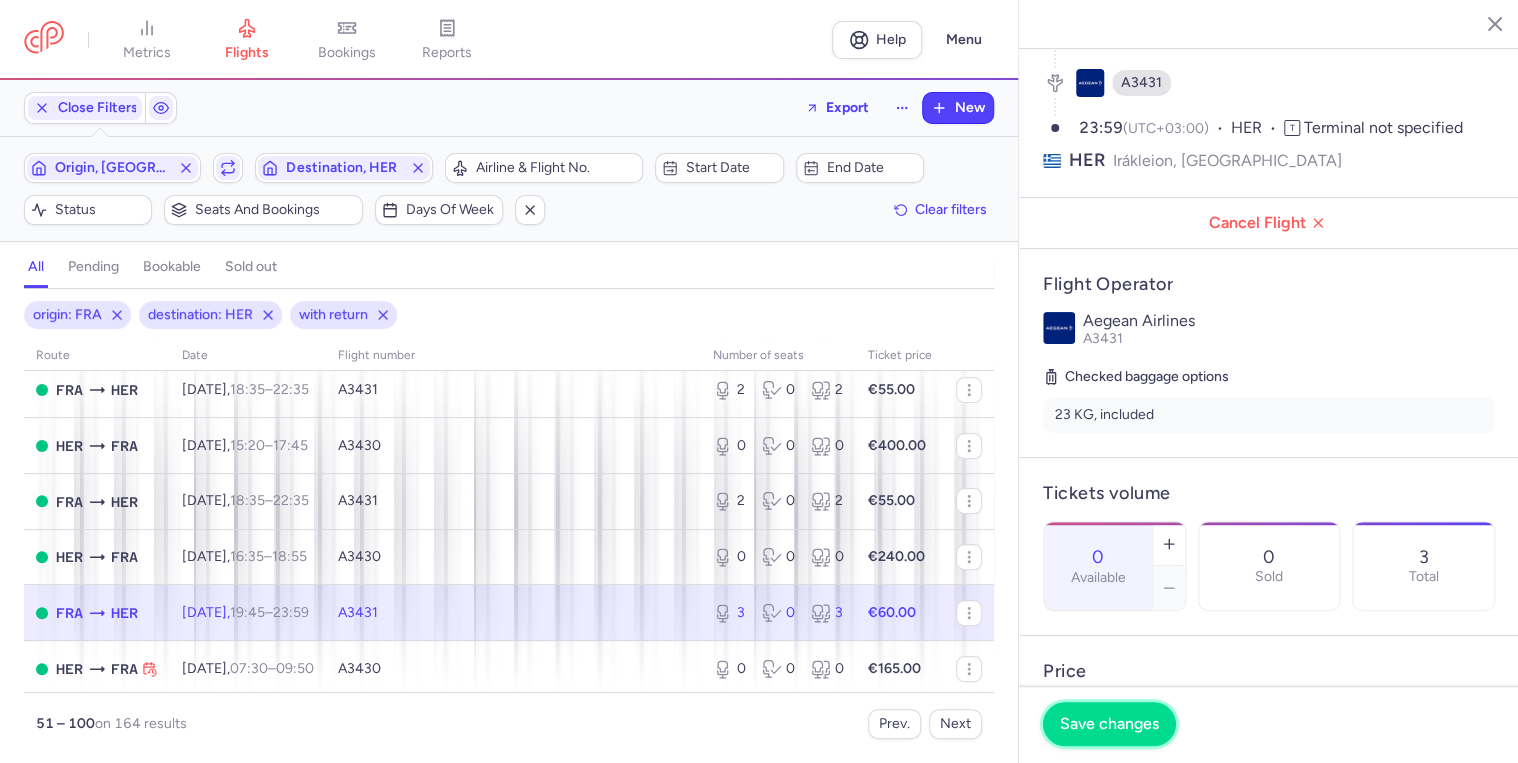 click on "Save changes" at bounding box center (1109, 724) 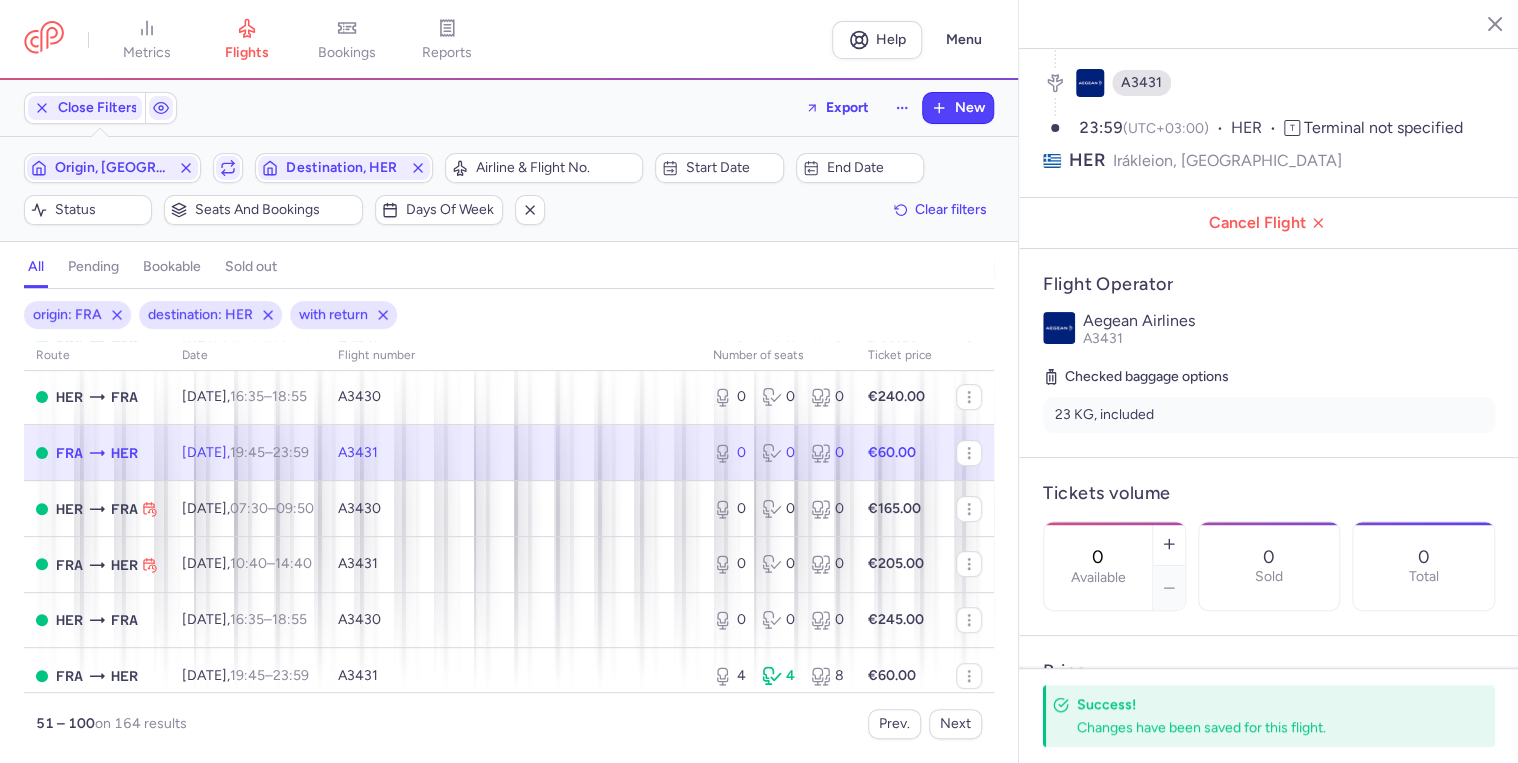 scroll, scrollTop: 560, scrollLeft: 0, axis: vertical 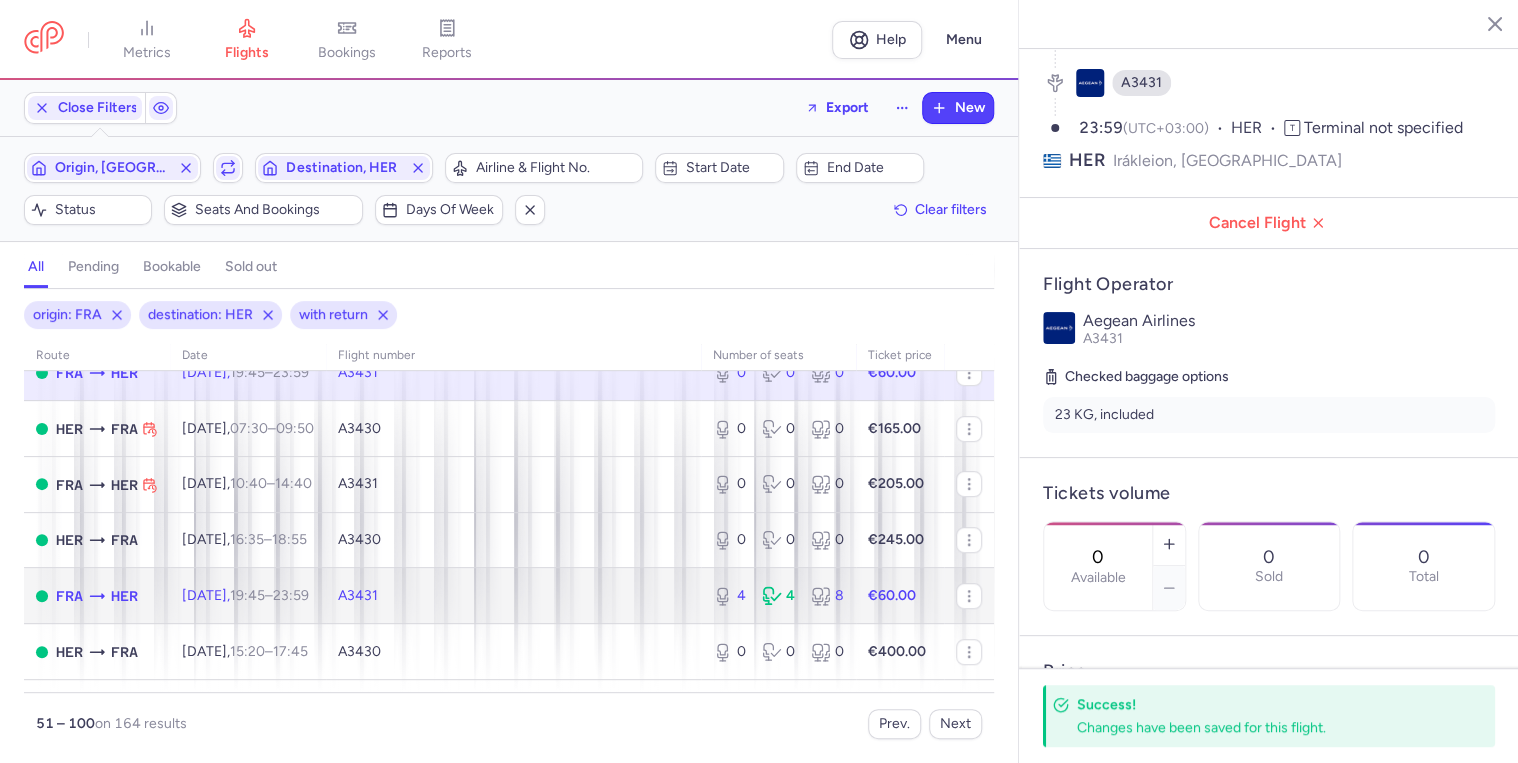 click on "A3431" at bounding box center [513, 596] 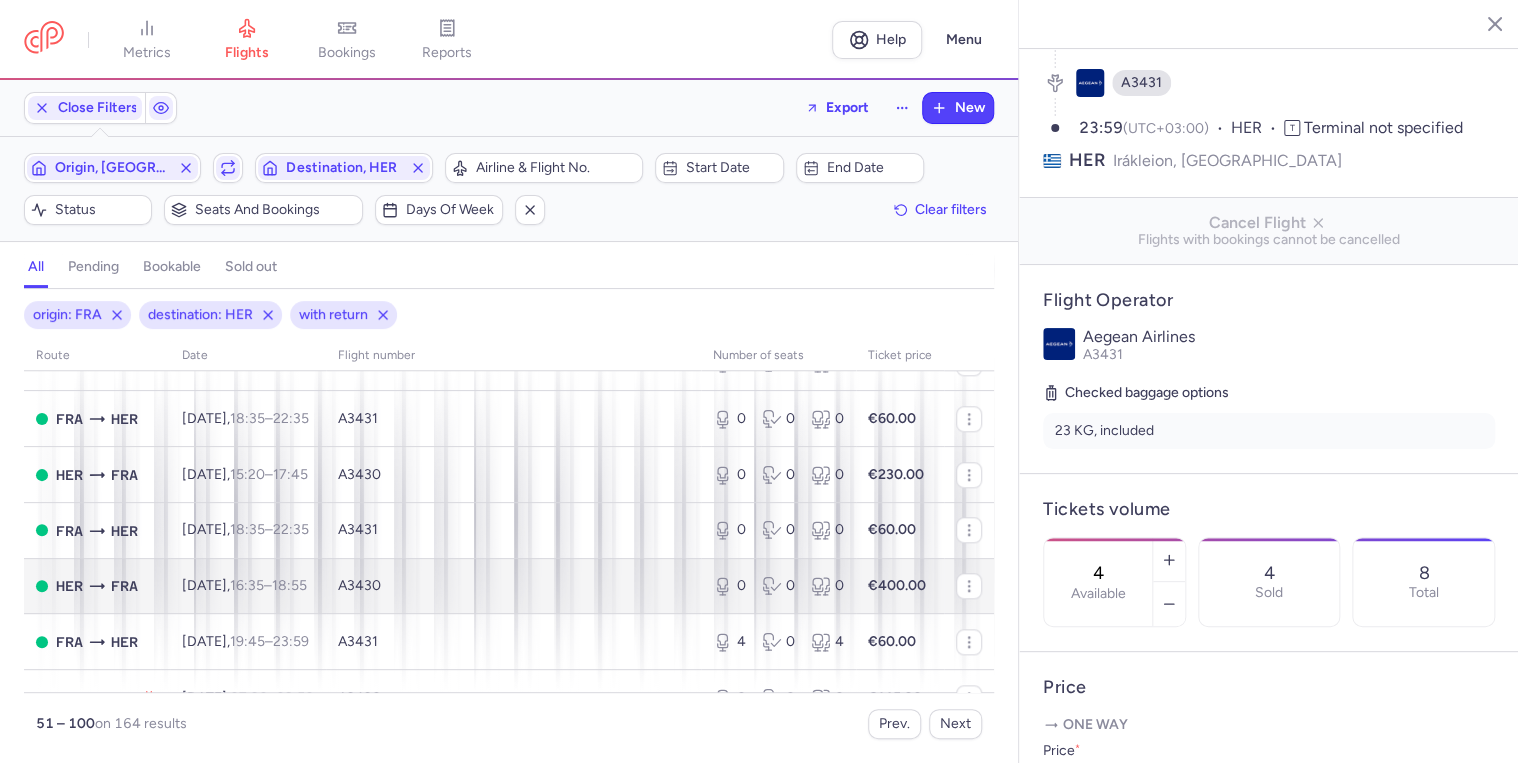 scroll, scrollTop: 1040, scrollLeft: 0, axis: vertical 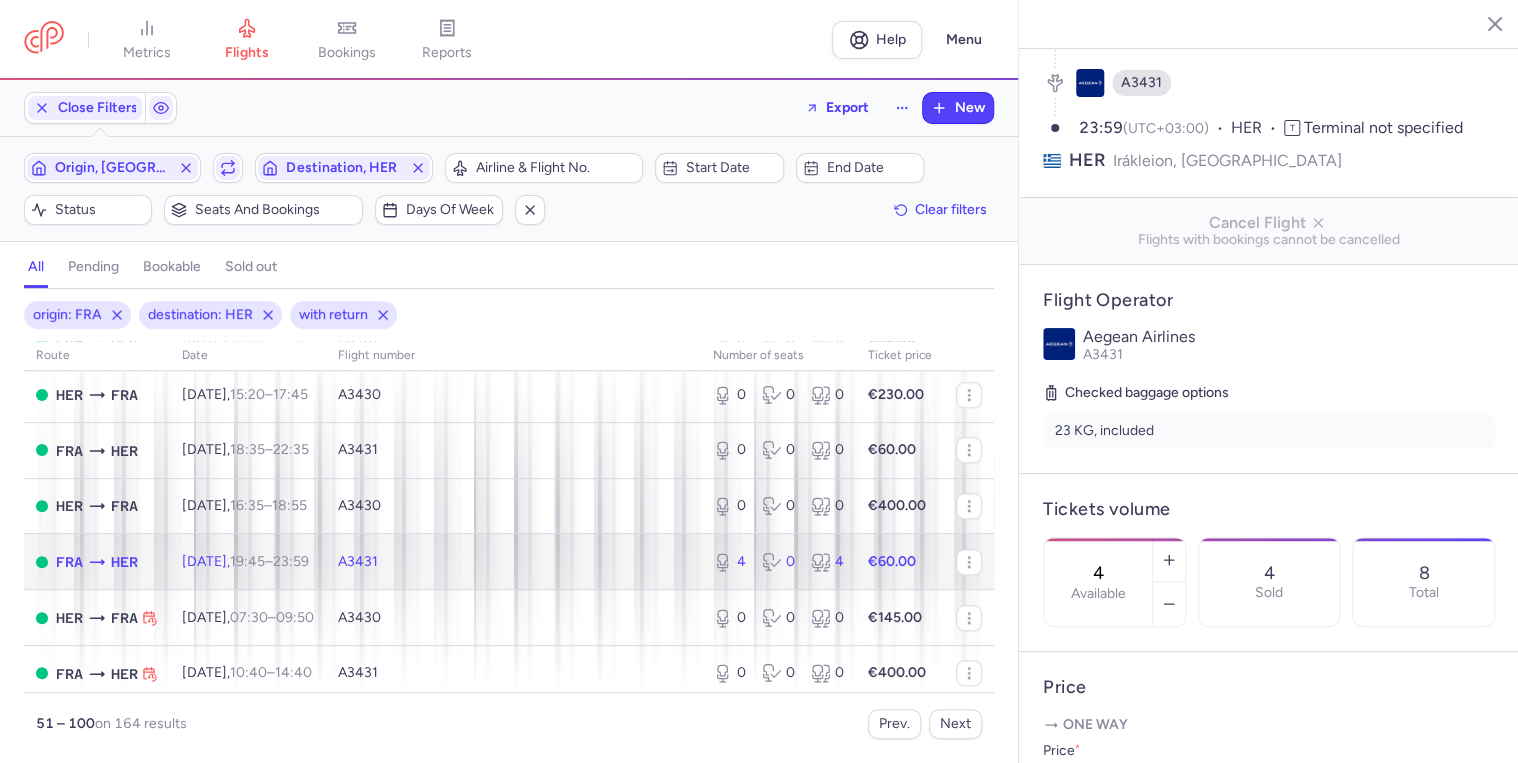 click on "A3431" at bounding box center (513, 562) 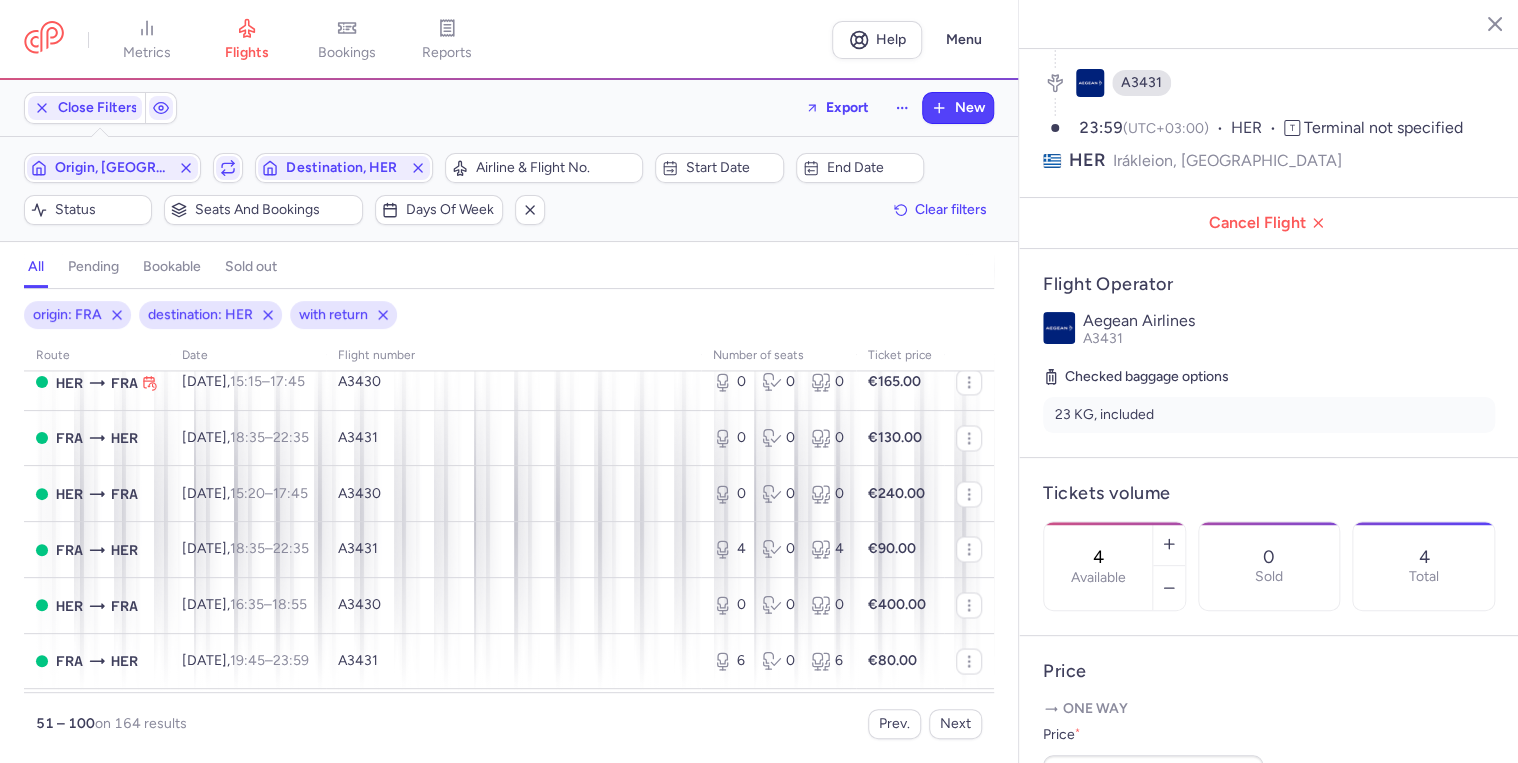 scroll, scrollTop: 1680, scrollLeft: 0, axis: vertical 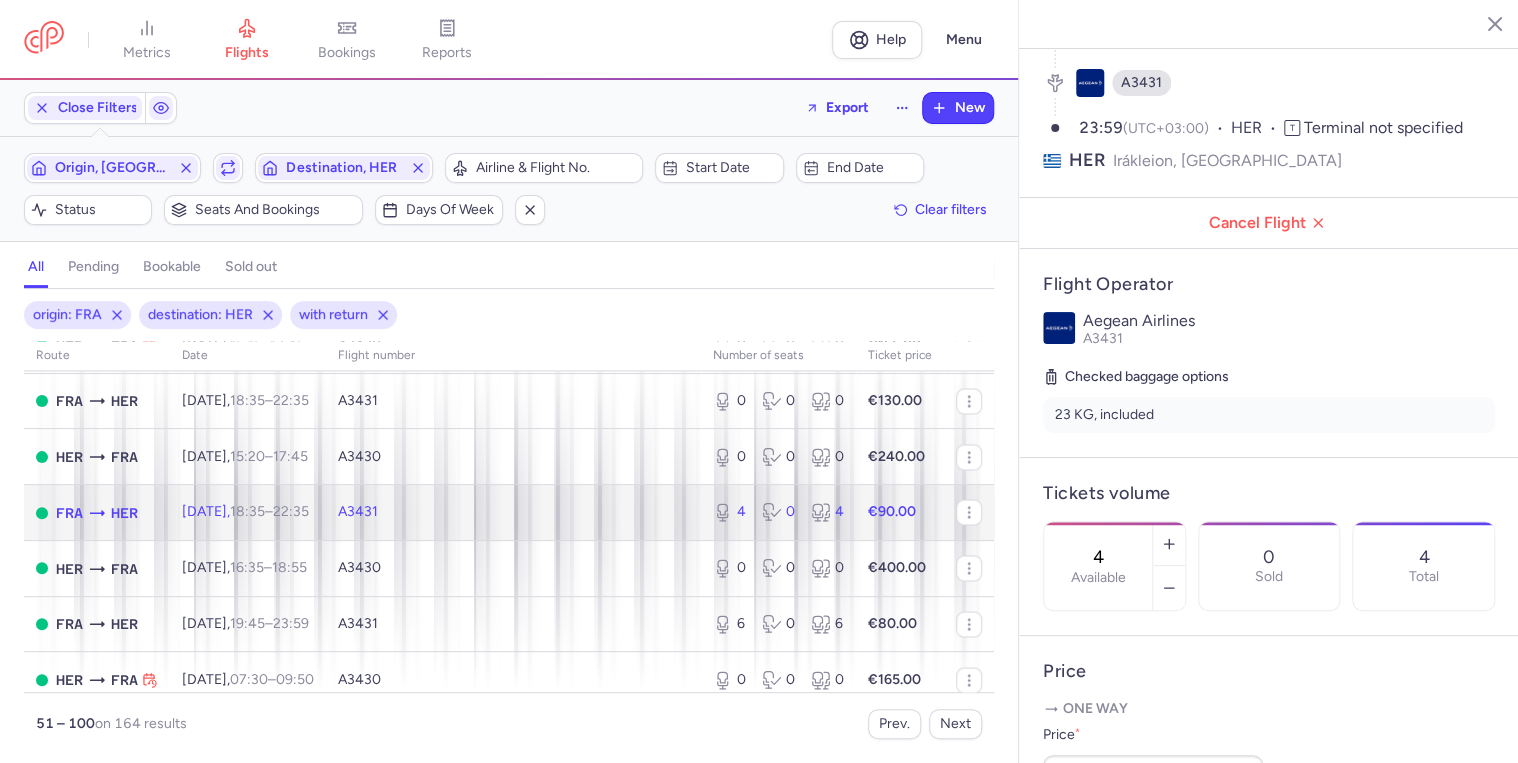 click on "A3431" at bounding box center (513, 513) 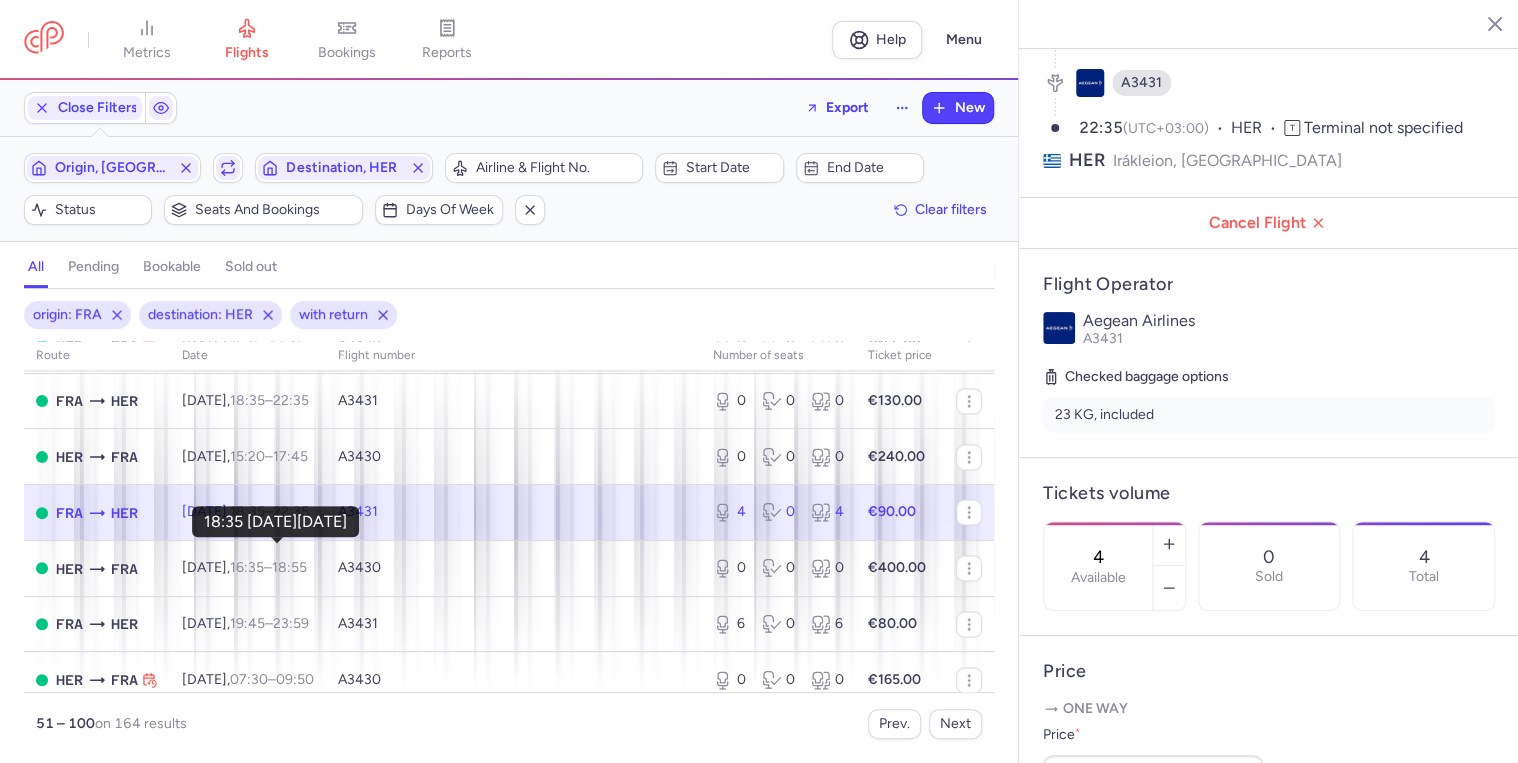 click on "18:35" at bounding box center [247, 511] 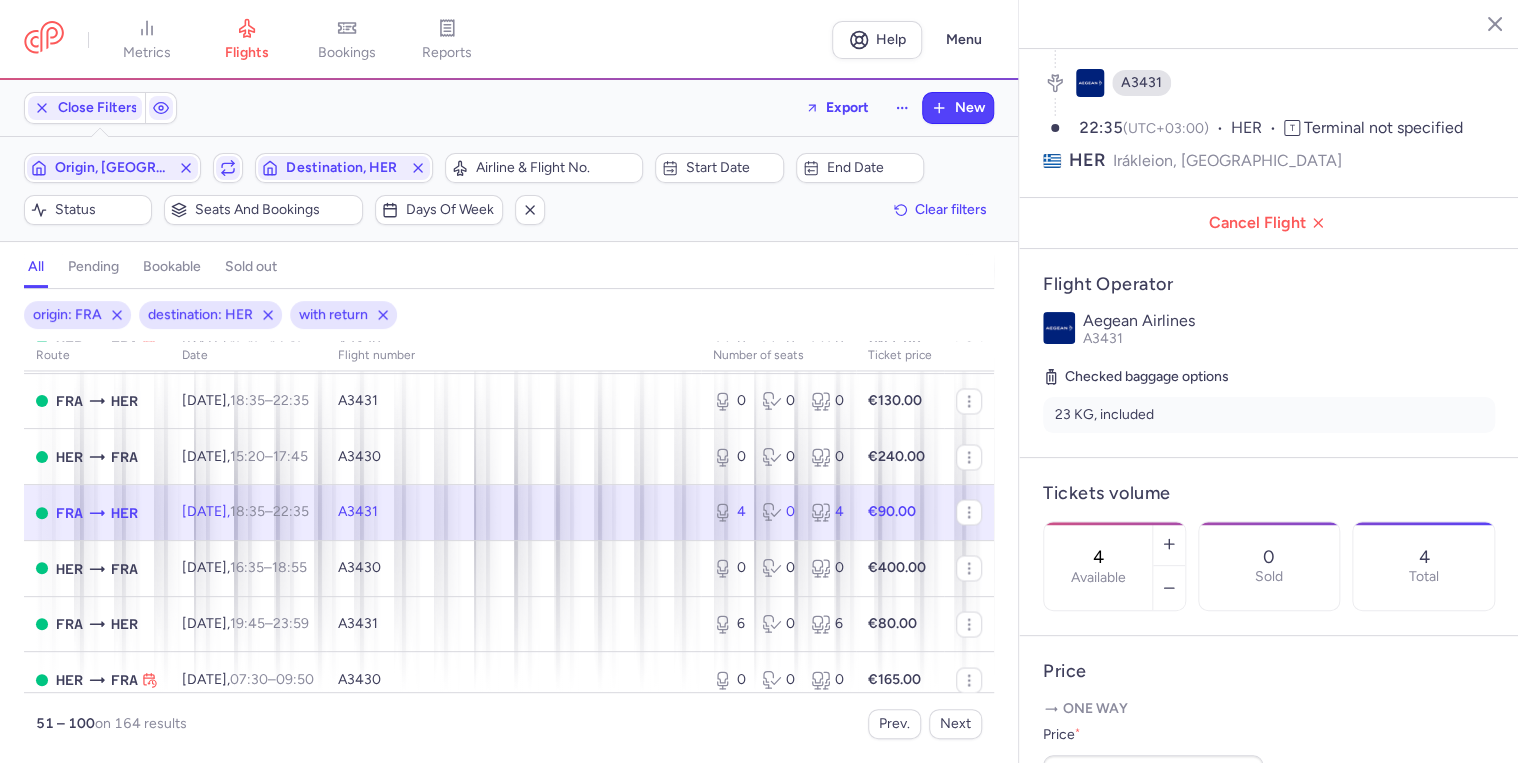 click on "A3431" at bounding box center [513, 513] 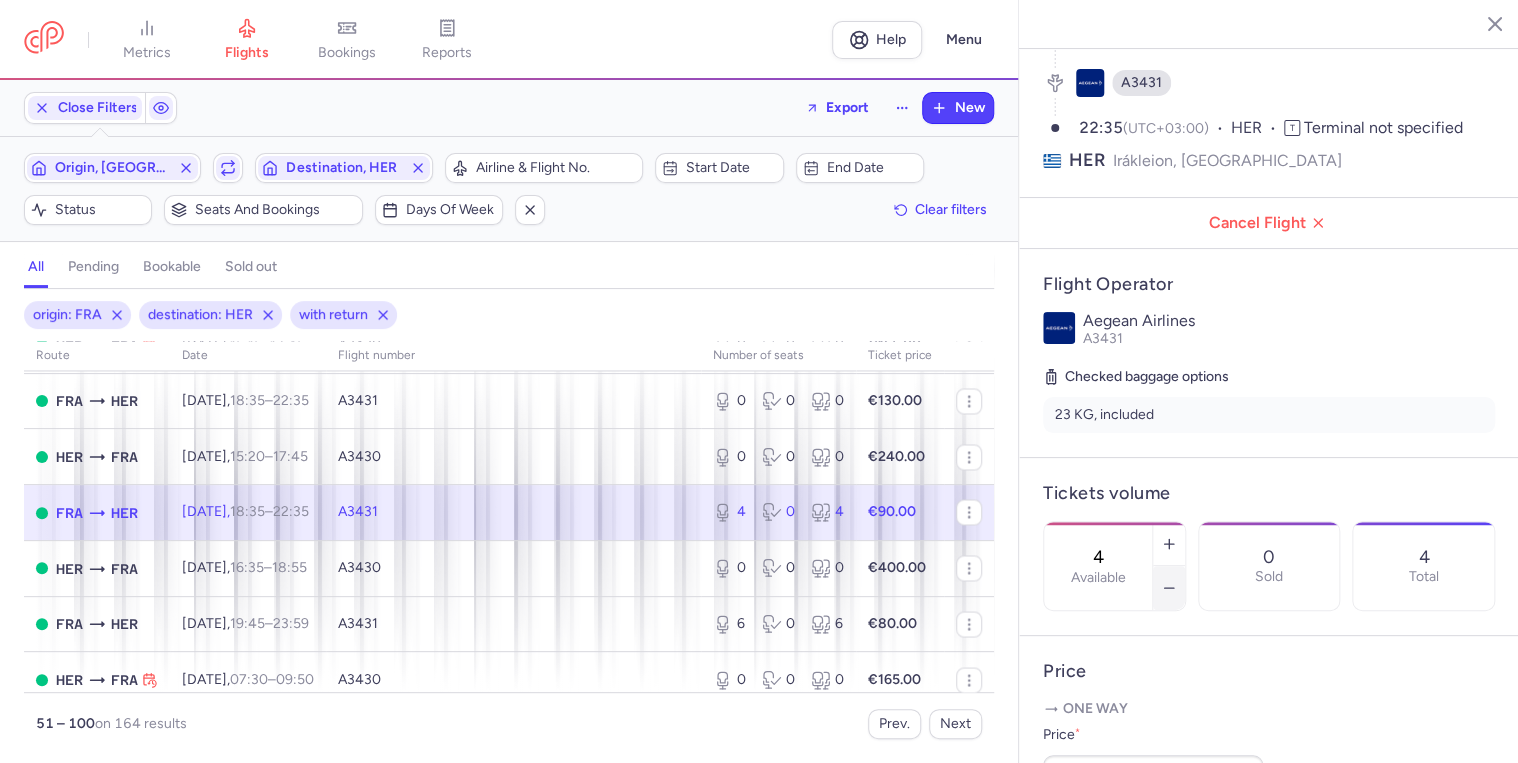 click 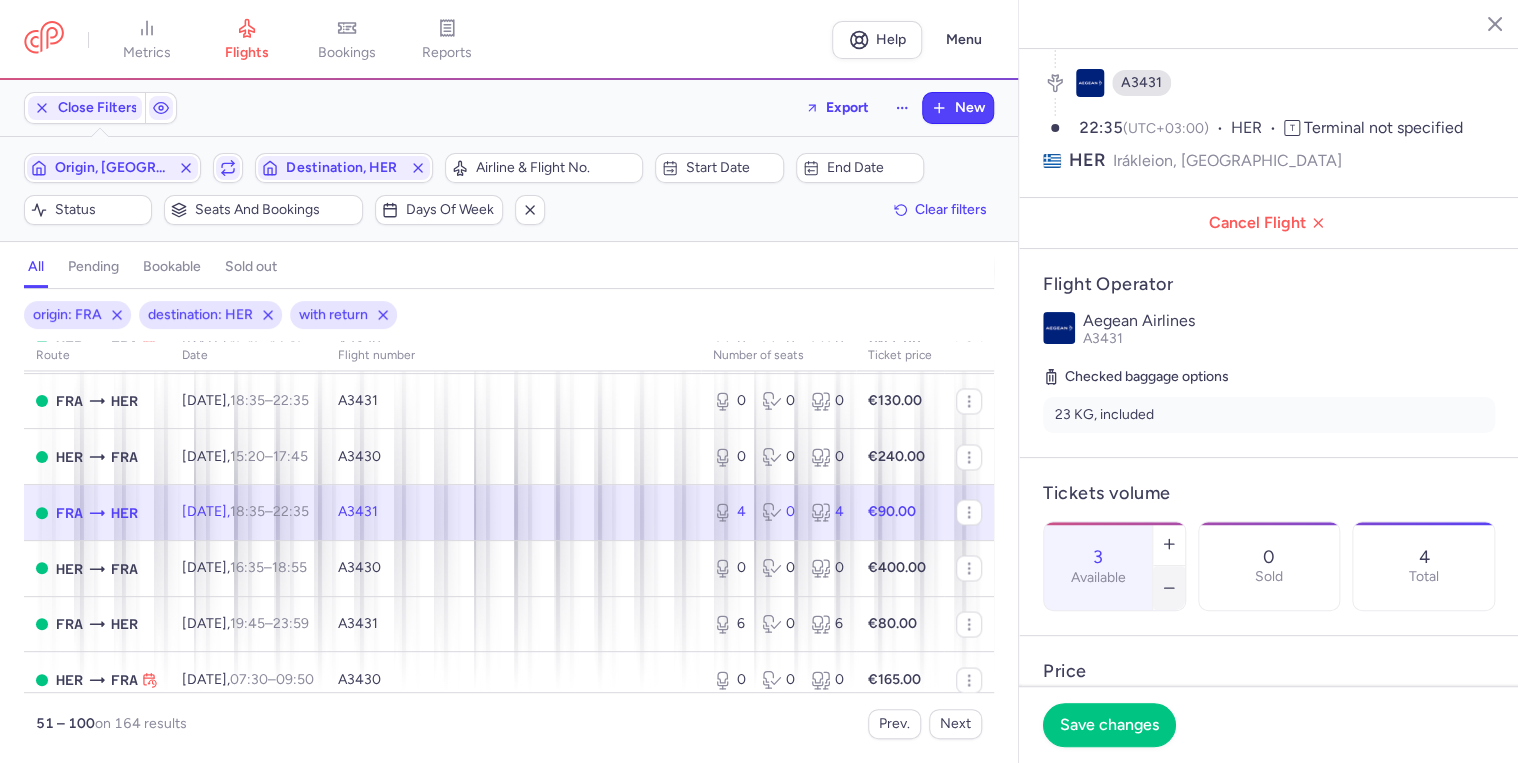 click 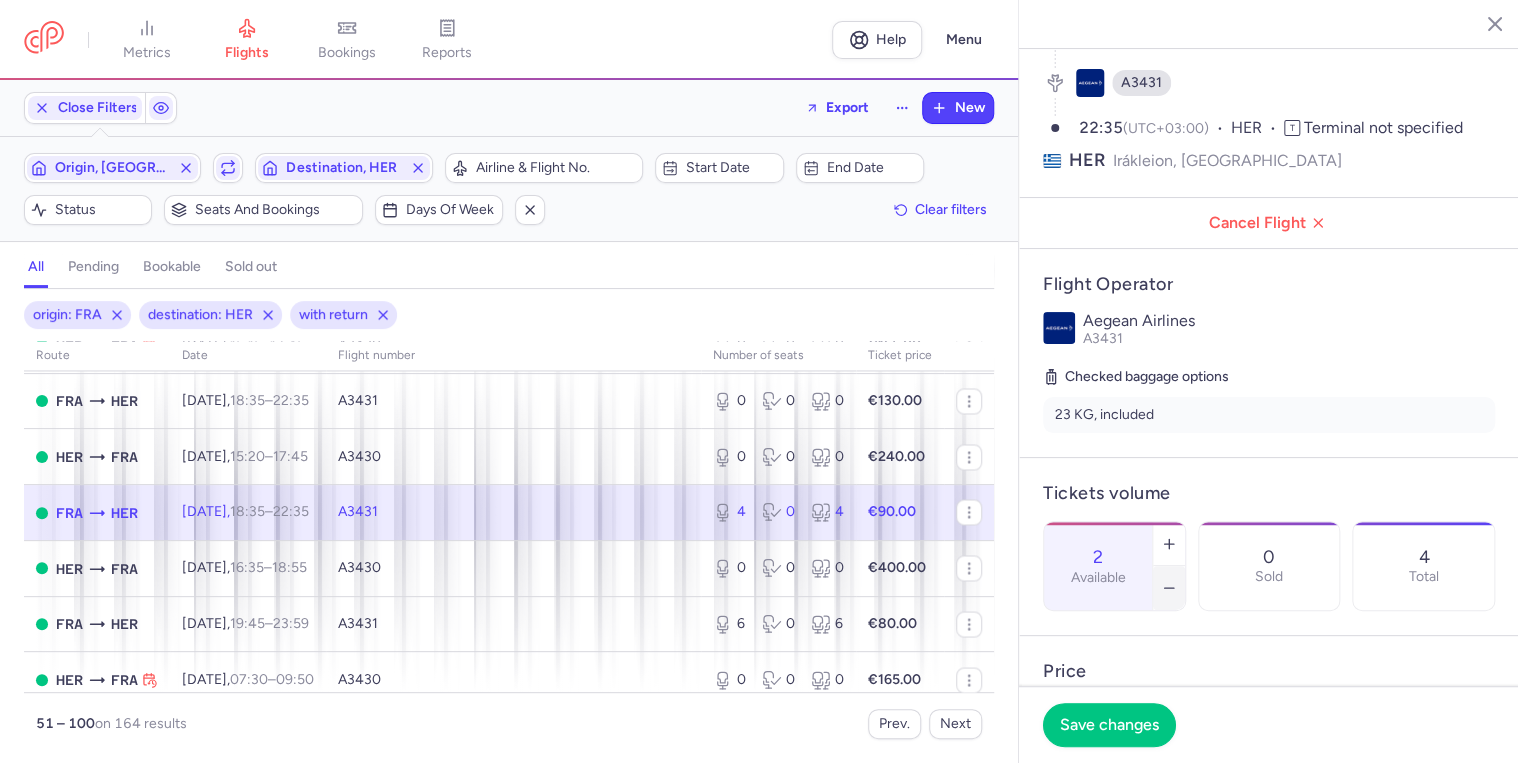 click 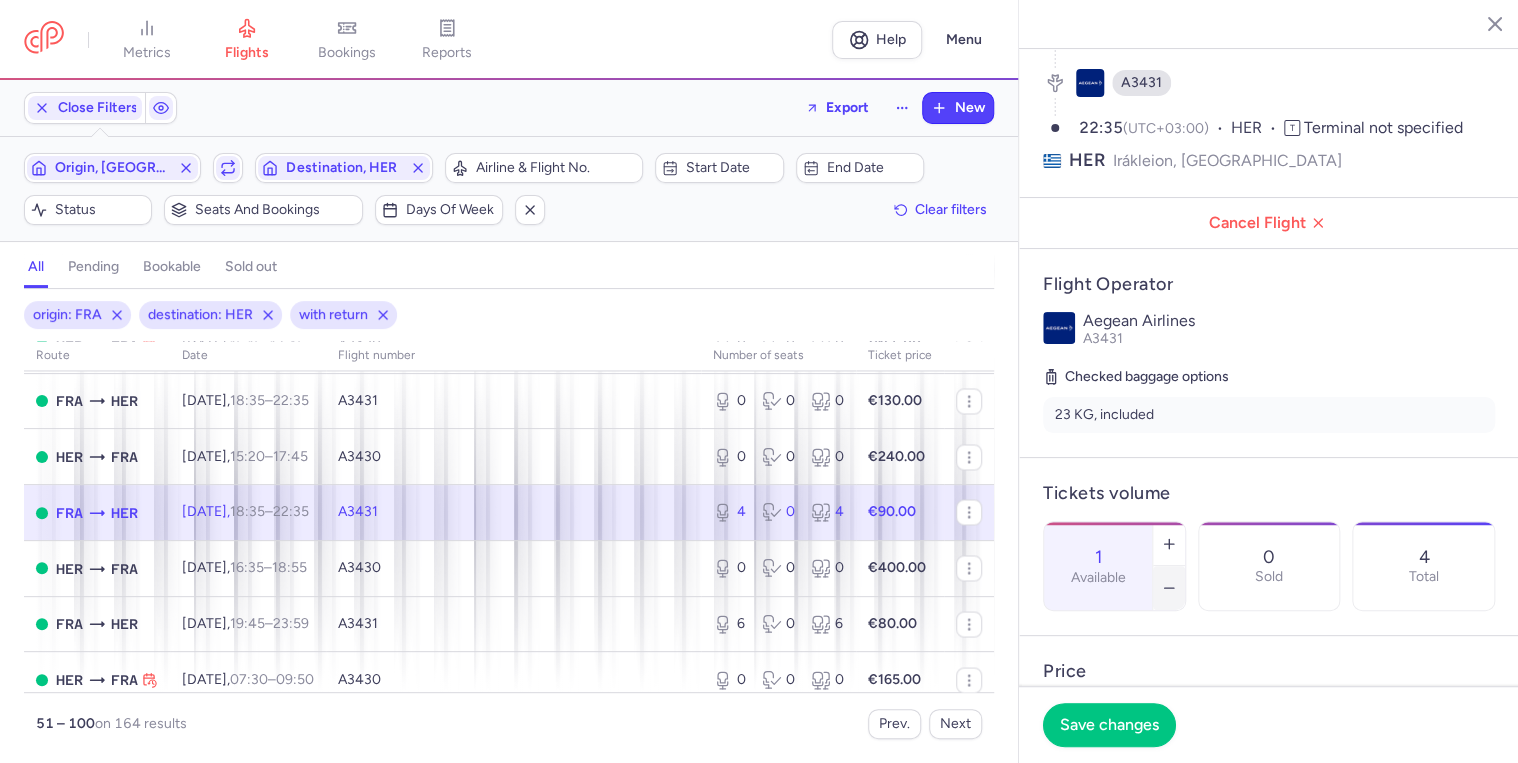 click 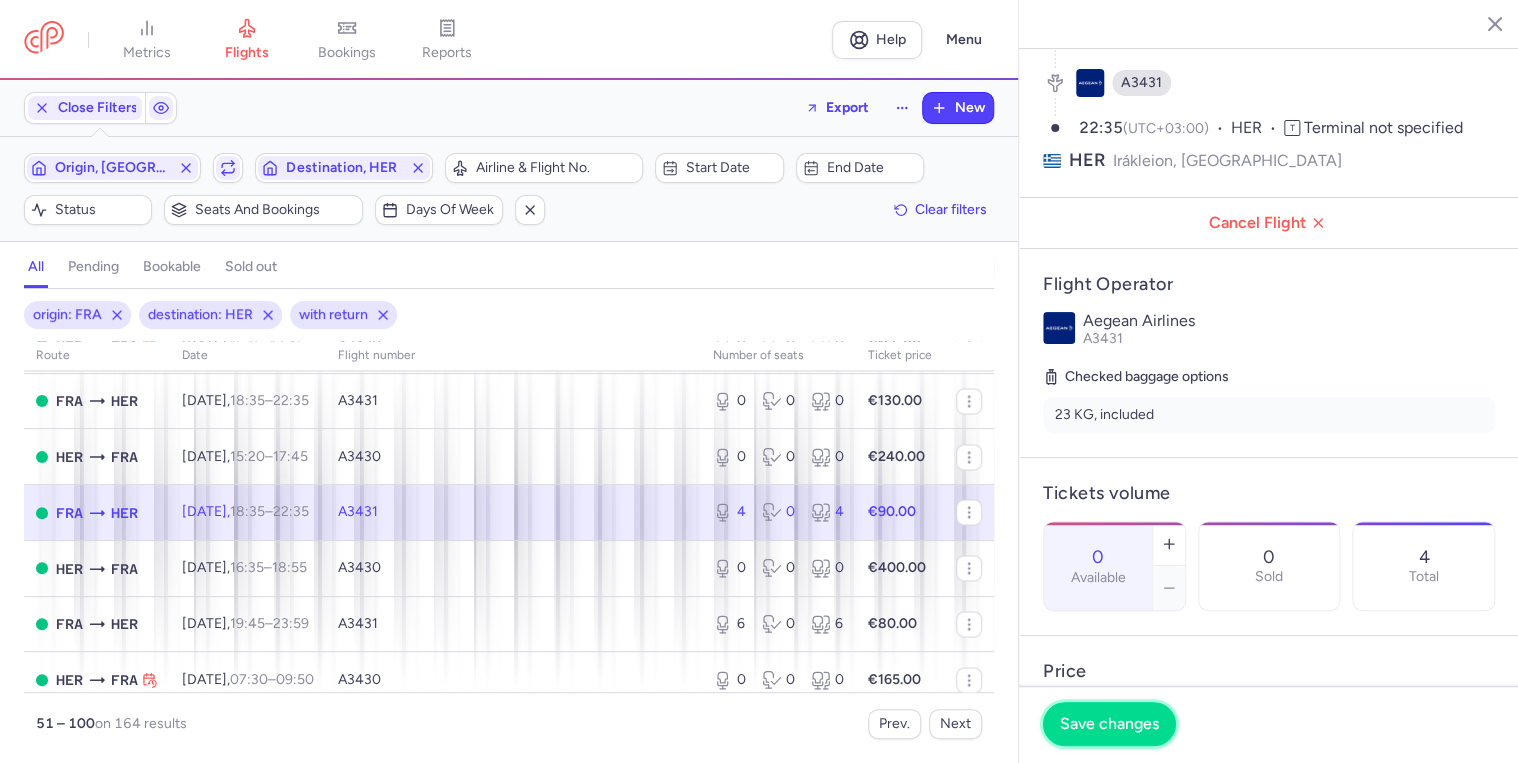 click on "Save changes" at bounding box center [1109, 724] 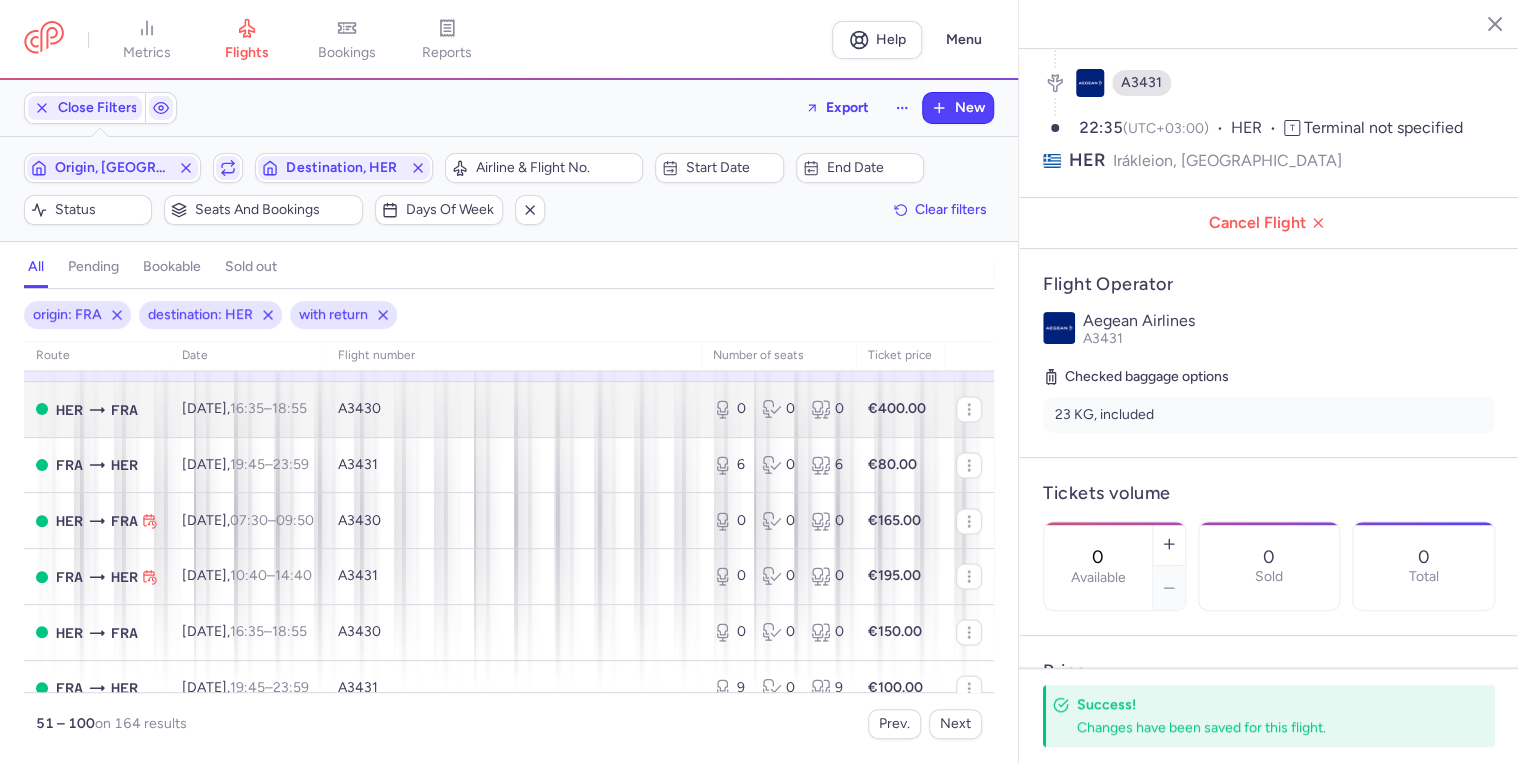 scroll, scrollTop: 1840, scrollLeft: 0, axis: vertical 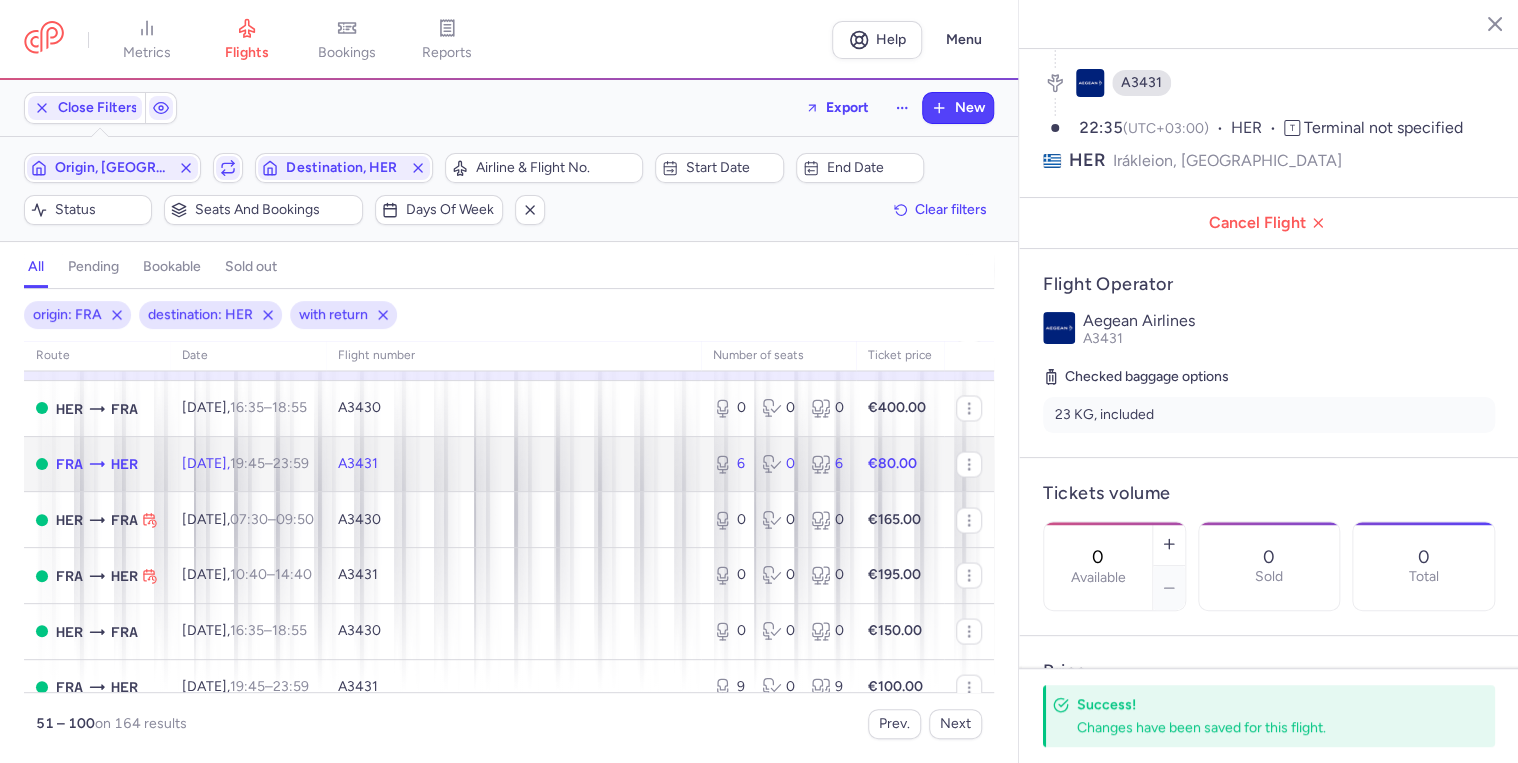 click on "A3431" at bounding box center (513, 464) 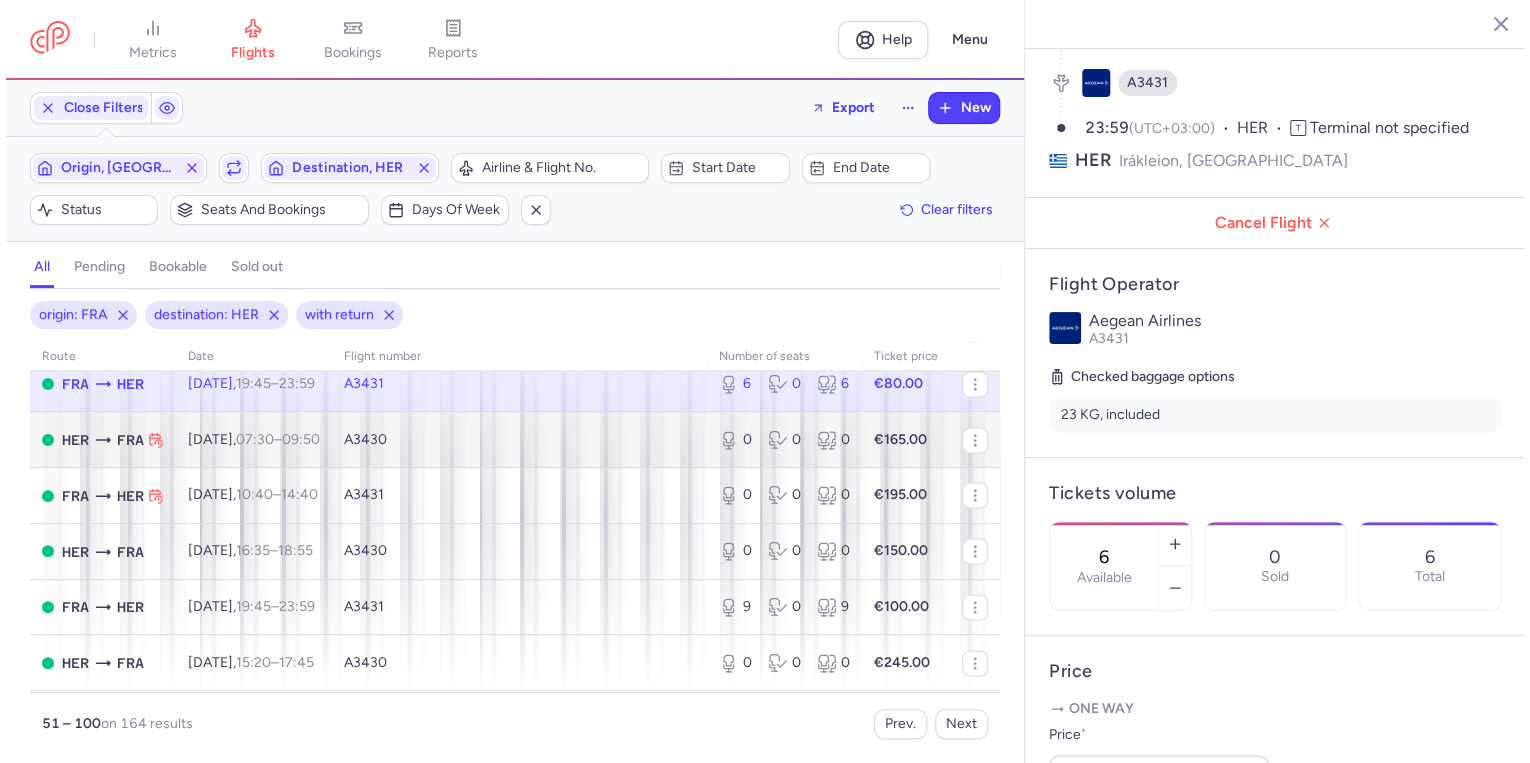 scroll, scrollTop: 2000, scrollLeft: 0, axis: vertical 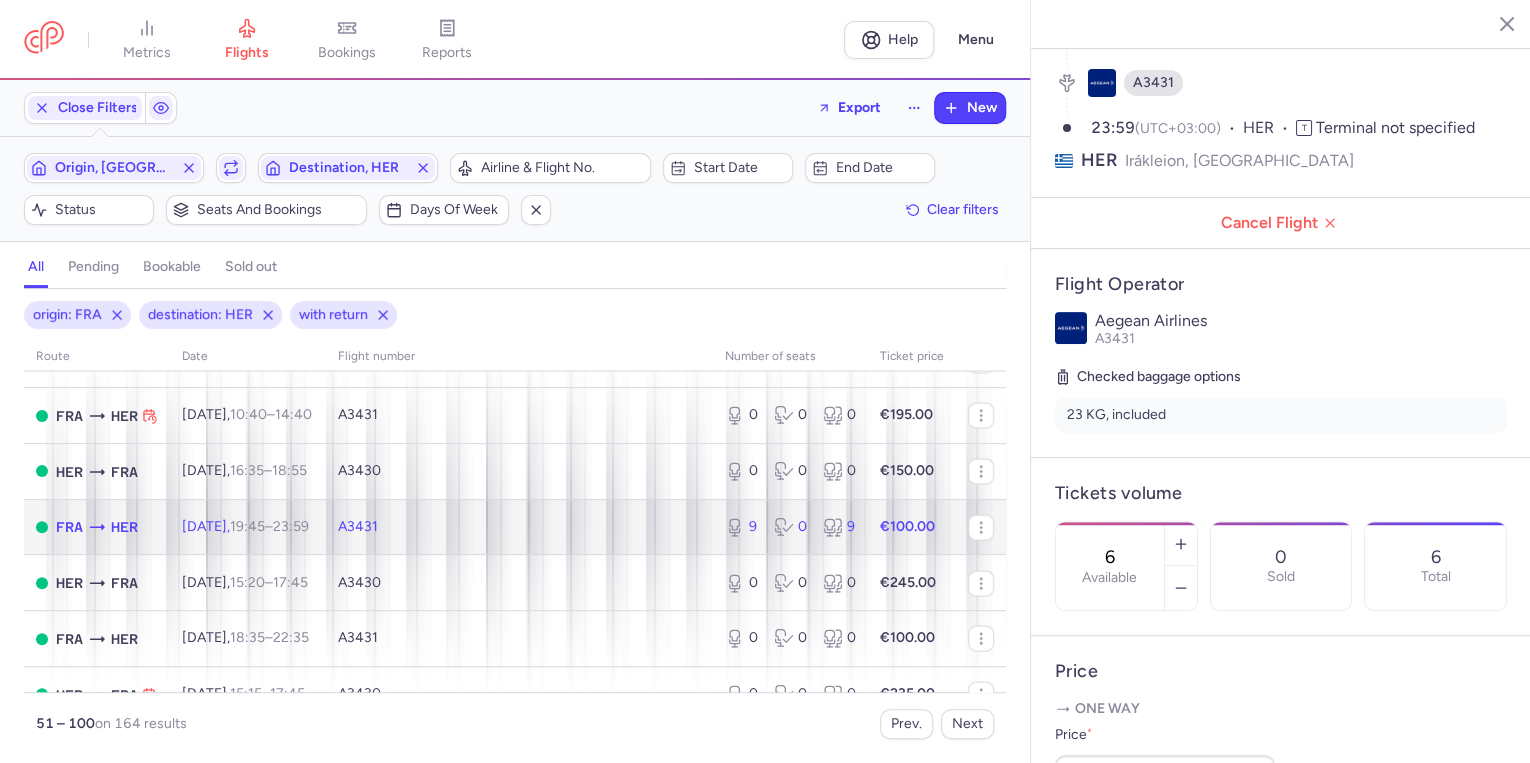 click on "A3431" at bounding box center [519, 527] 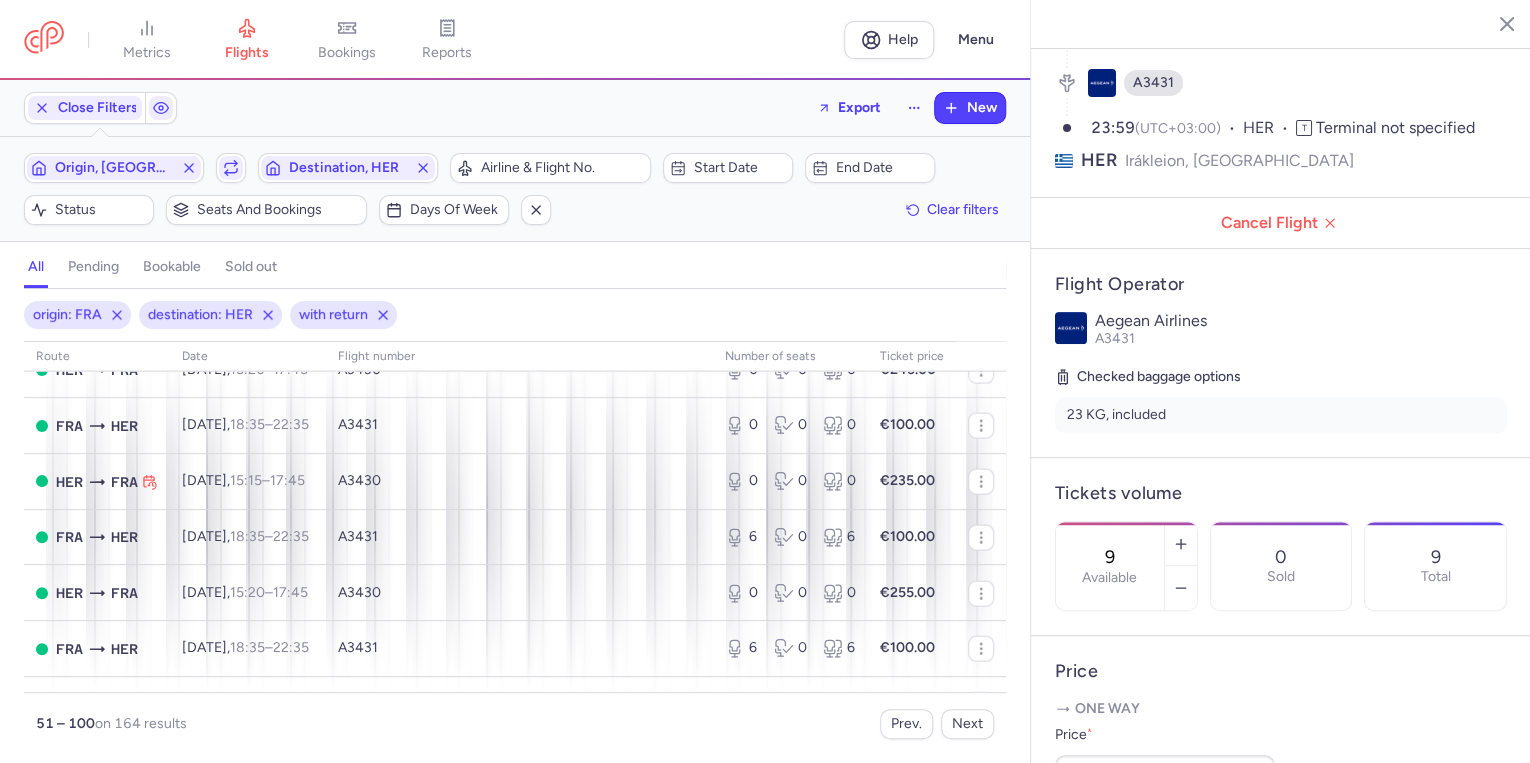scroll, scrollTop: 2240, scrollLeft: 0, axis: vertical 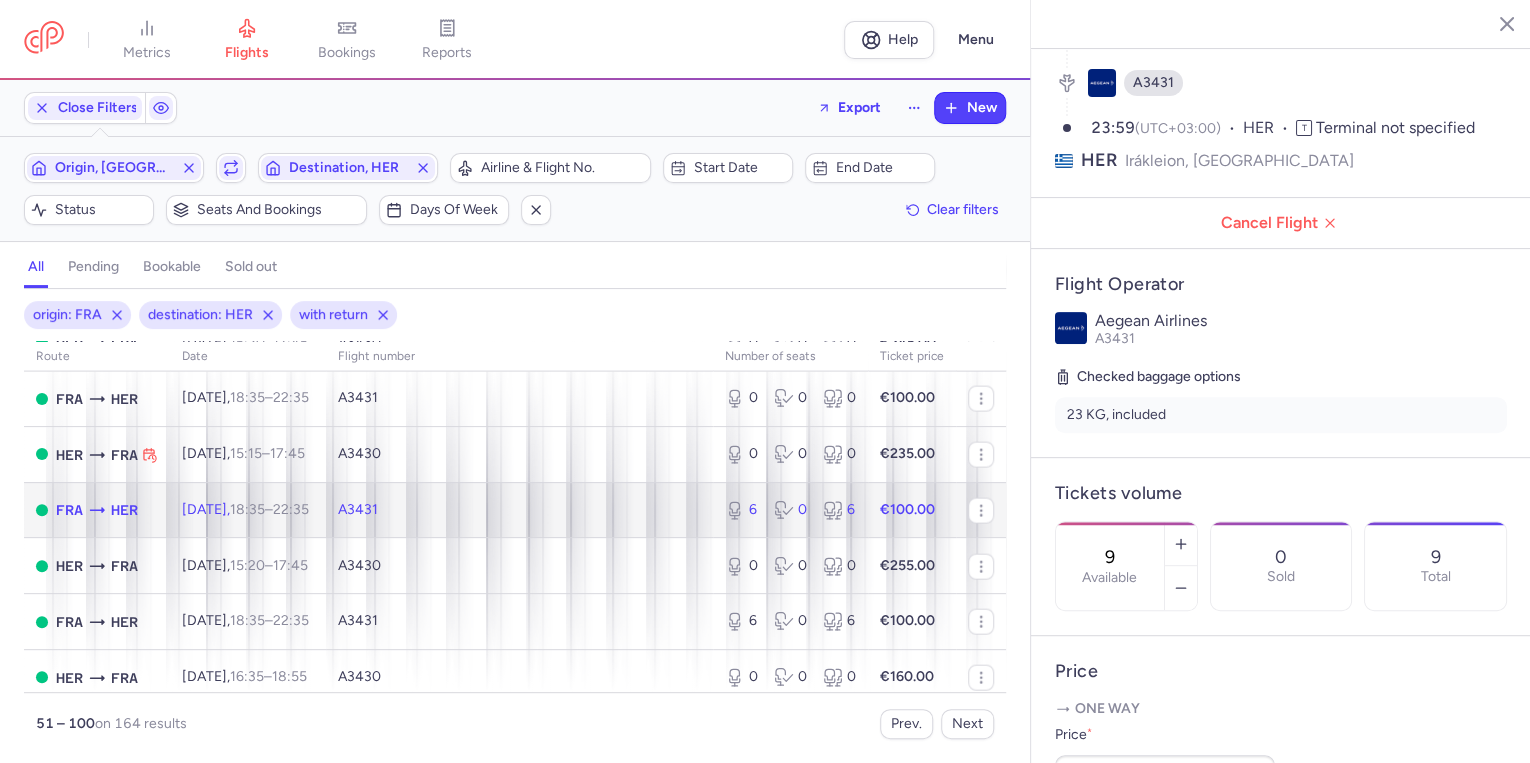 click on "A3431" at bounding box center (519, 510) 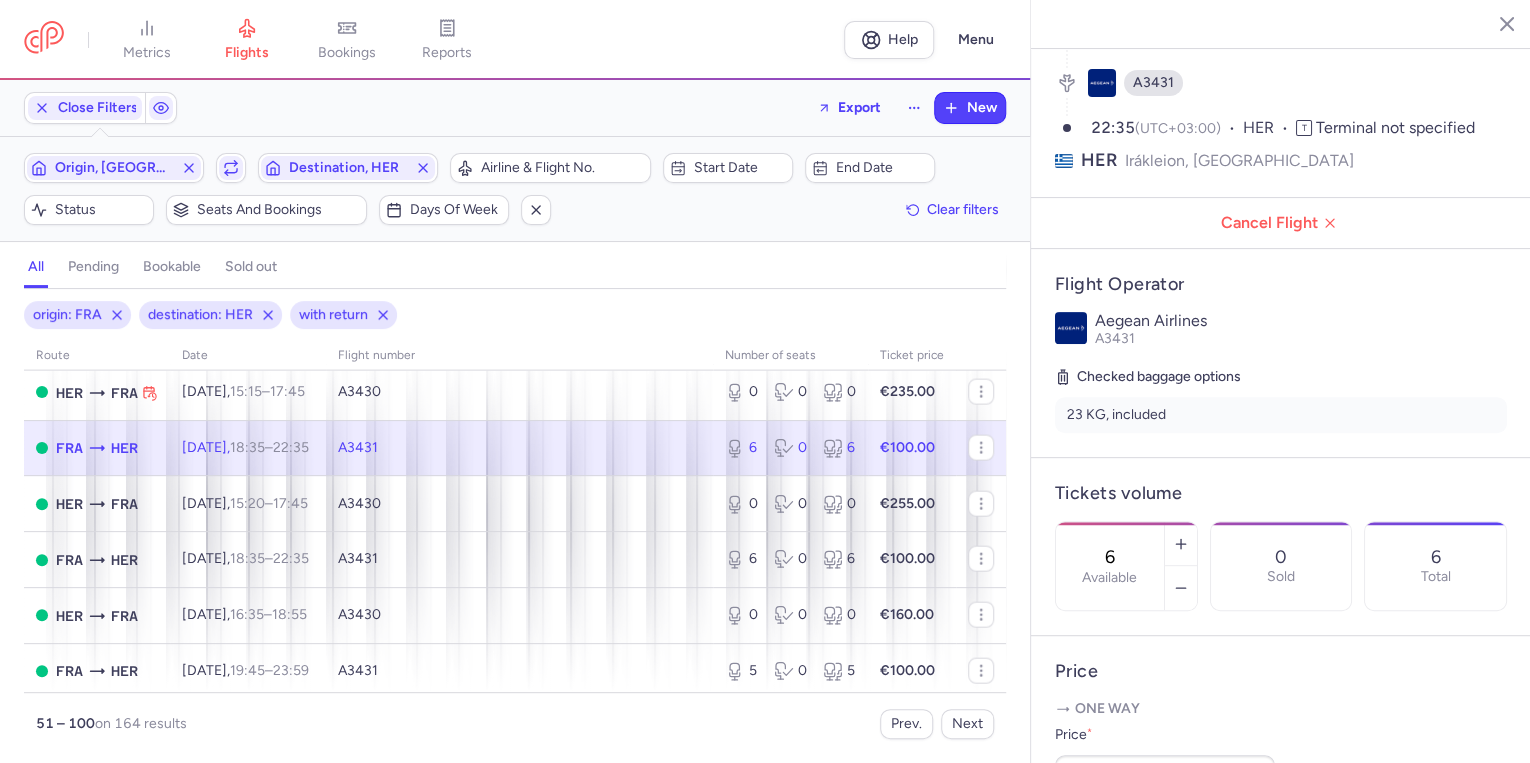 scroll, scrollTop: 2320, scrollLeft: 0, axis: vertical 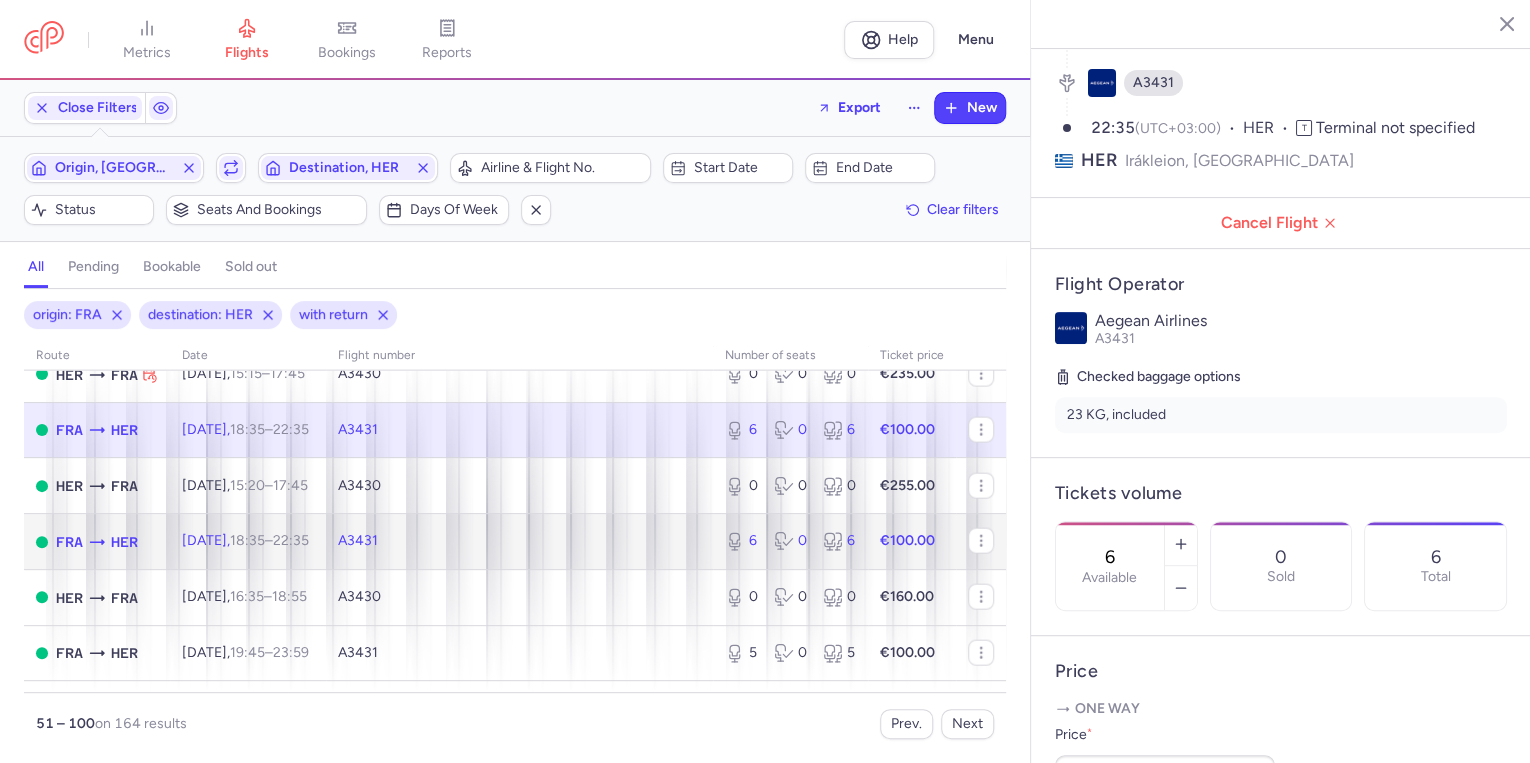 click on "A3431" at bounding box center [519, 542] 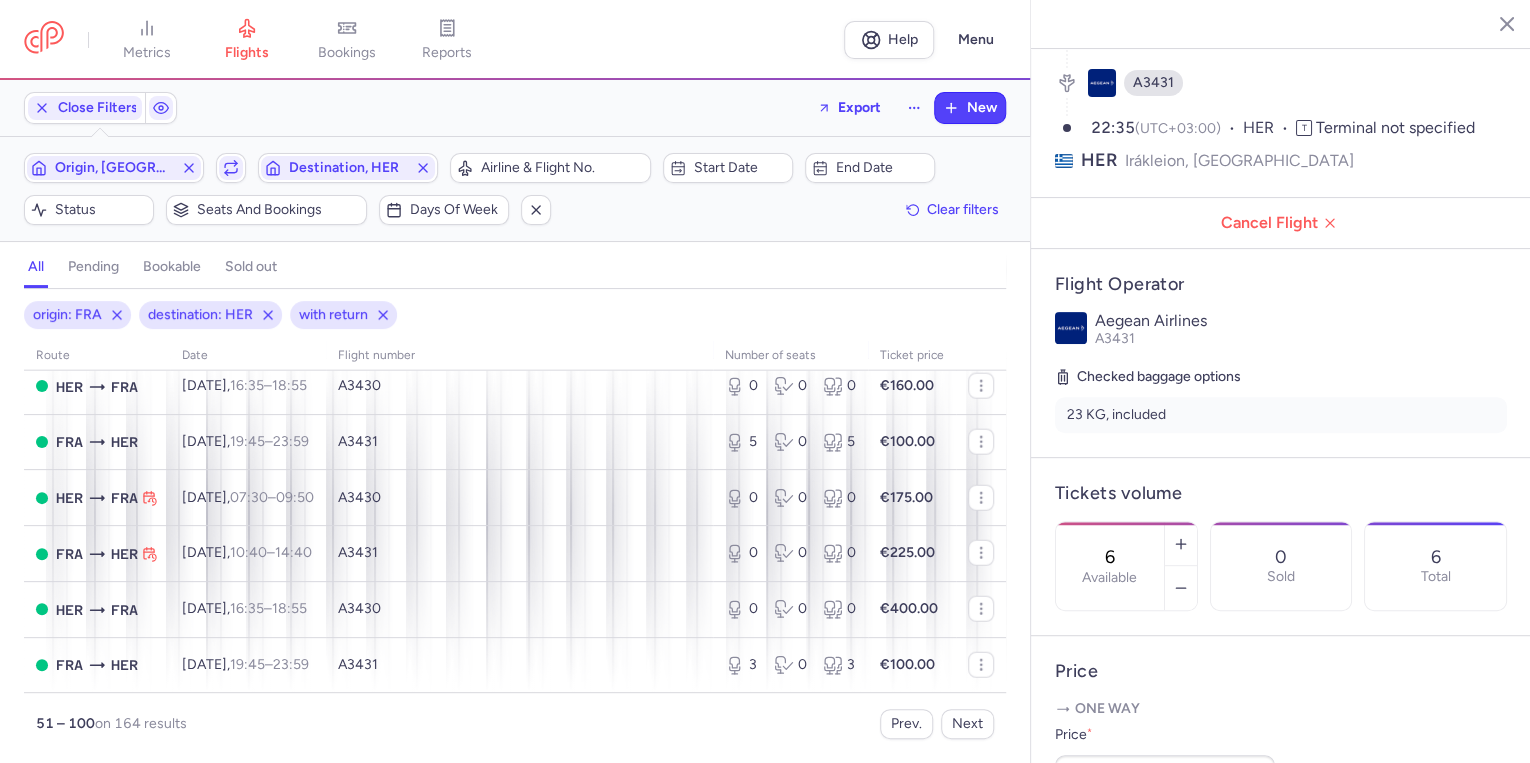 scroll, scrollTop: 2560, scrollLeft: 0, axis: vertical 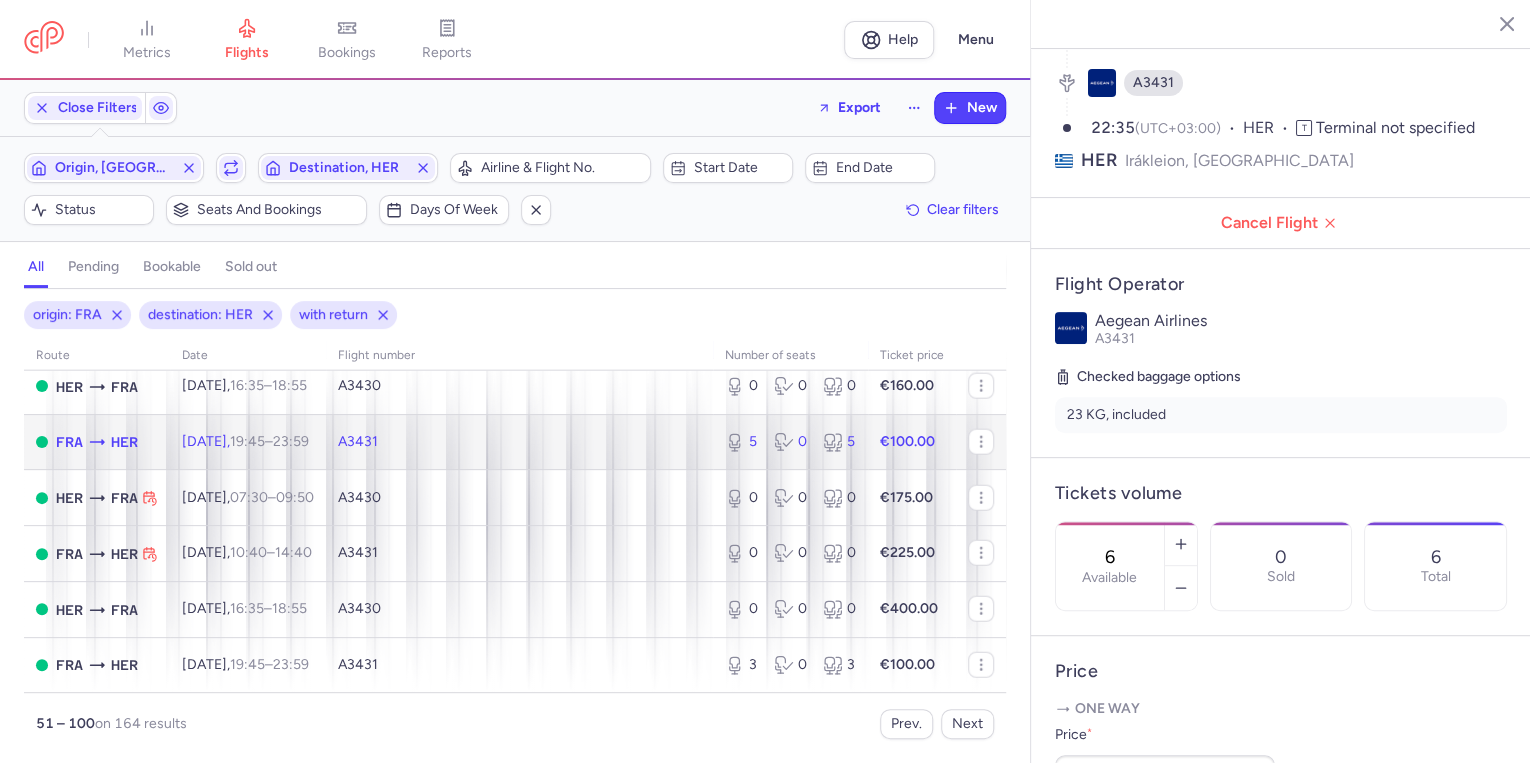 click on "A3431" at bounding box center (519, 442) 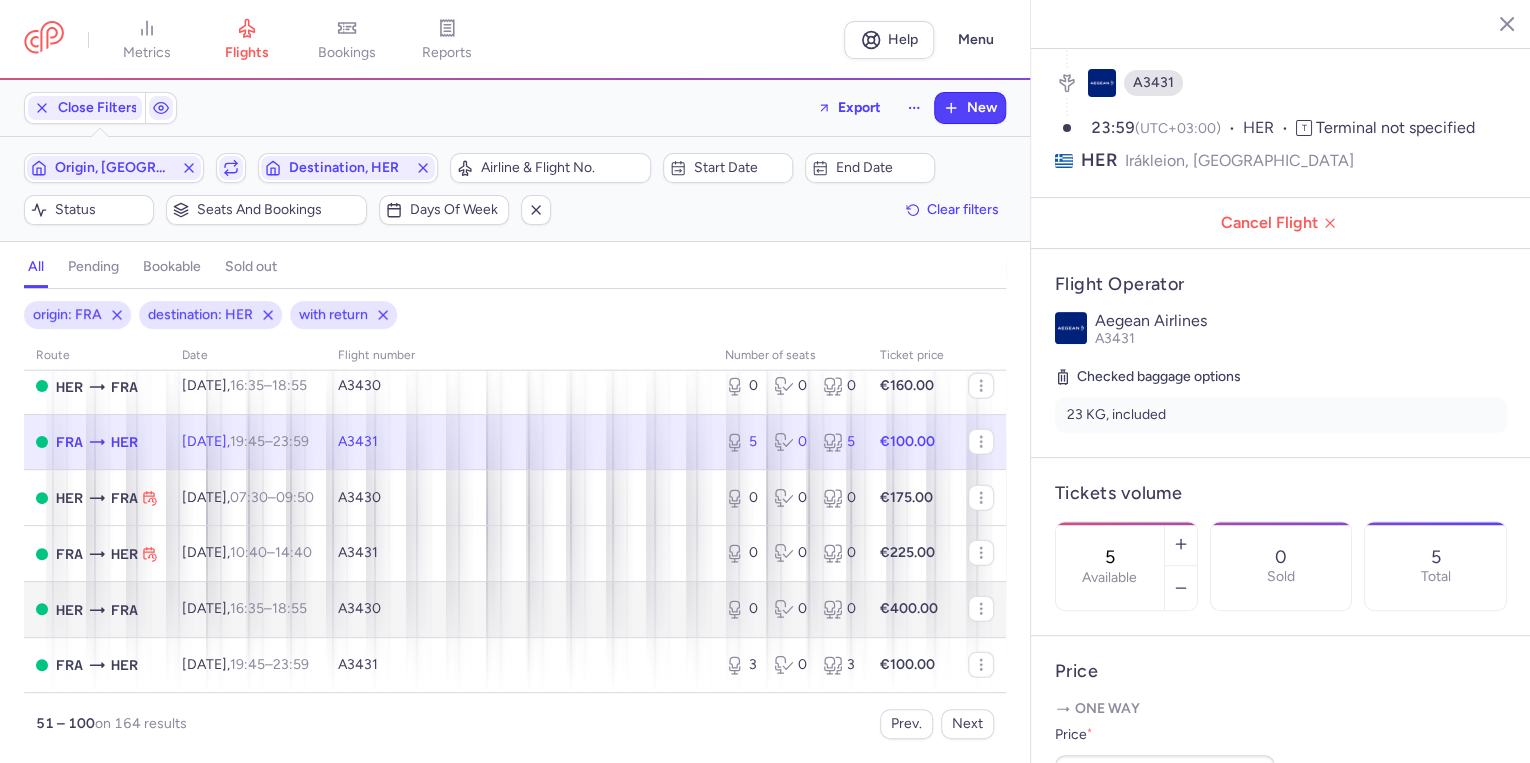scroll, scrollTop: 2593, scrollLeft: 0, axis: vertical 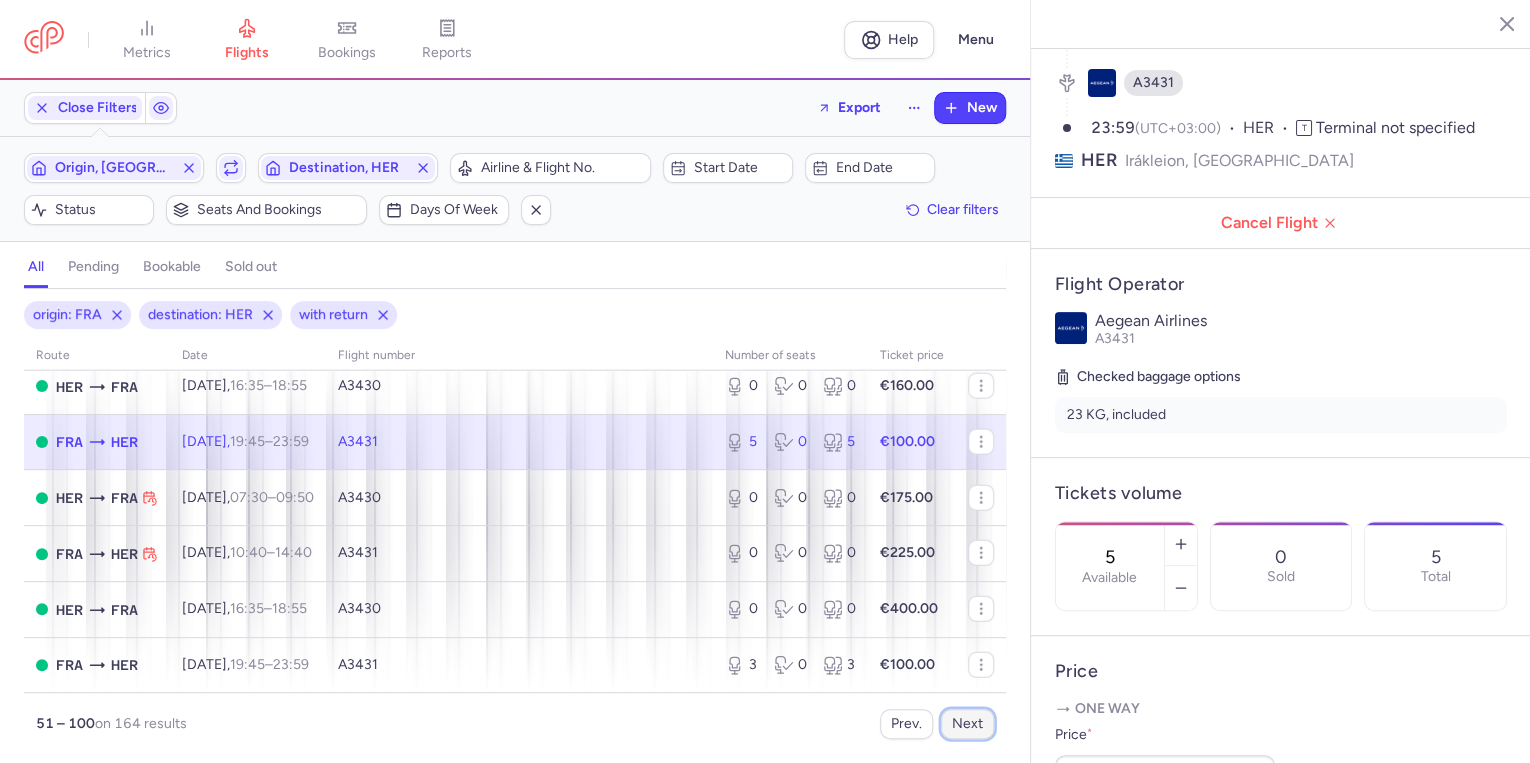 click on "Next" at bounding box center [967, 724] 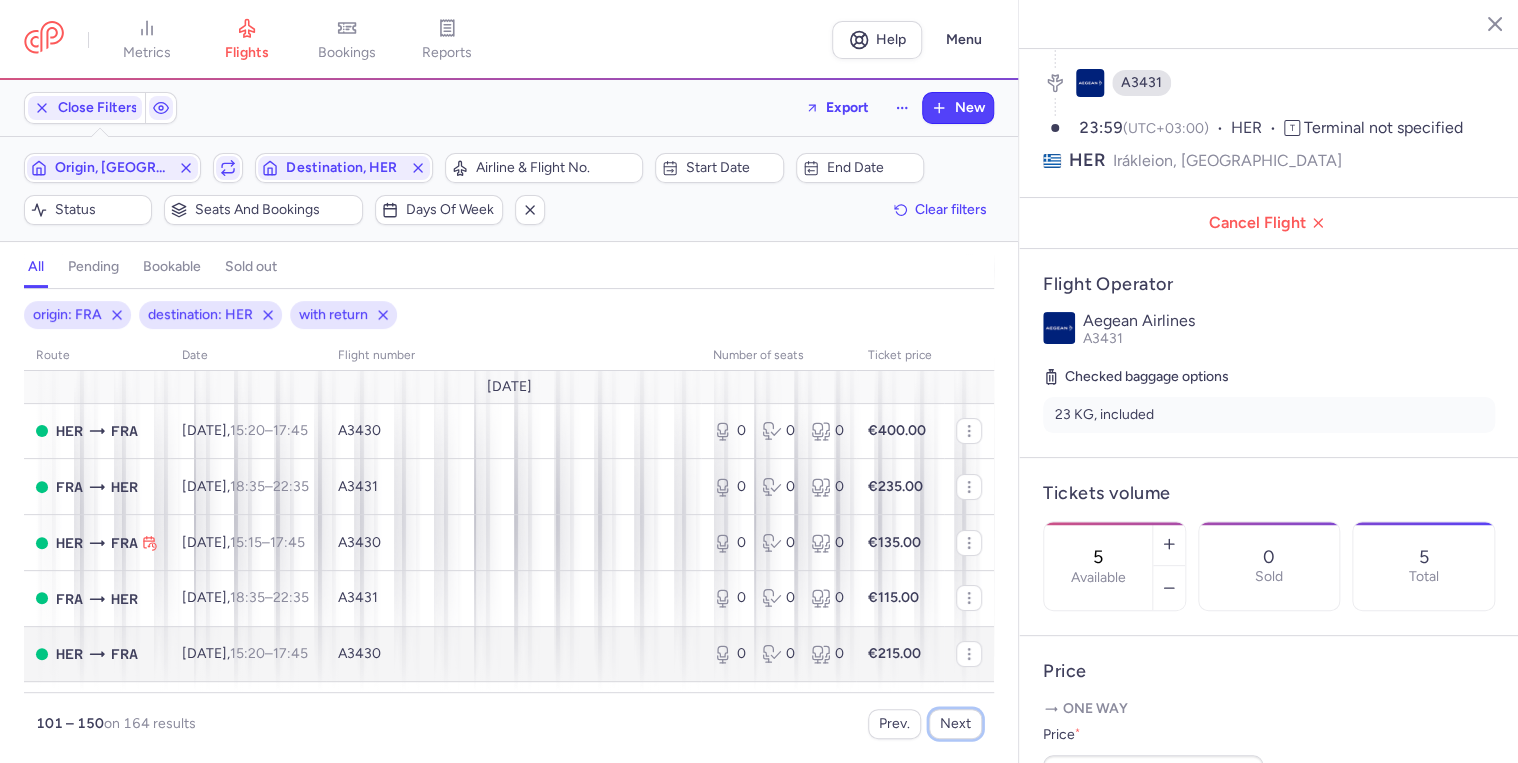 scroll, scrollTop: 160, scrollLeft: 0, axis: vertical 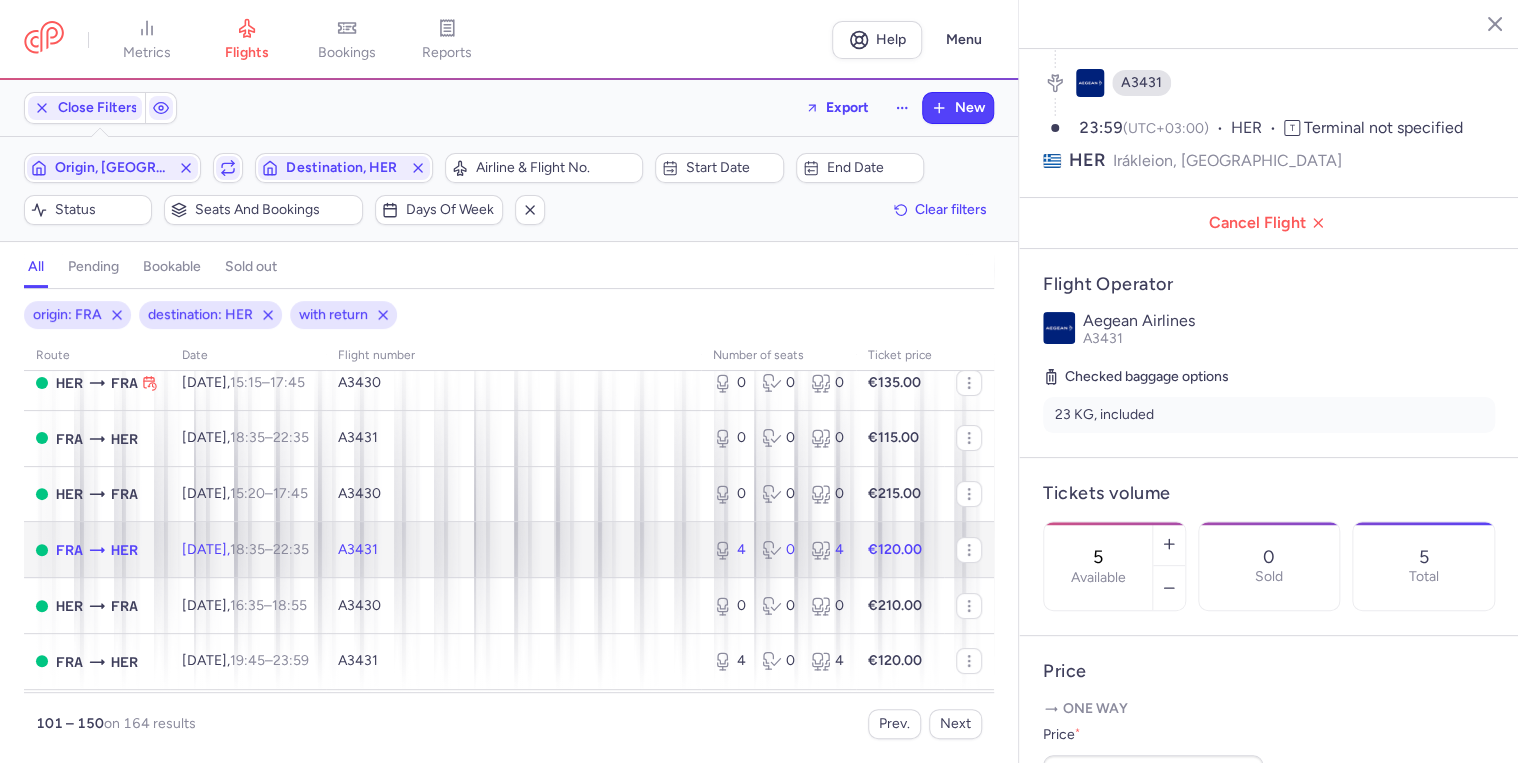 click on "[DATE]  18:35  –  22:35  +0" at bounding box center [248, 550] 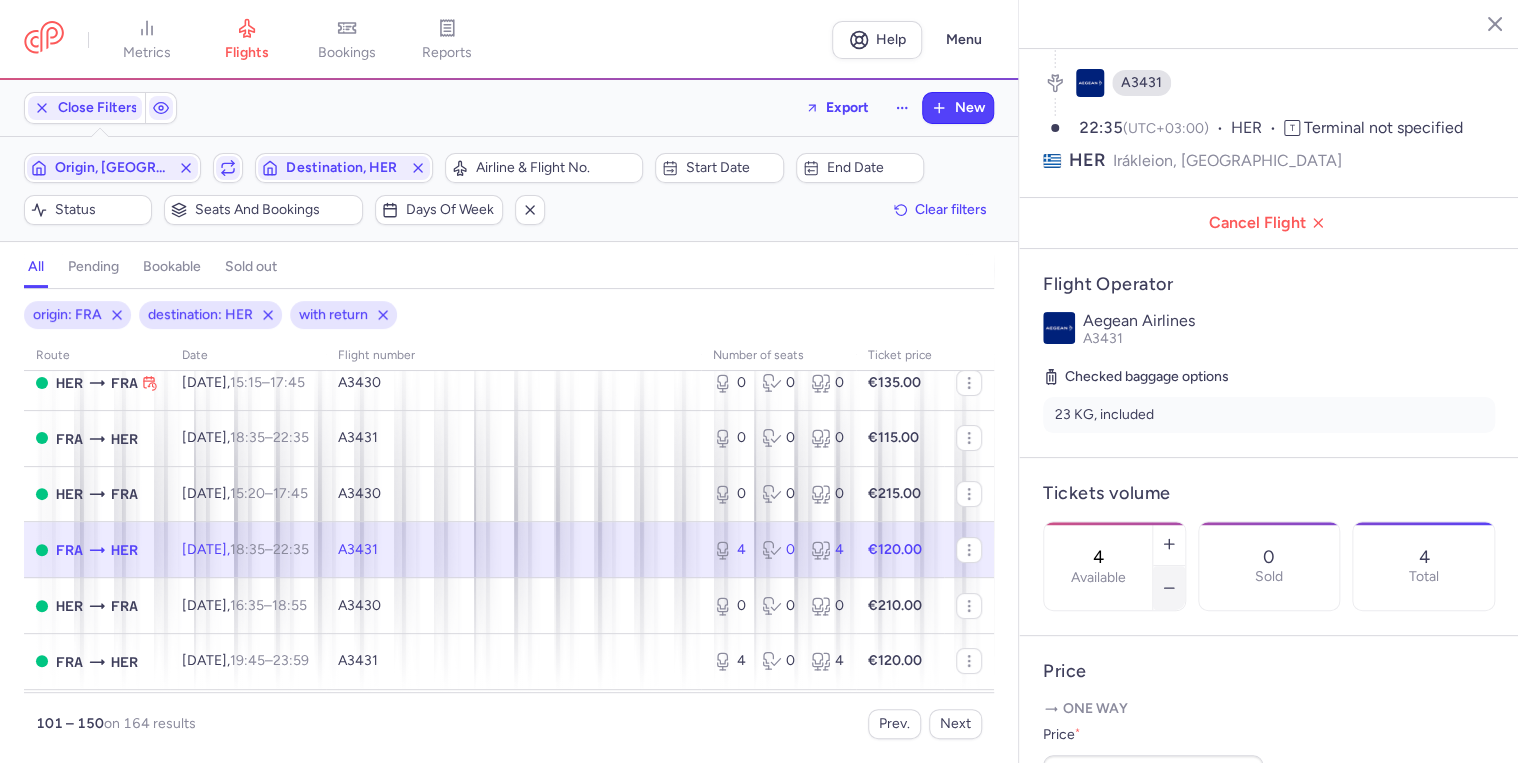 click 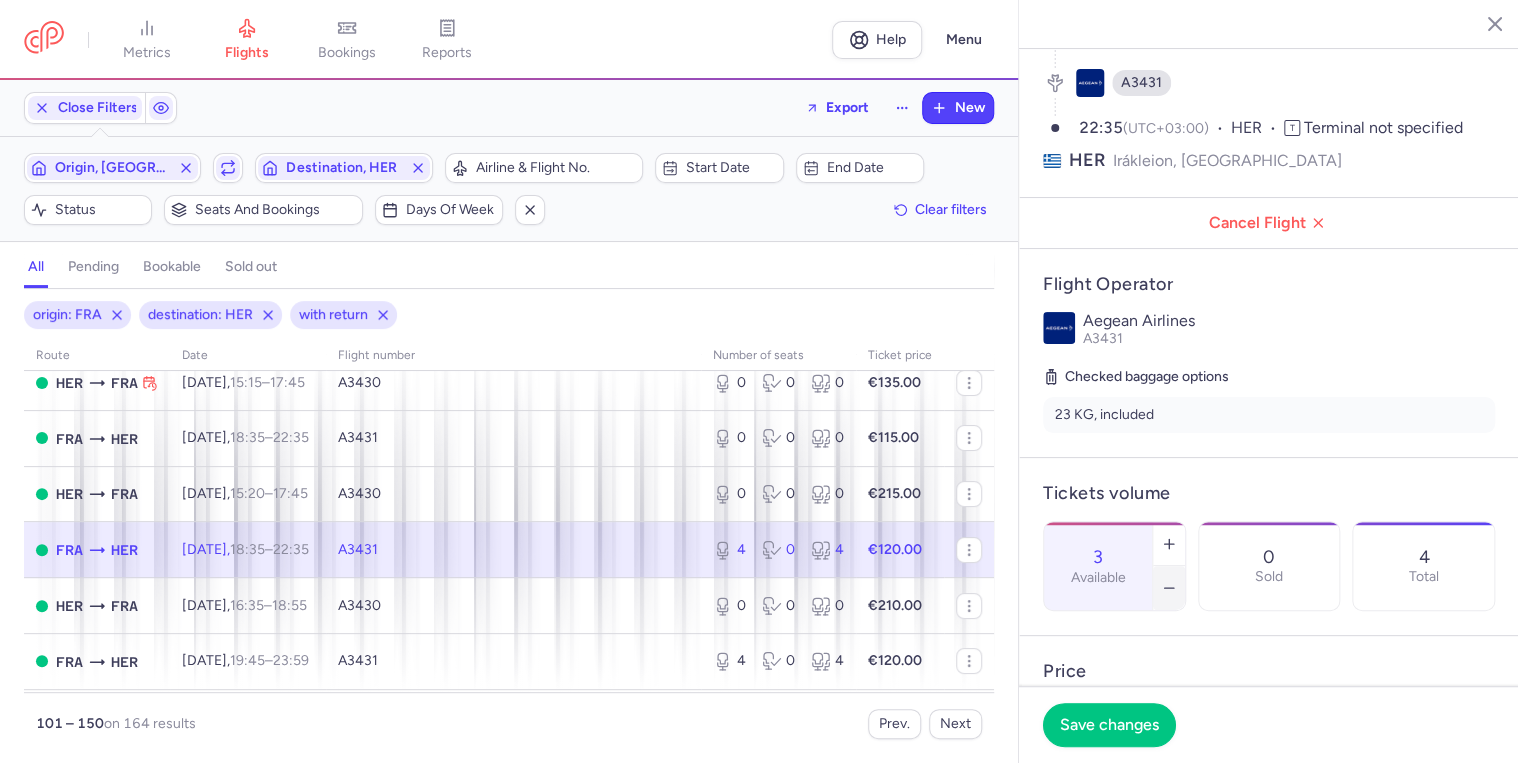 click 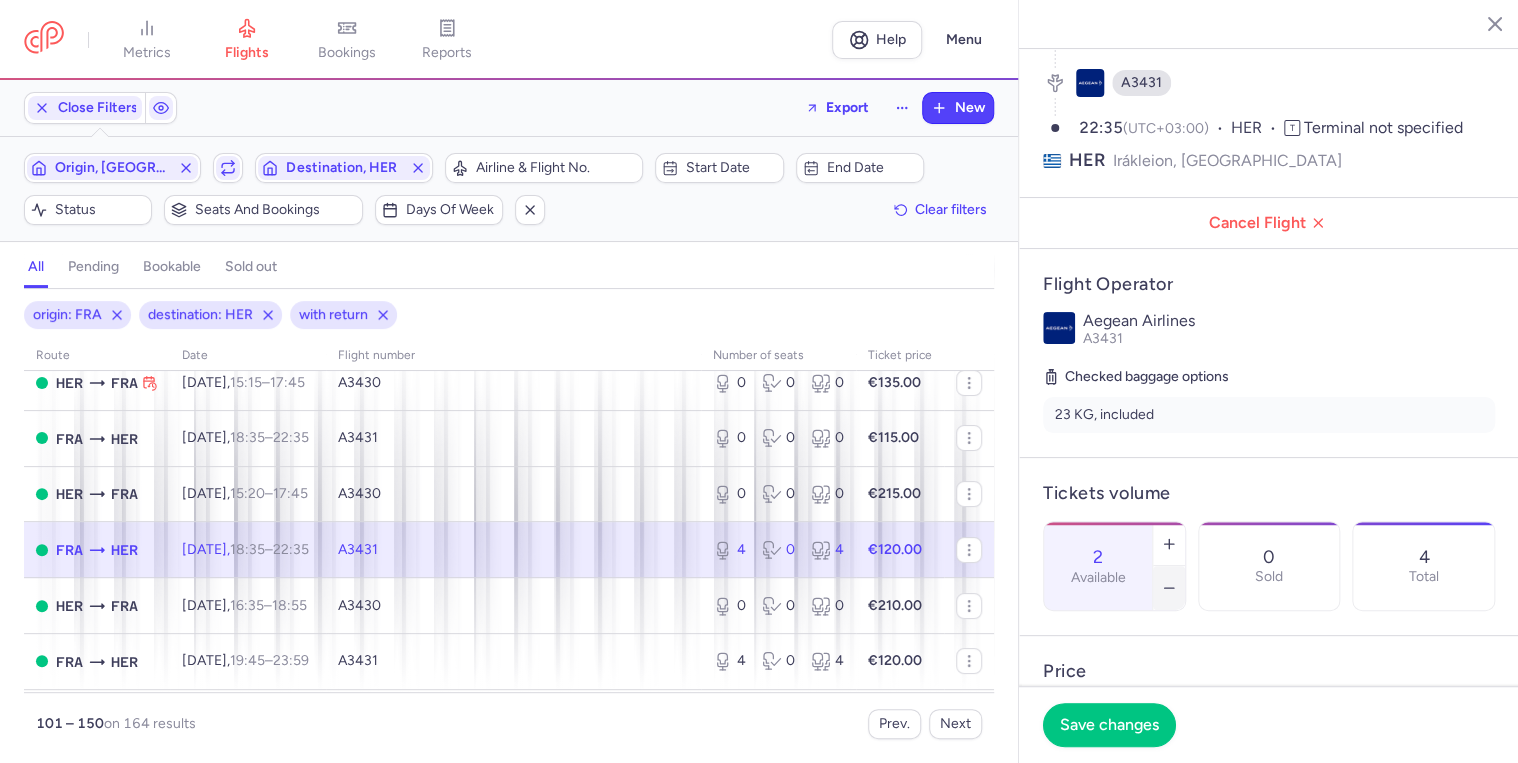 click 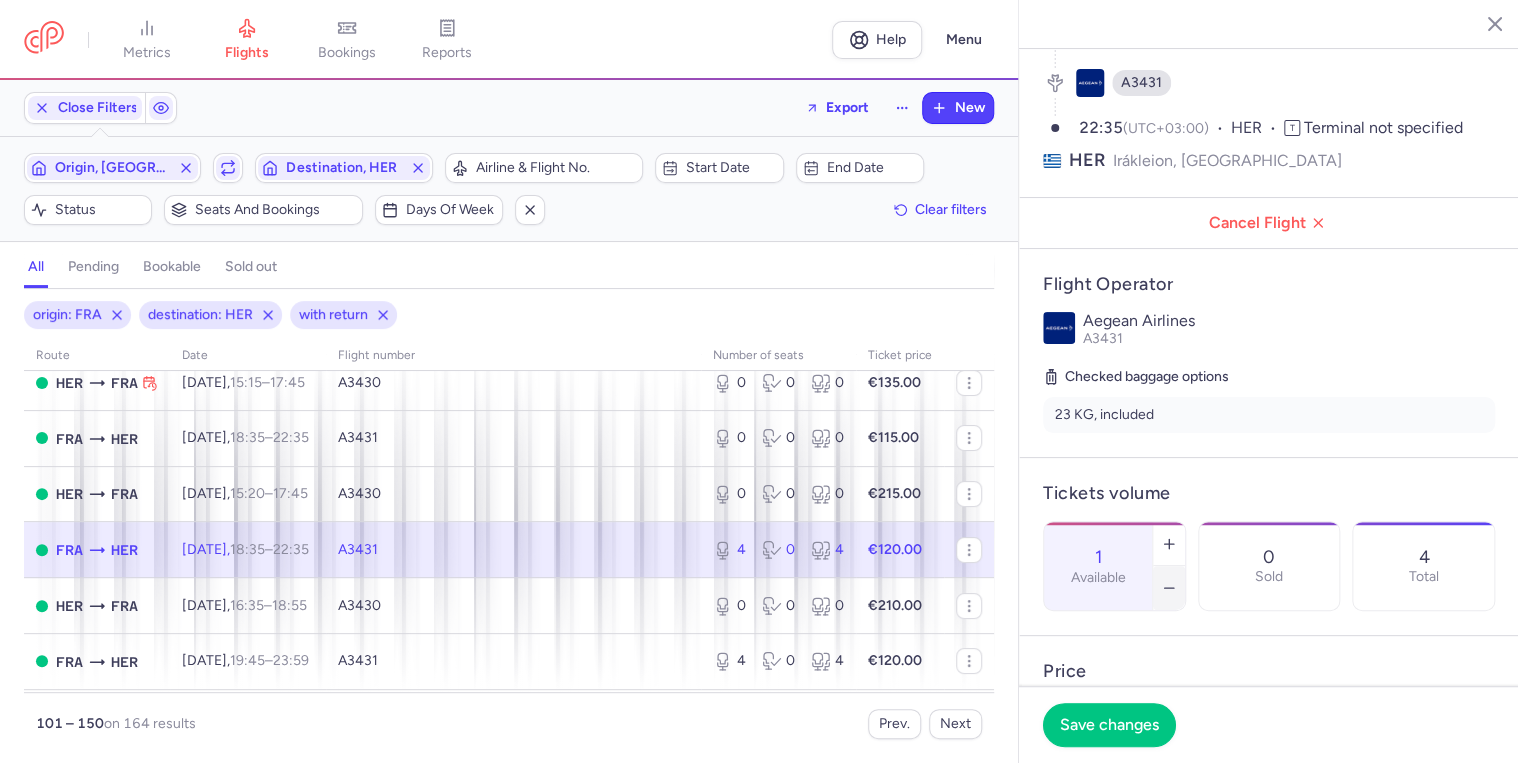 click 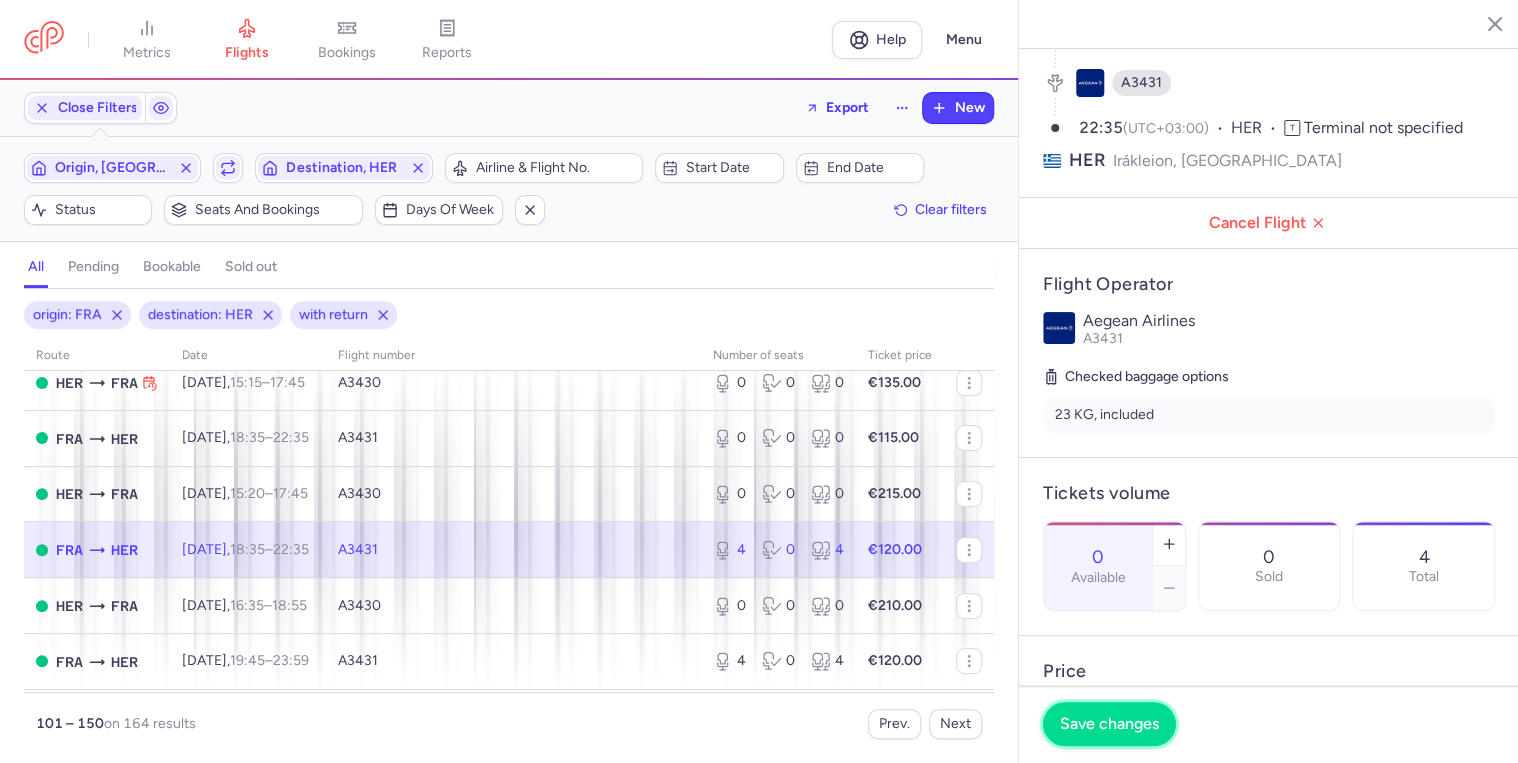 click on "Save changes" at bounding box center [1109, 724] 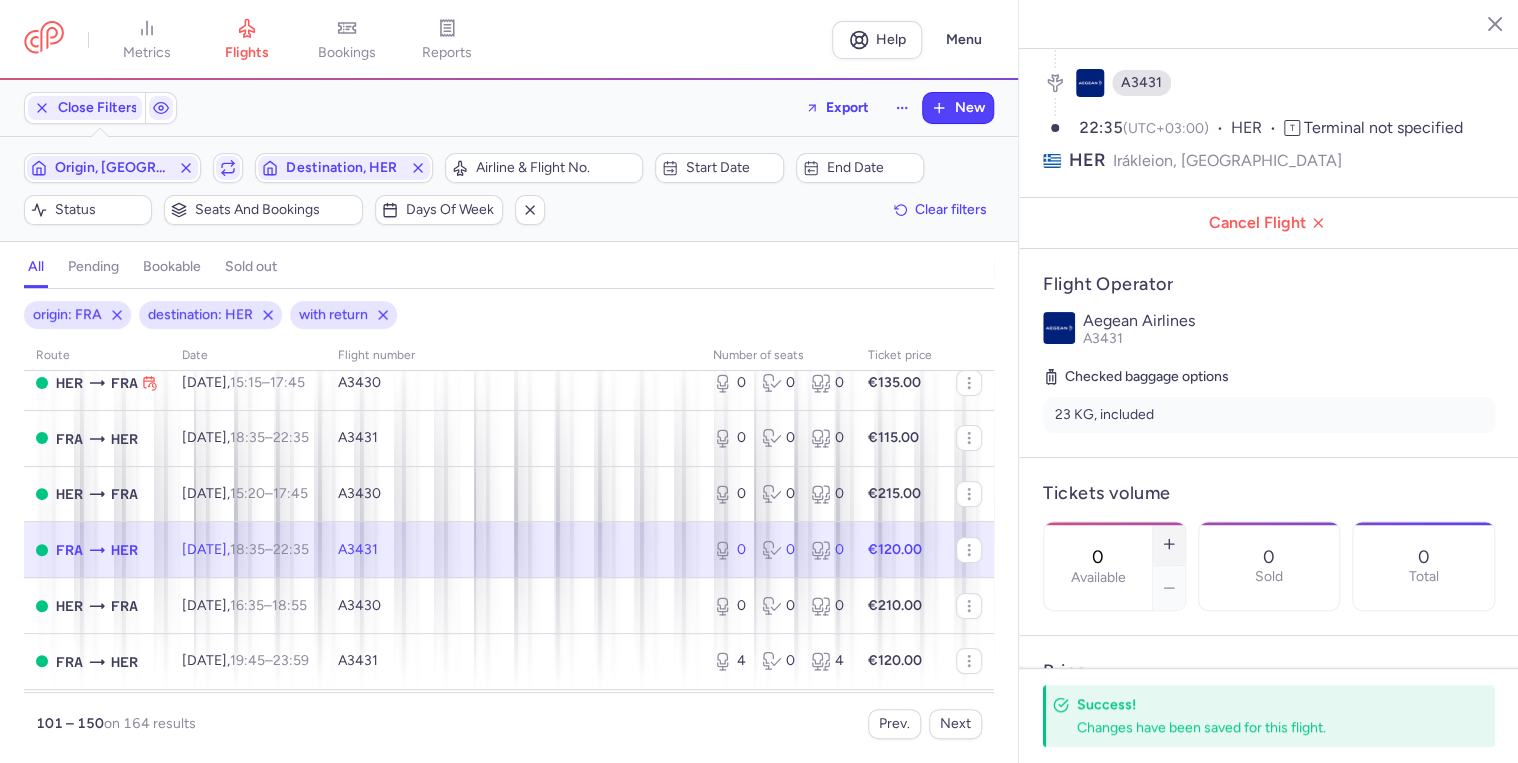 click 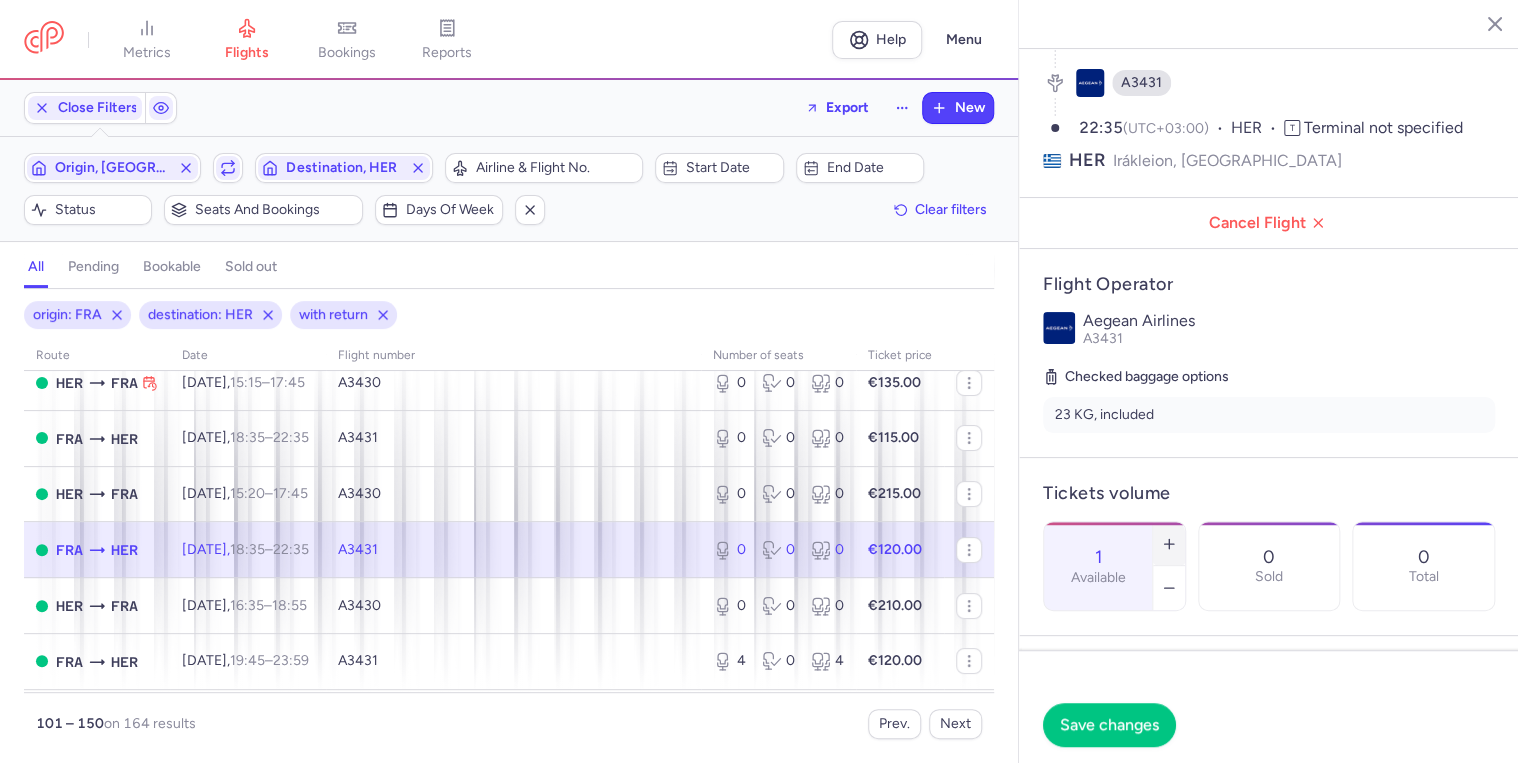 click 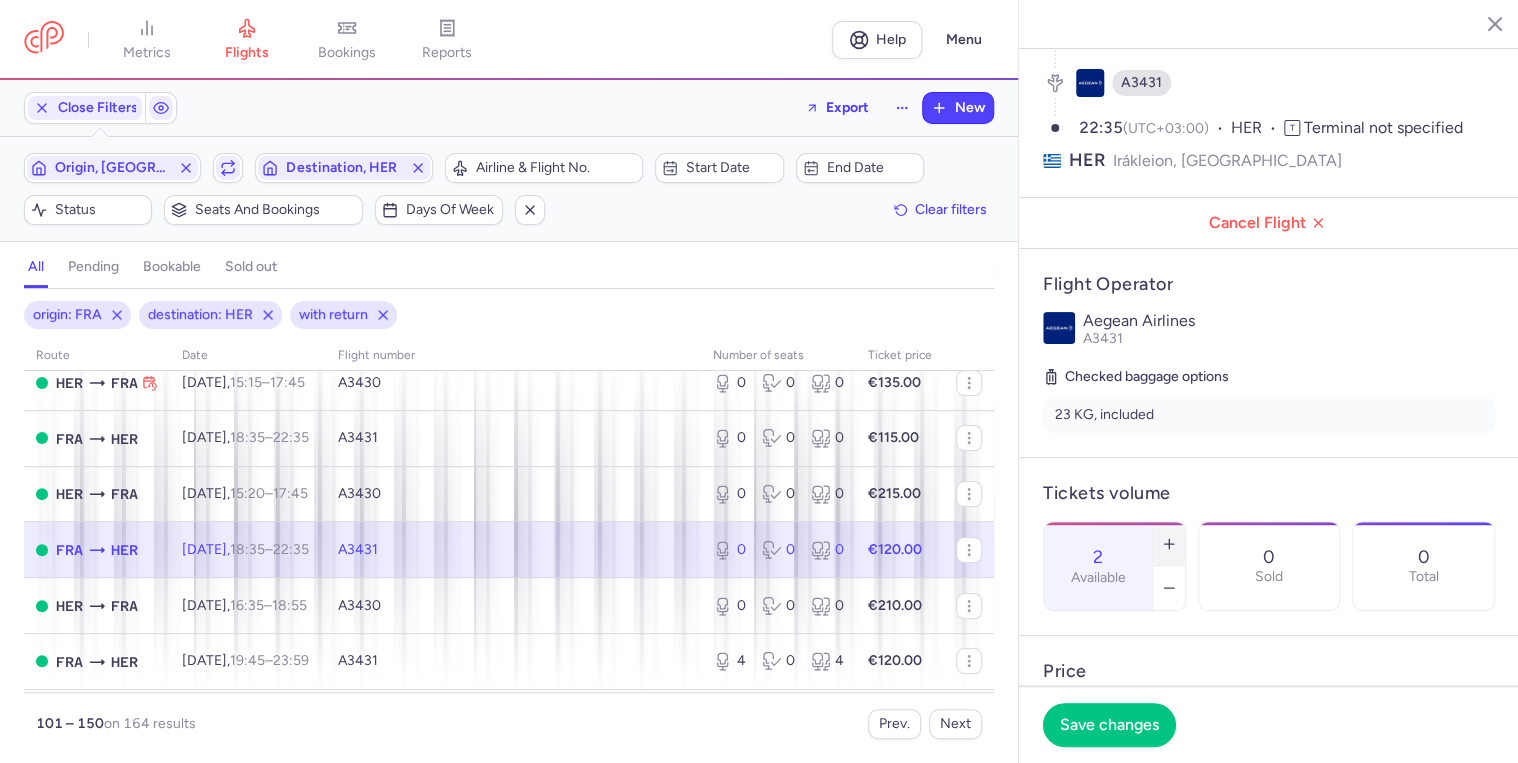 click 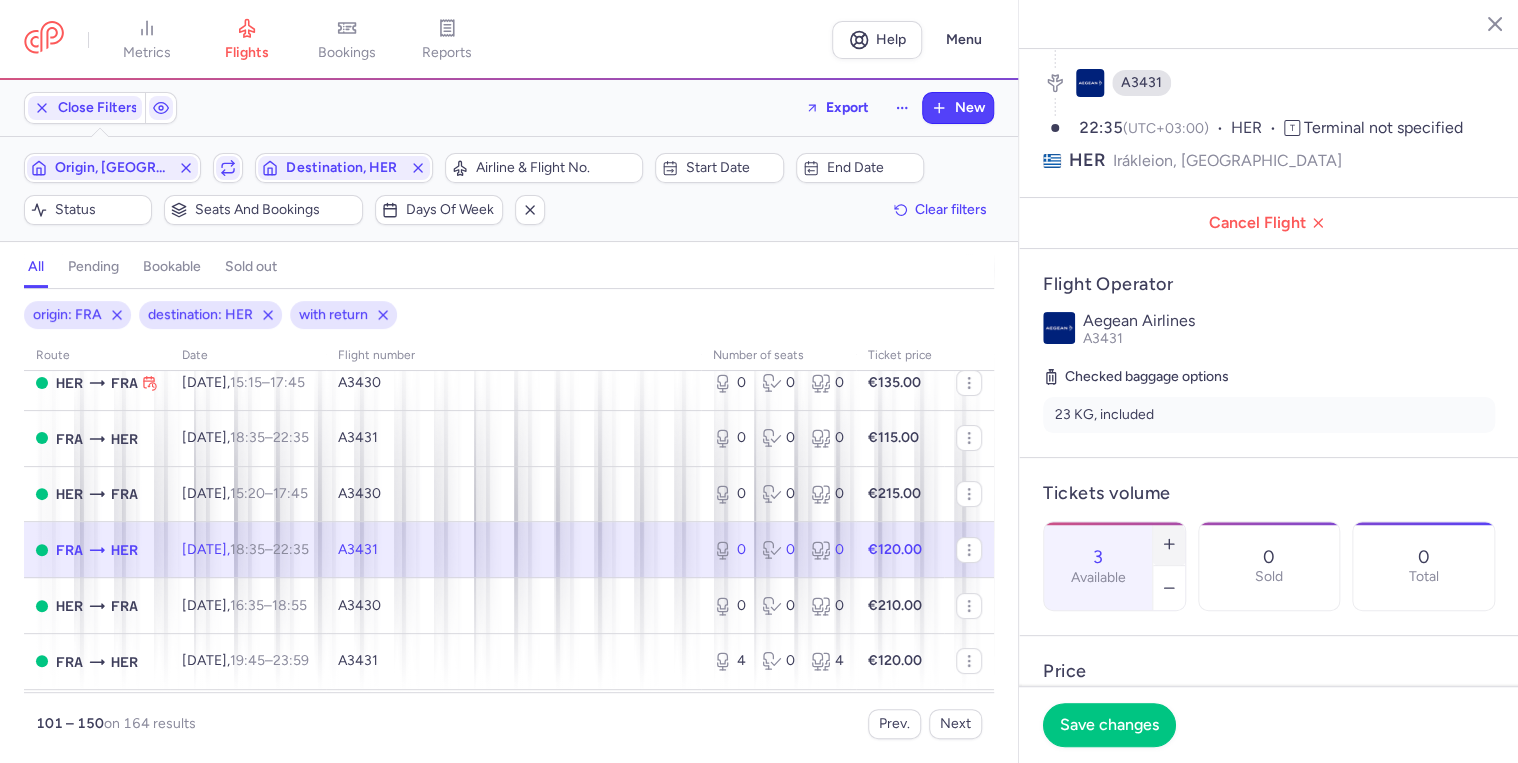 click 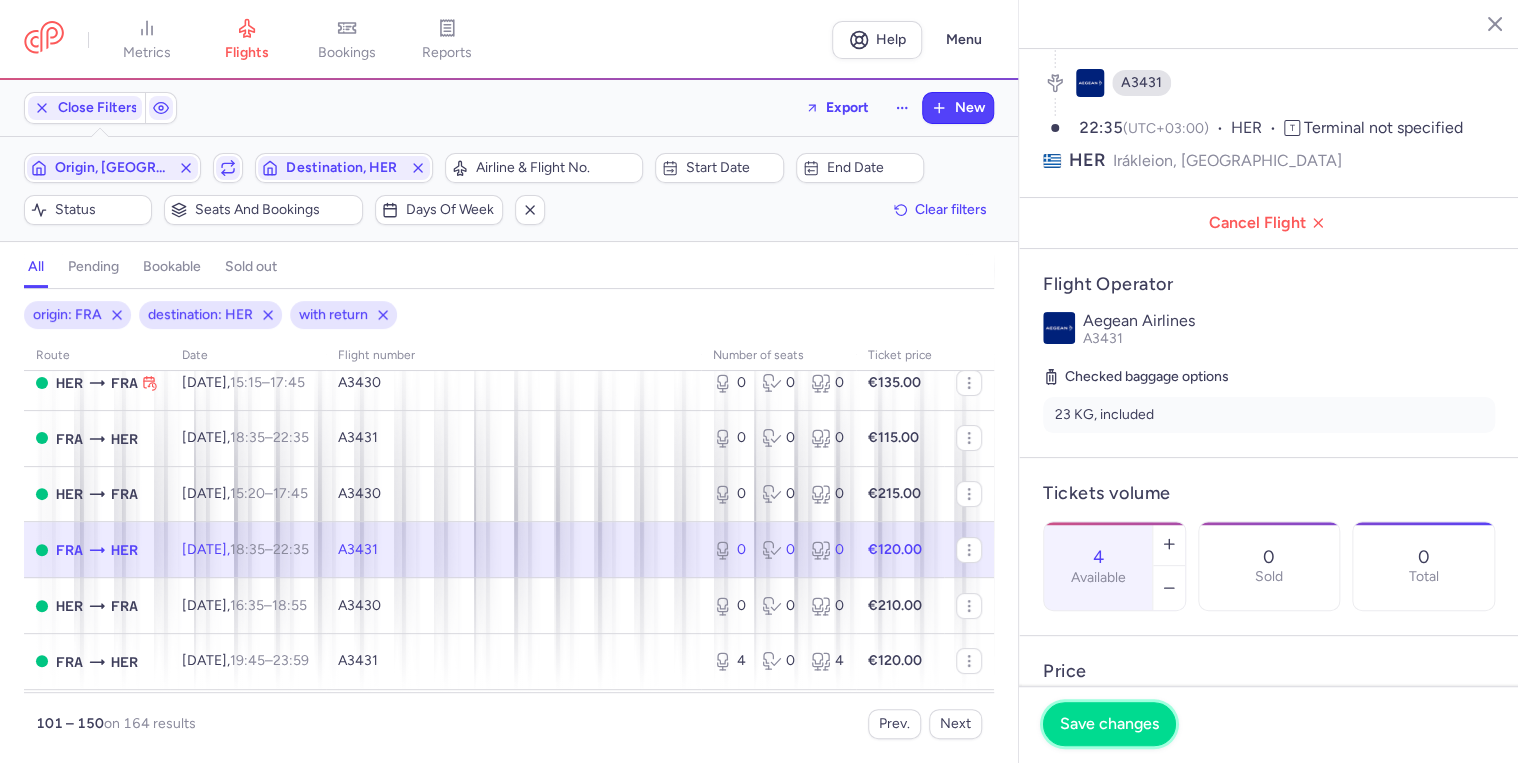 click on "Save changes" at bounding box center [1109, 724] 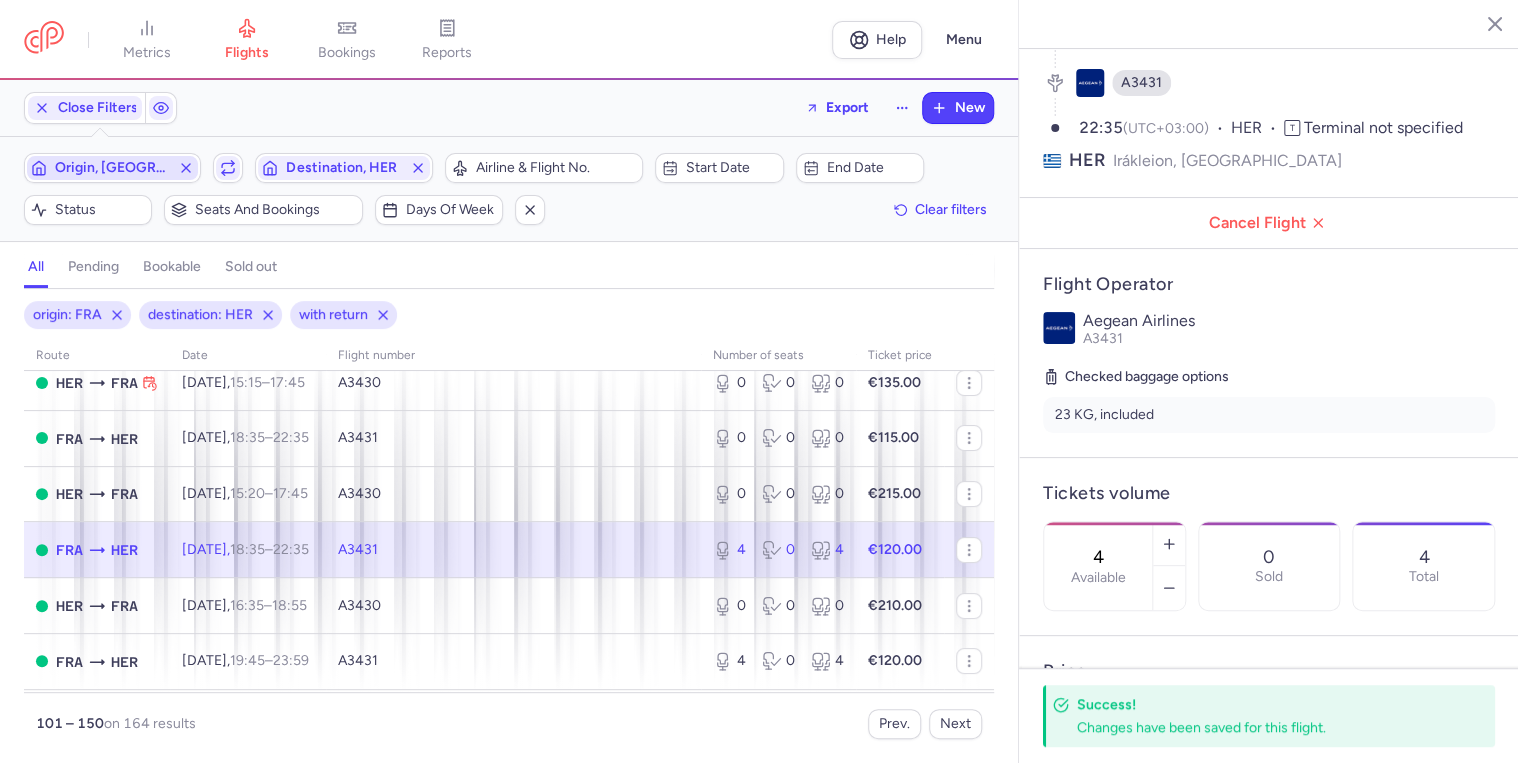 click on "Origin, [GEOGRAPHIC_DATA]" at bounding box center (112, 168) 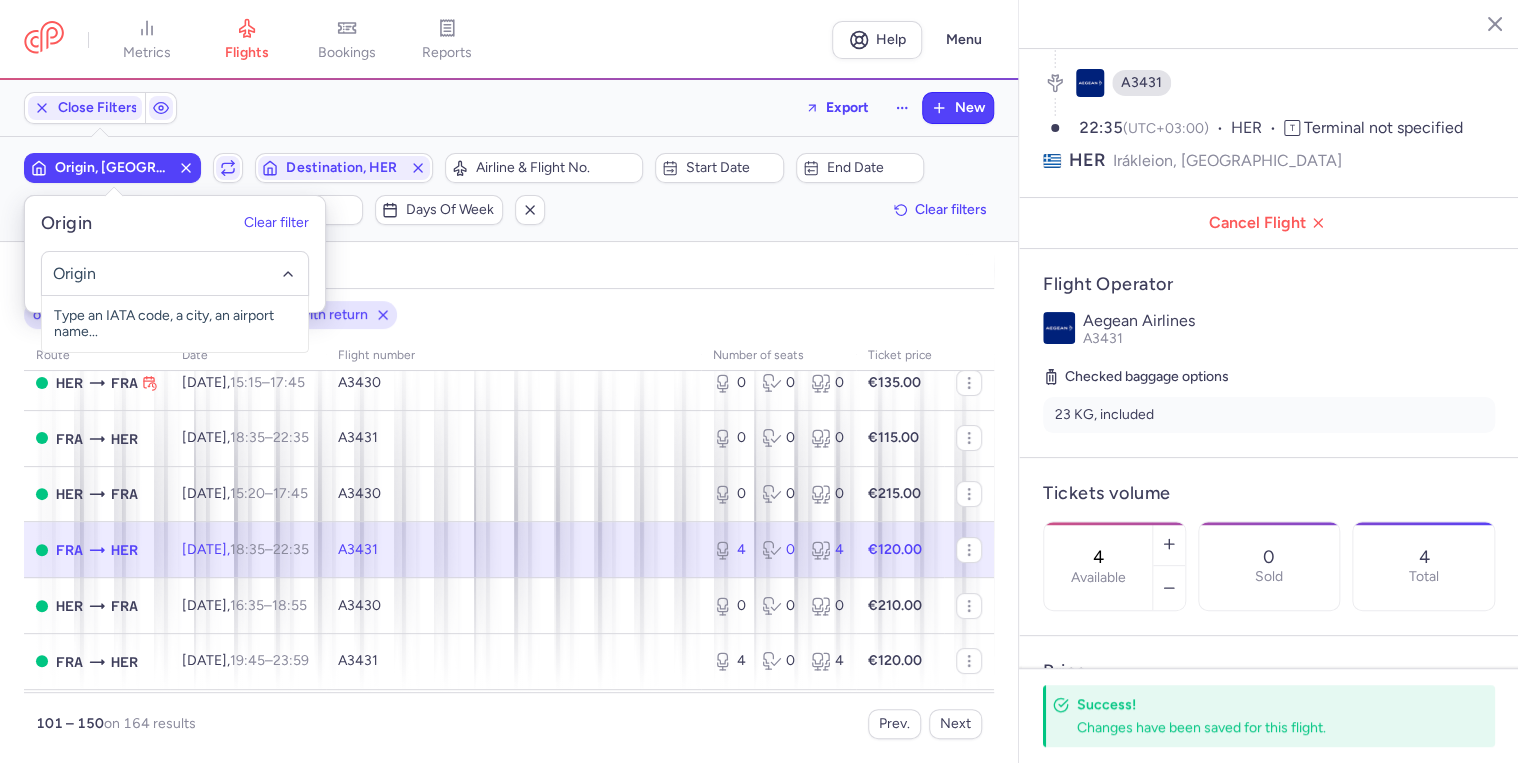 click on "Origin, [GEOGRAPHIC_DATA]" at bounding box center [112, 168] 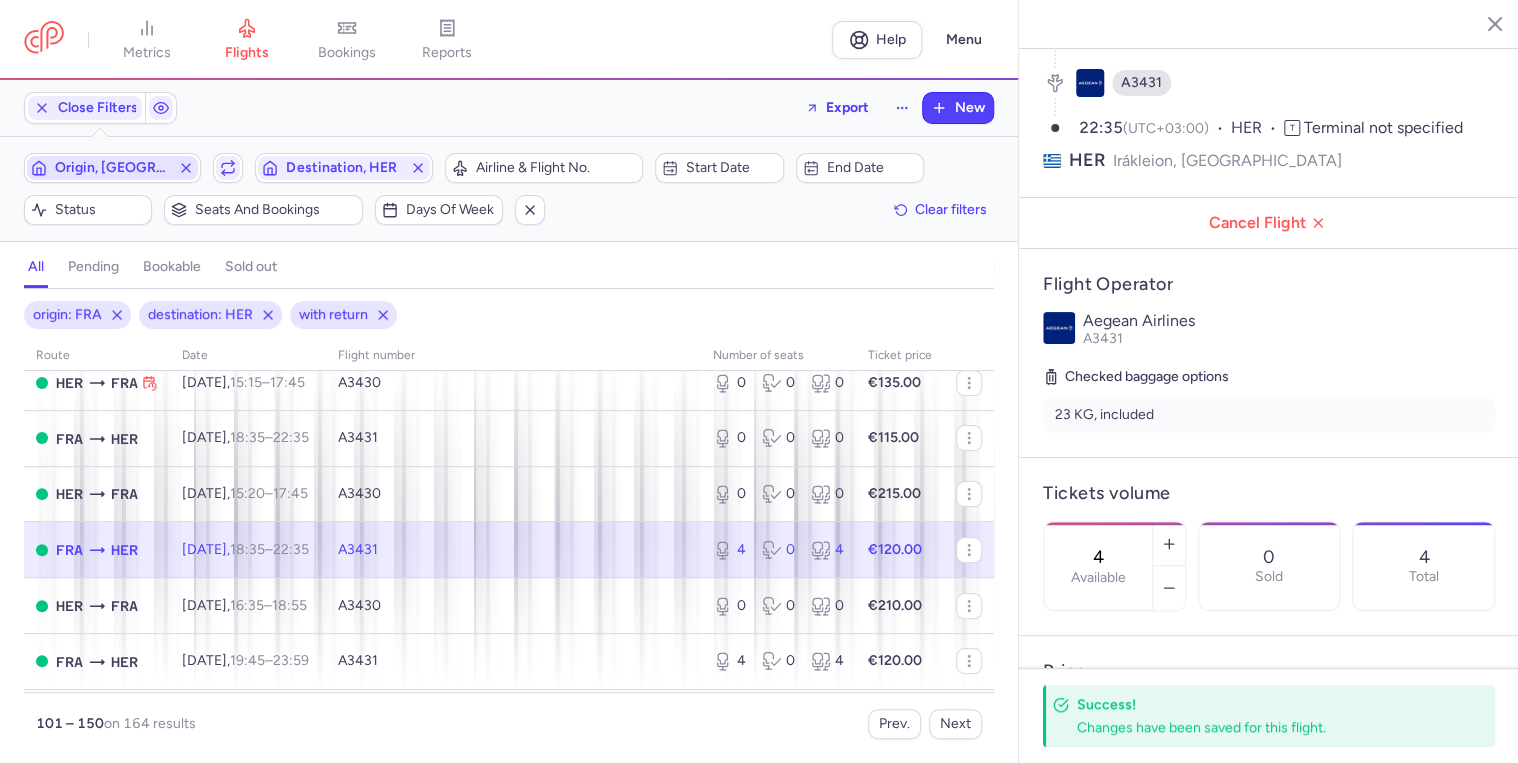 click 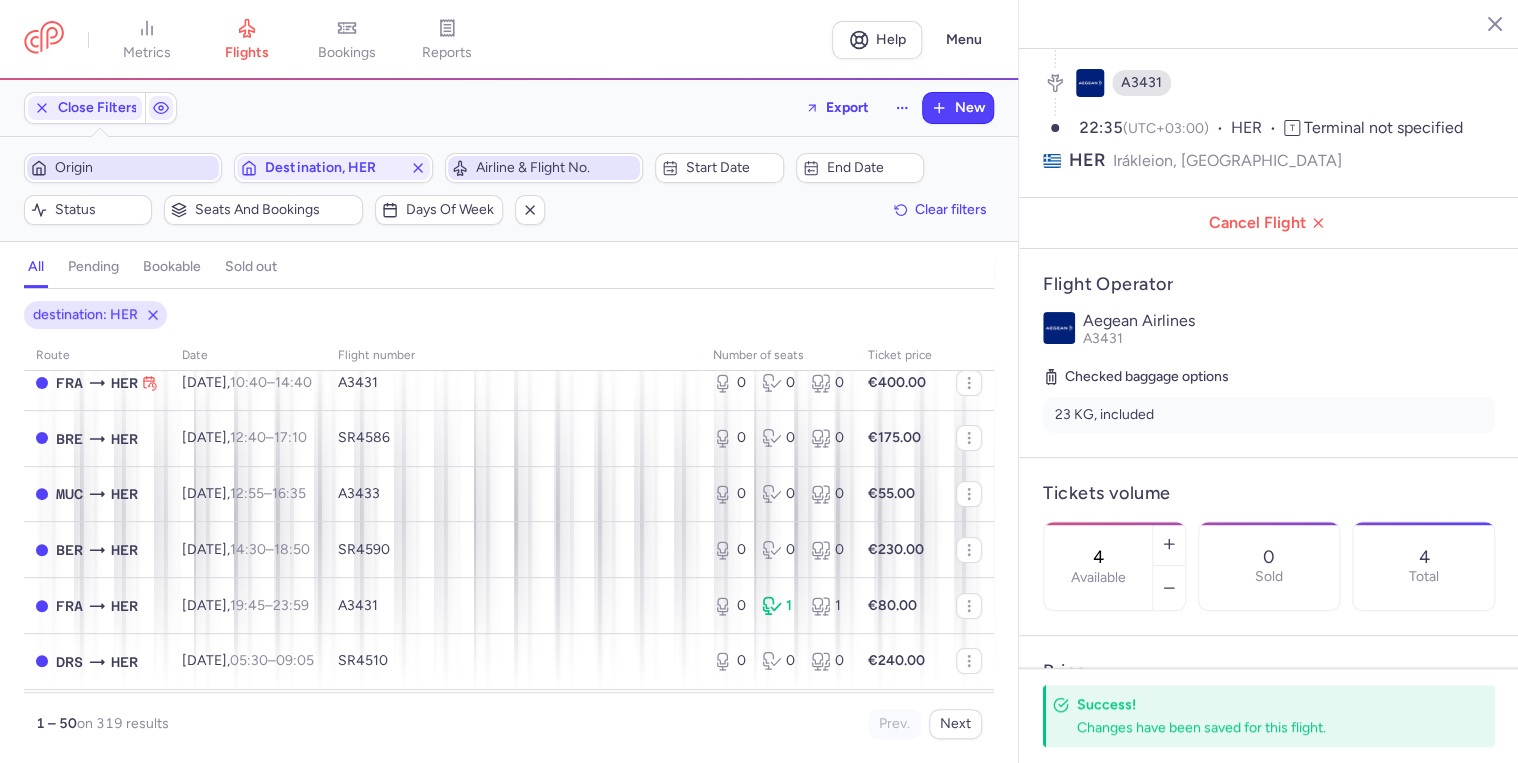 click on "Airline & Flight No." at bounding box center [544, 168] 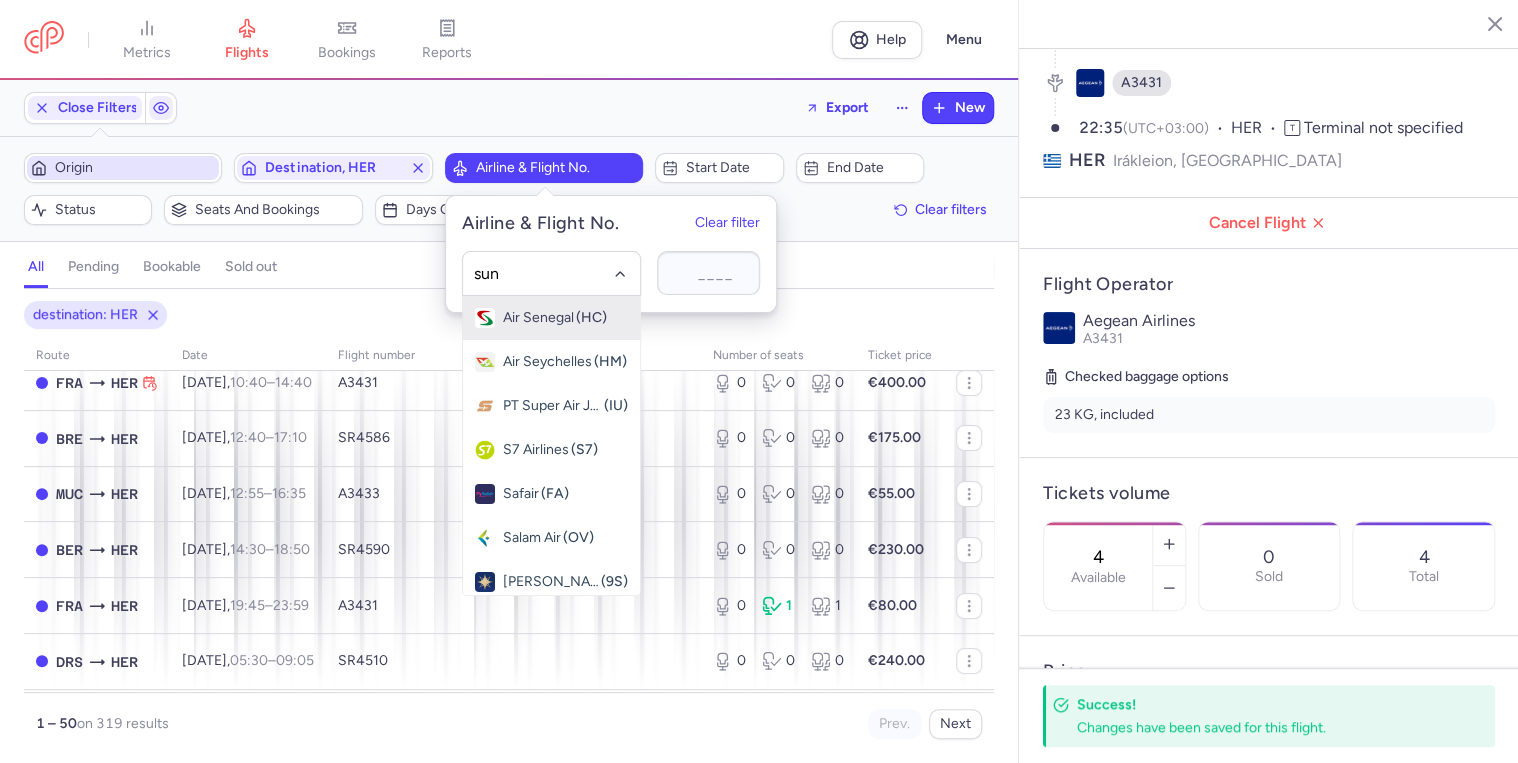 type on "[PERSON_NAME]" 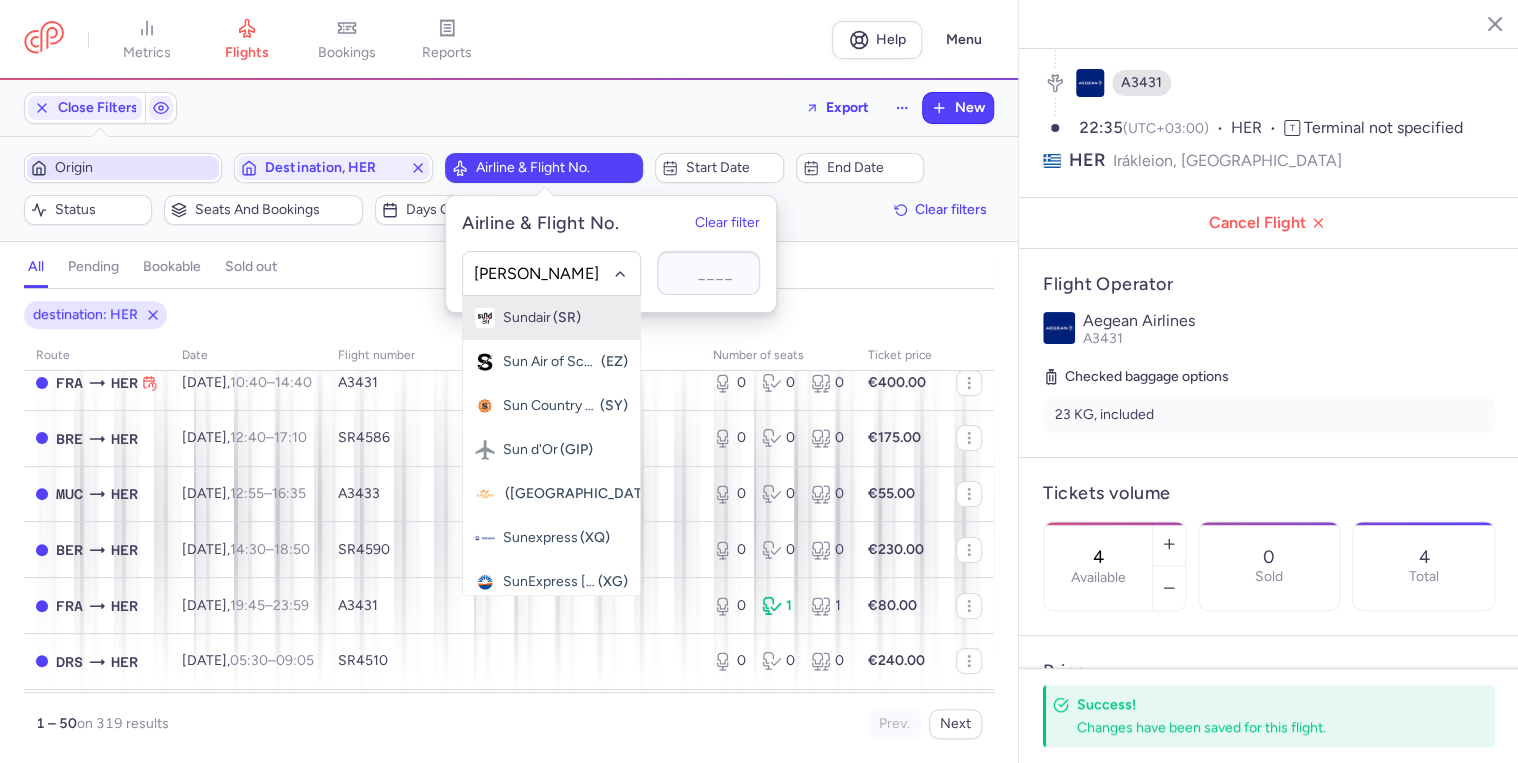 click on "Sundair (SR)" 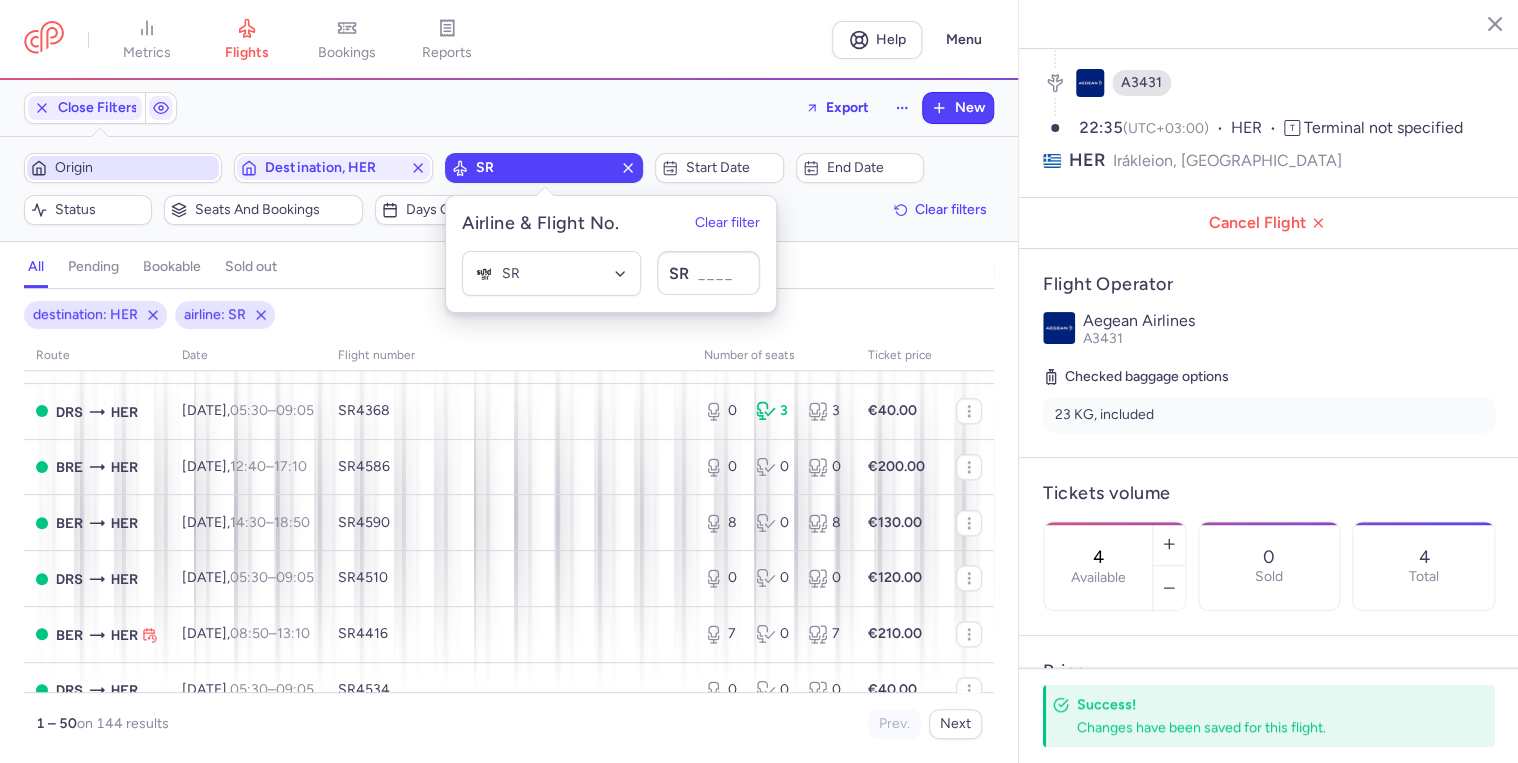 scroll, scrollTop: 1200, scrollLeft: 0, axis: vertical 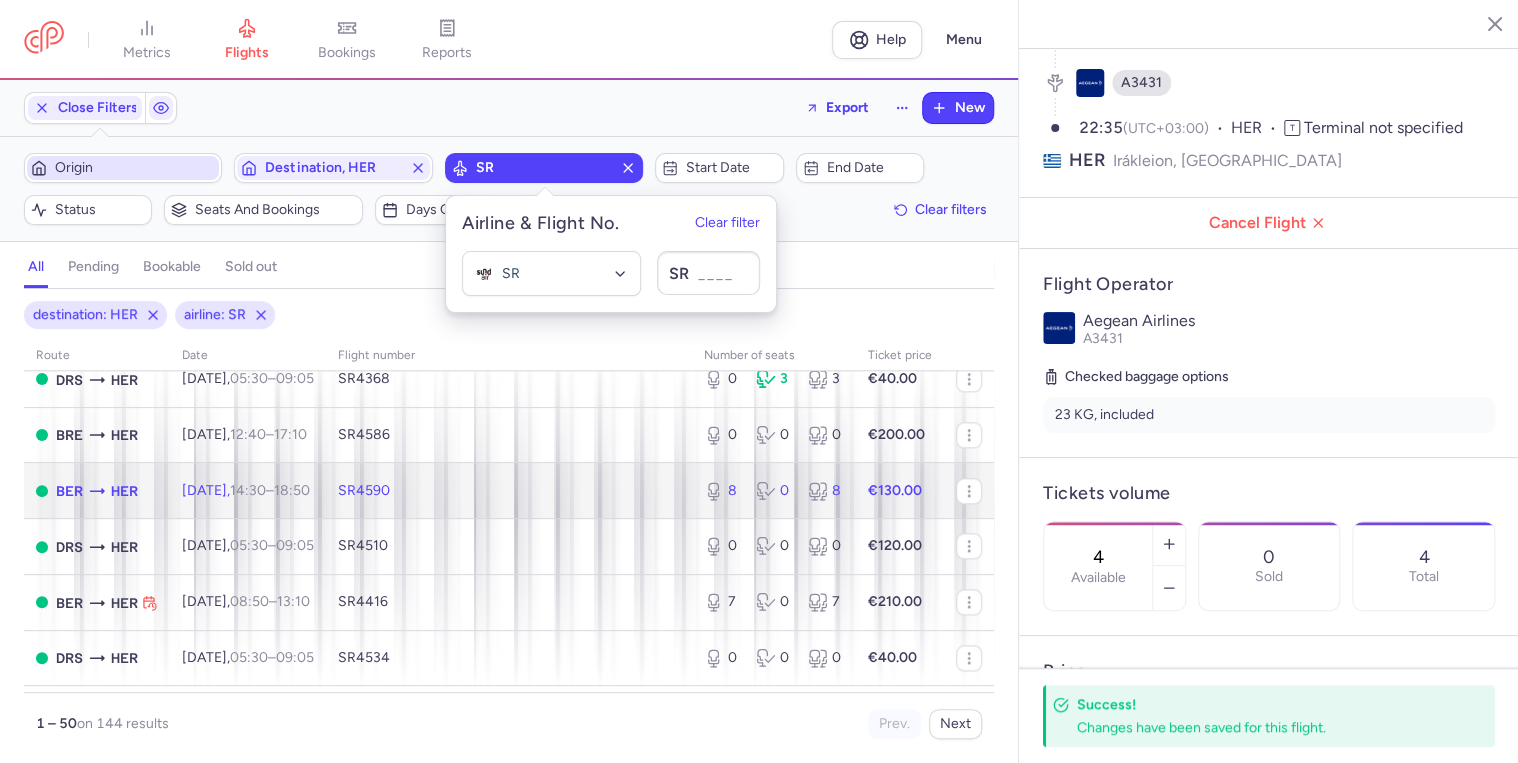 click on "SR4590" at bounding box center (509, 491) 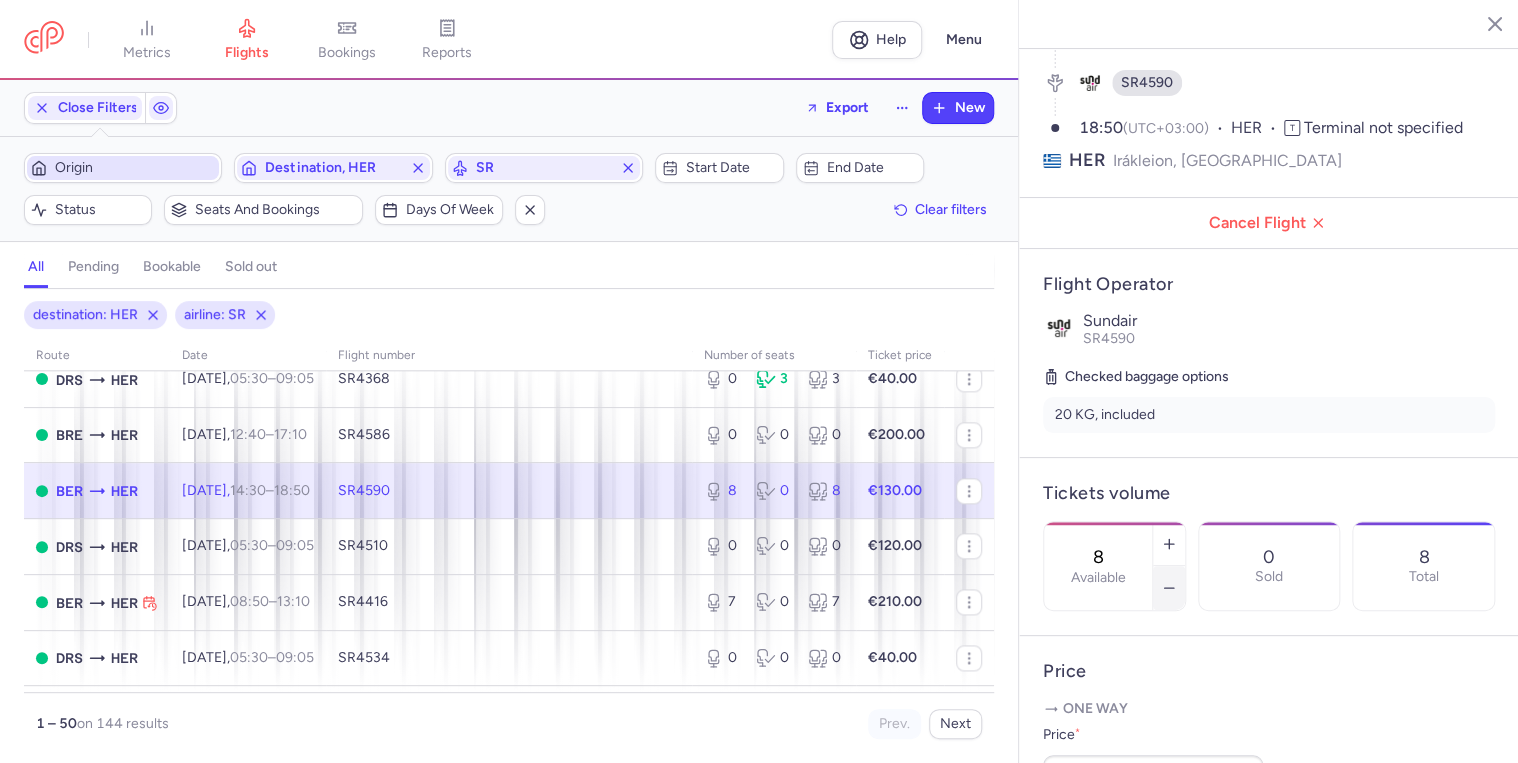 click 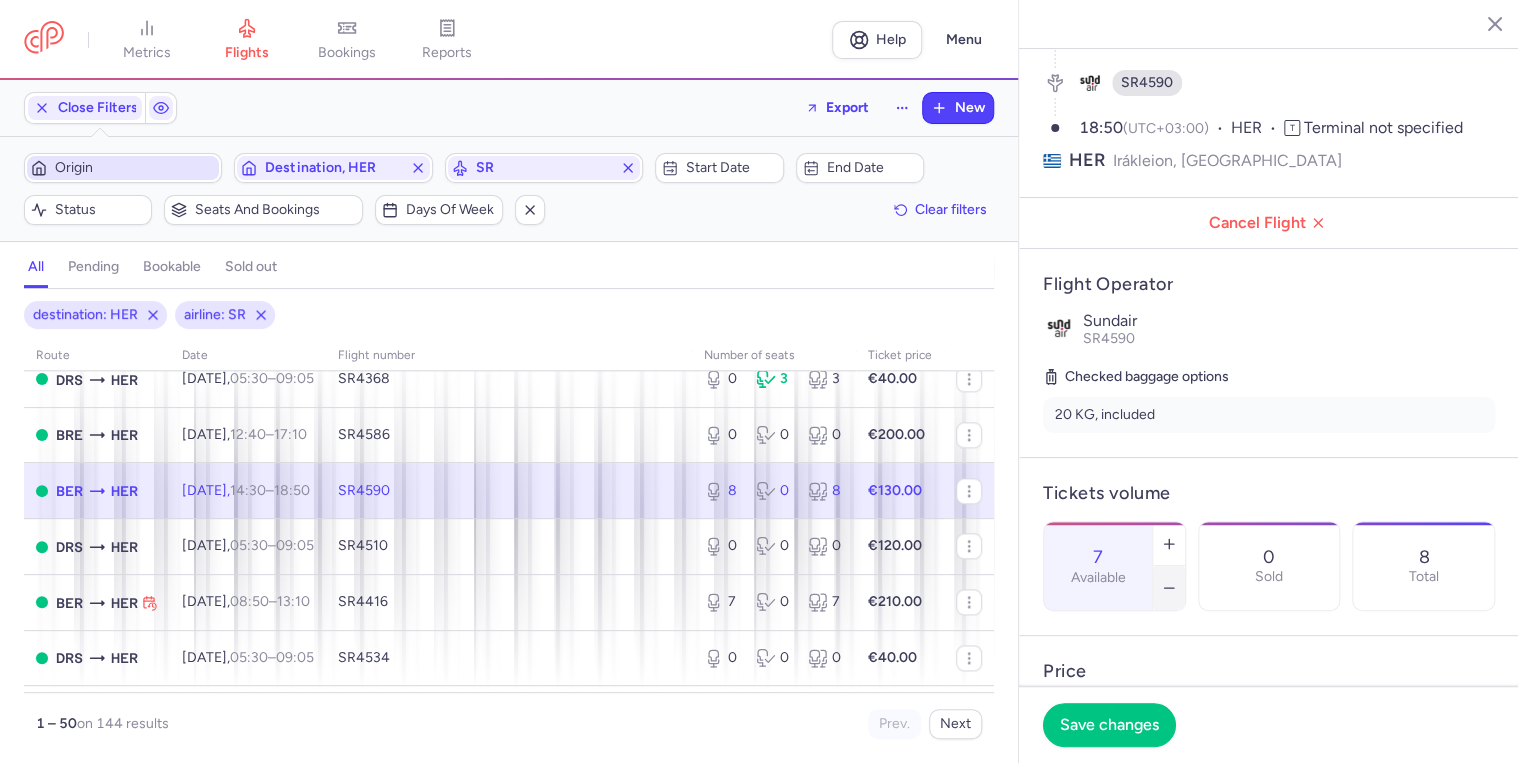 click 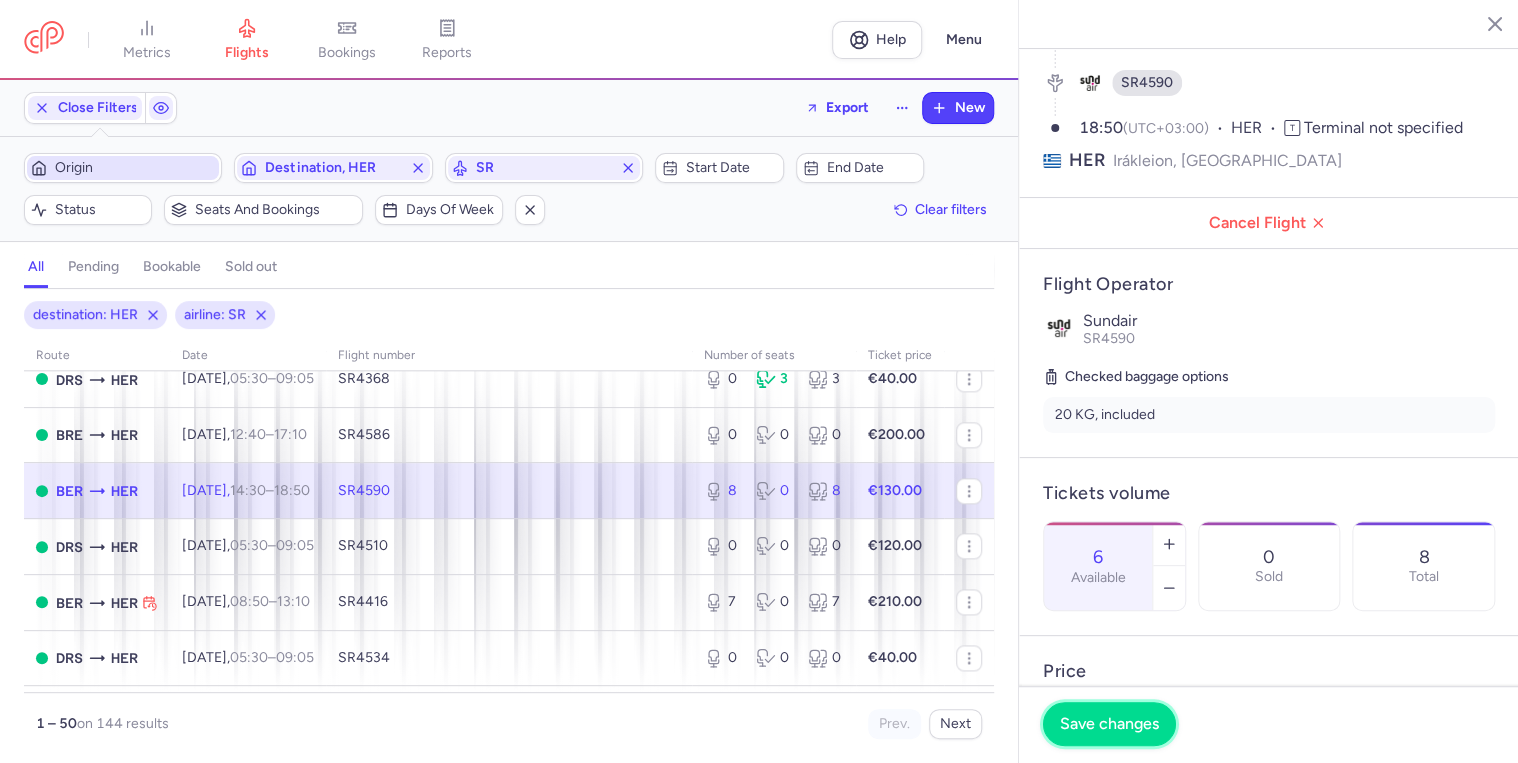 click on "Save changes" at bounding box center (1109, 724) 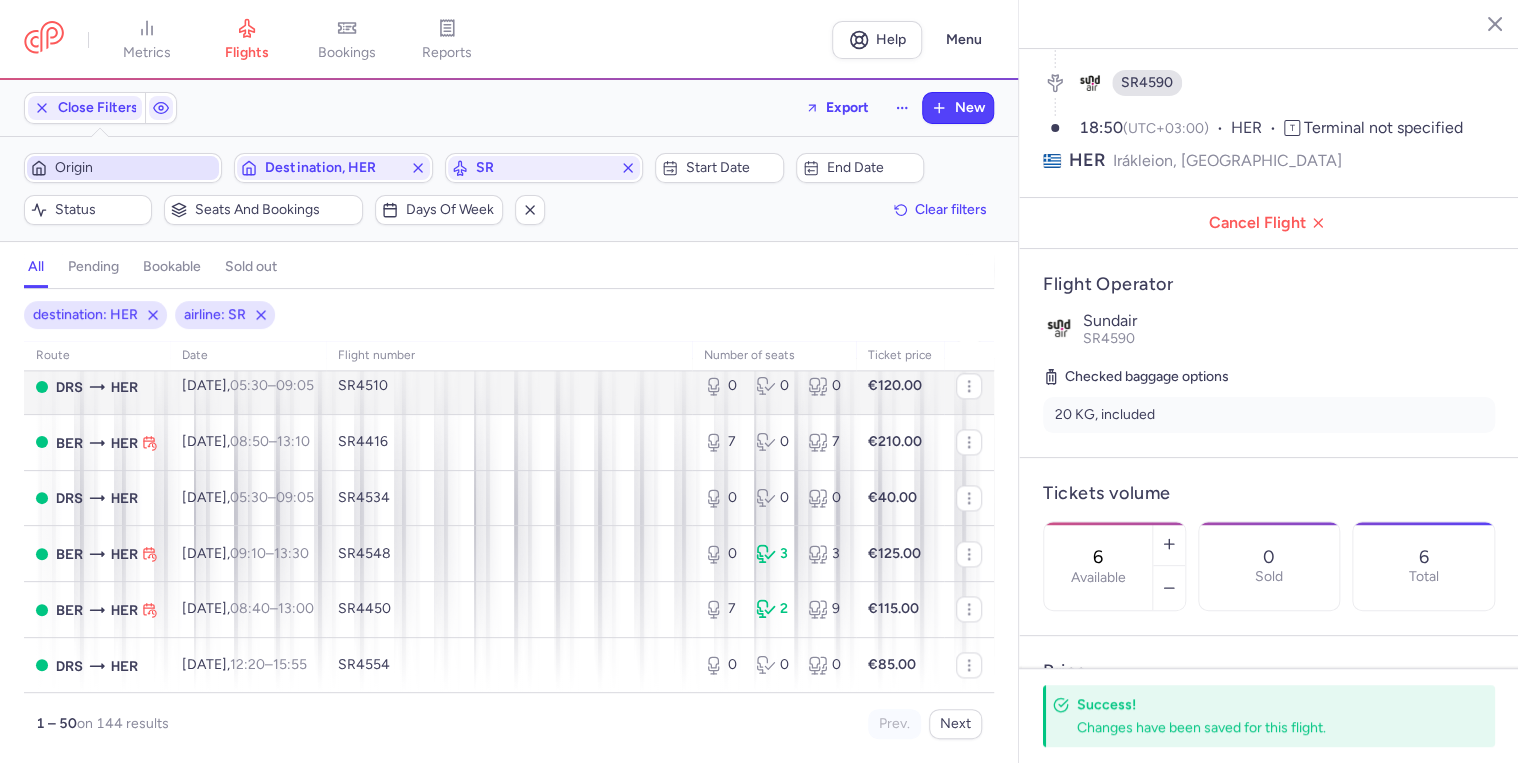 scroll, scrollTop: 1440, scrollLeft: 0, axis: vertical 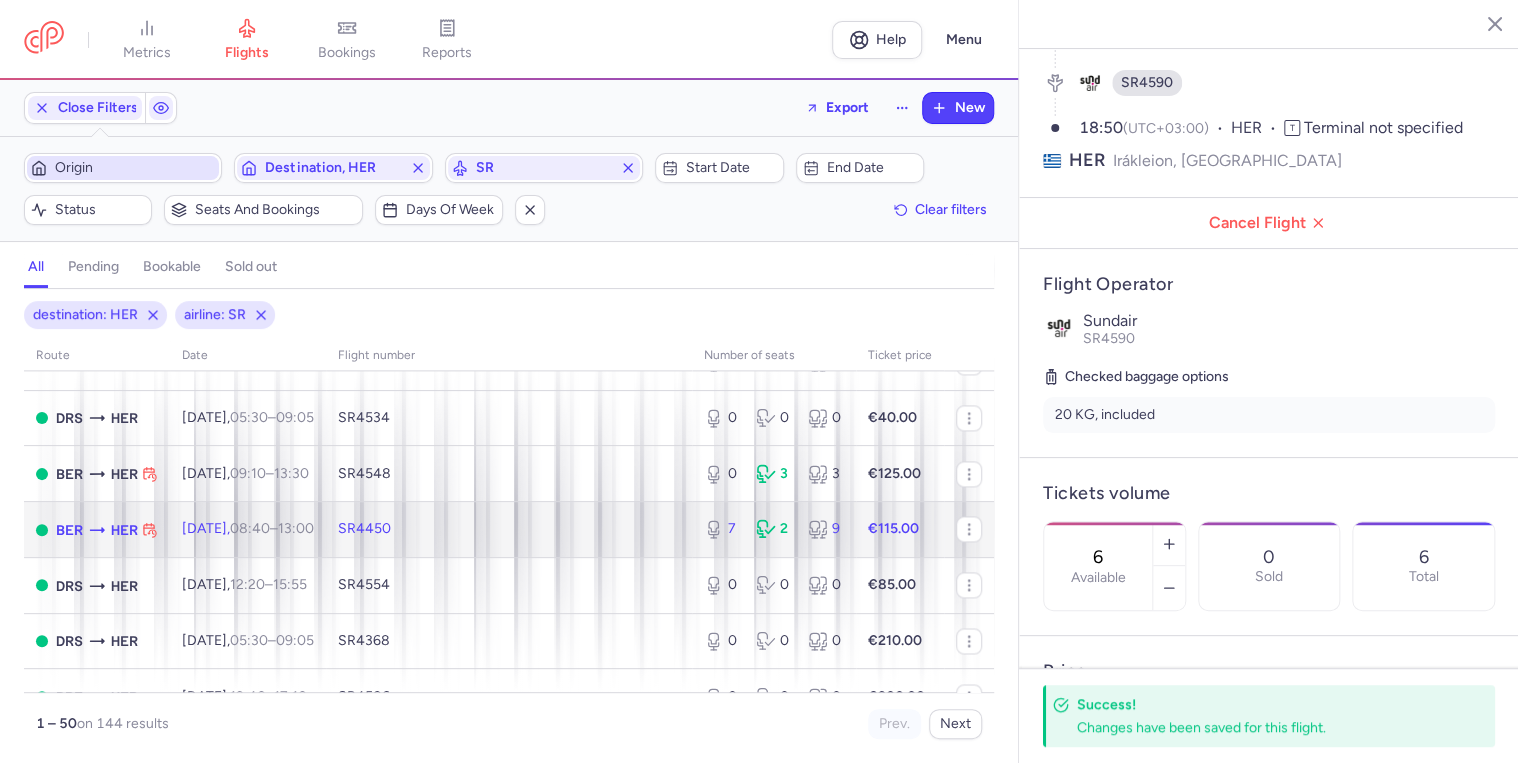 click on "SR4450" at bounding box center (509, 530) 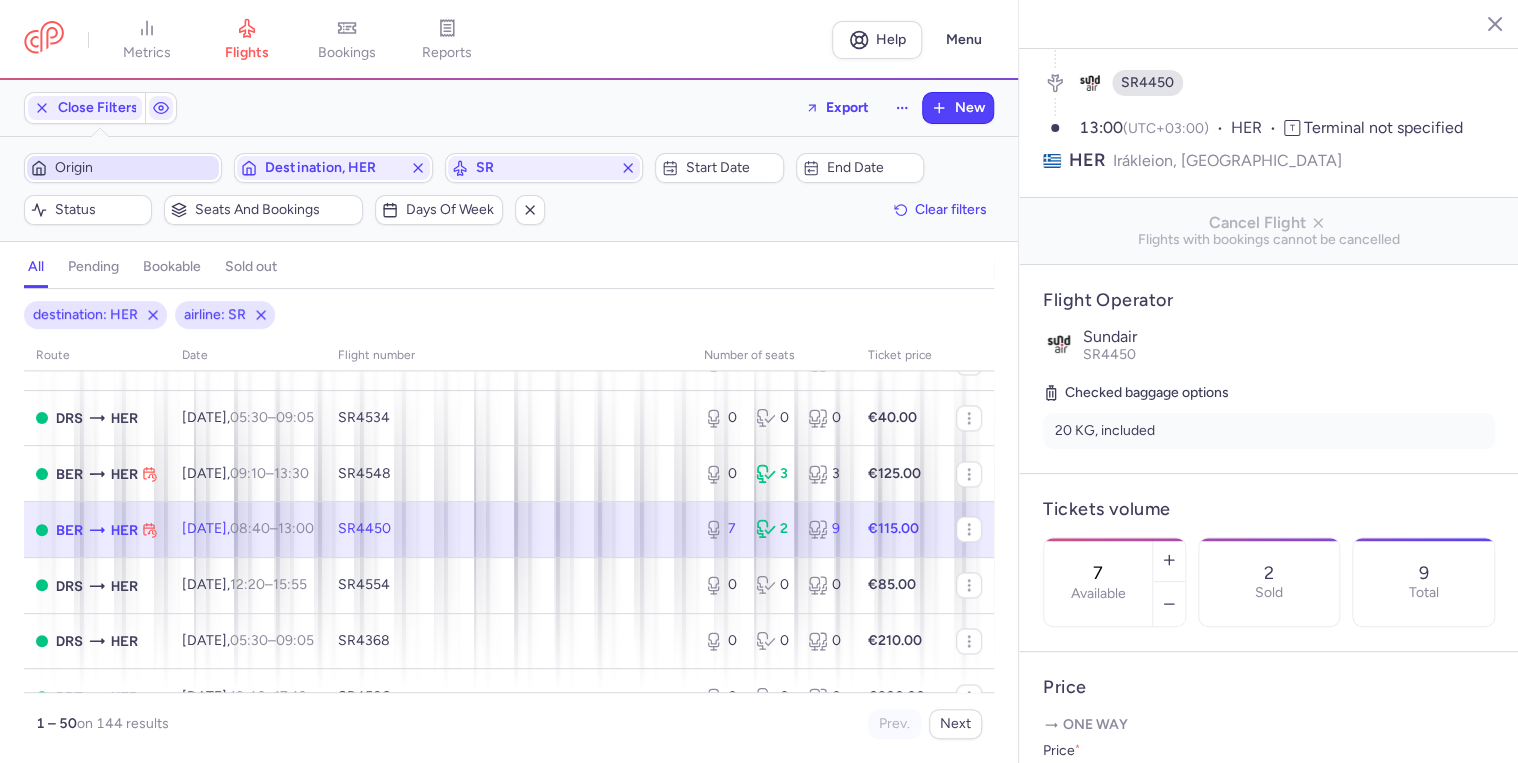 click on "SR4450" at bounding box center (509, 530) 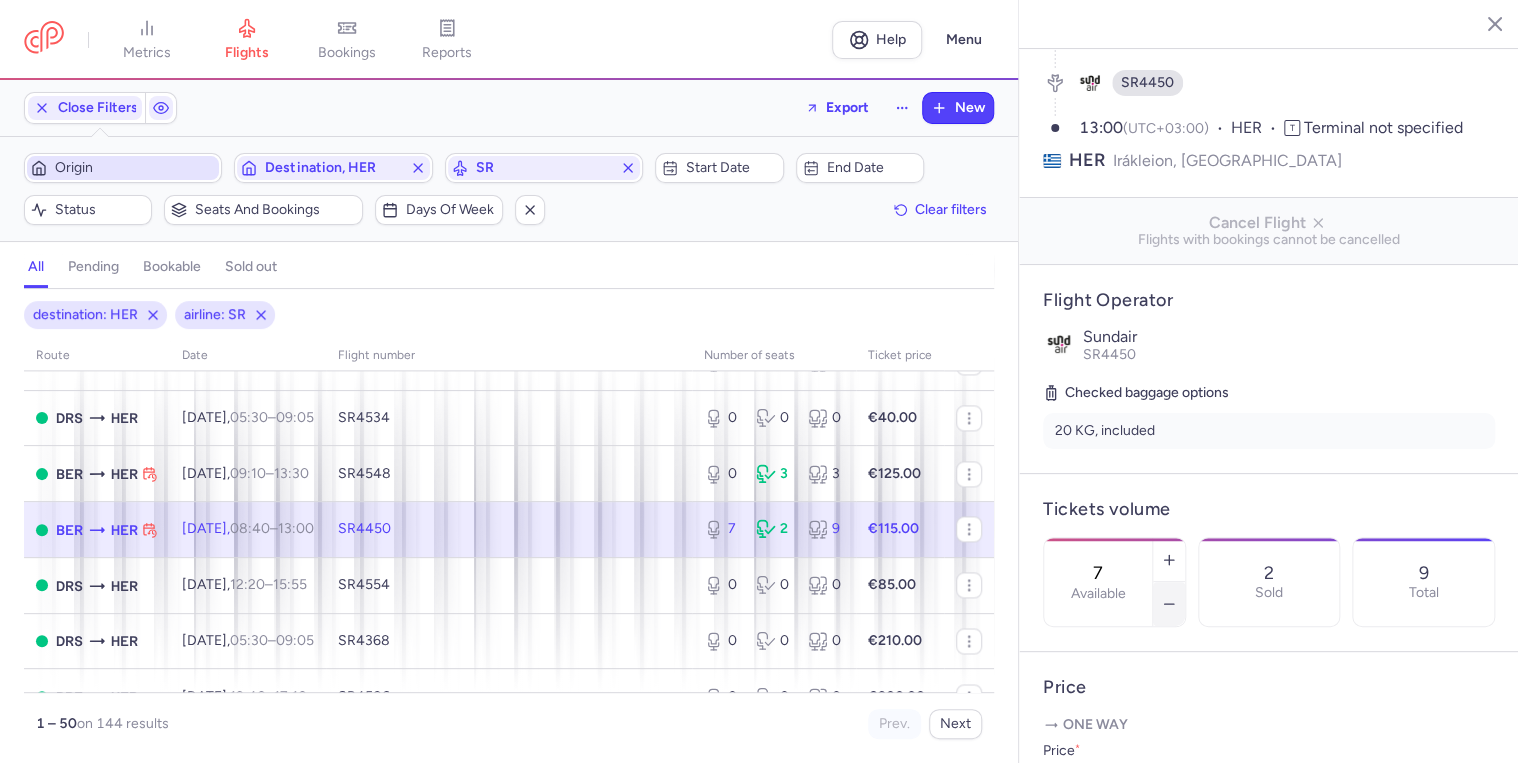 click 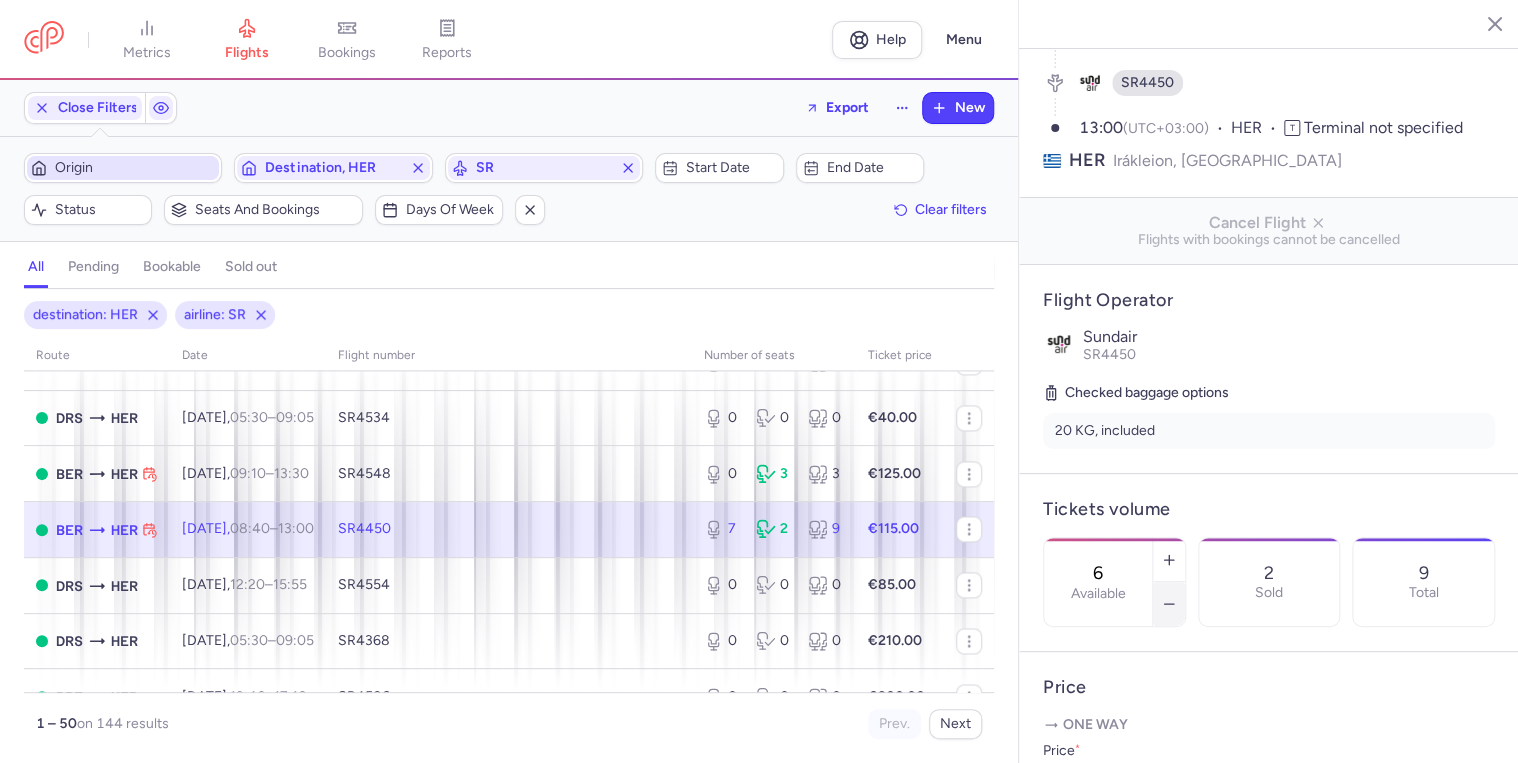 click 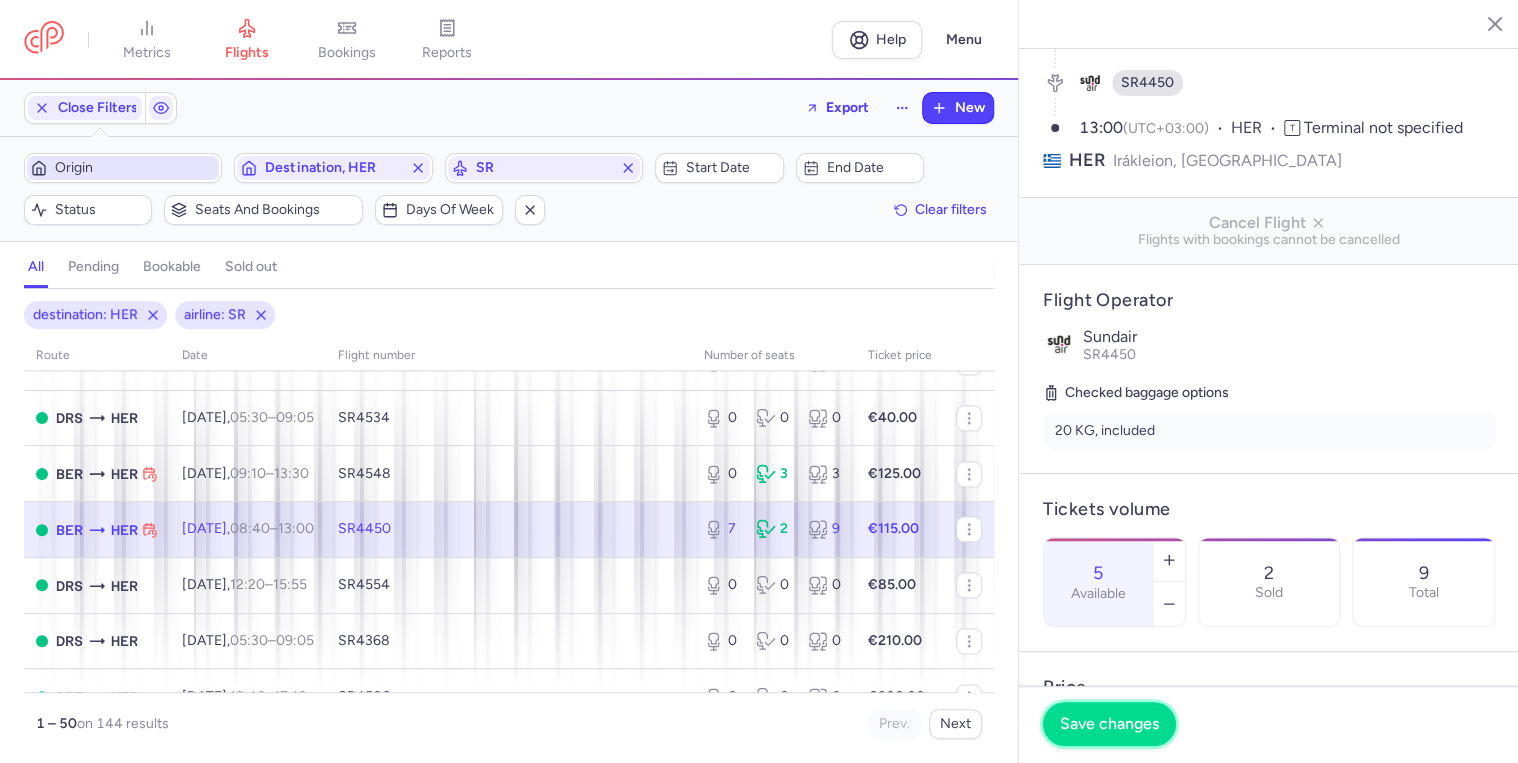 click on "Save changes" at bounding box center [1109, 724] 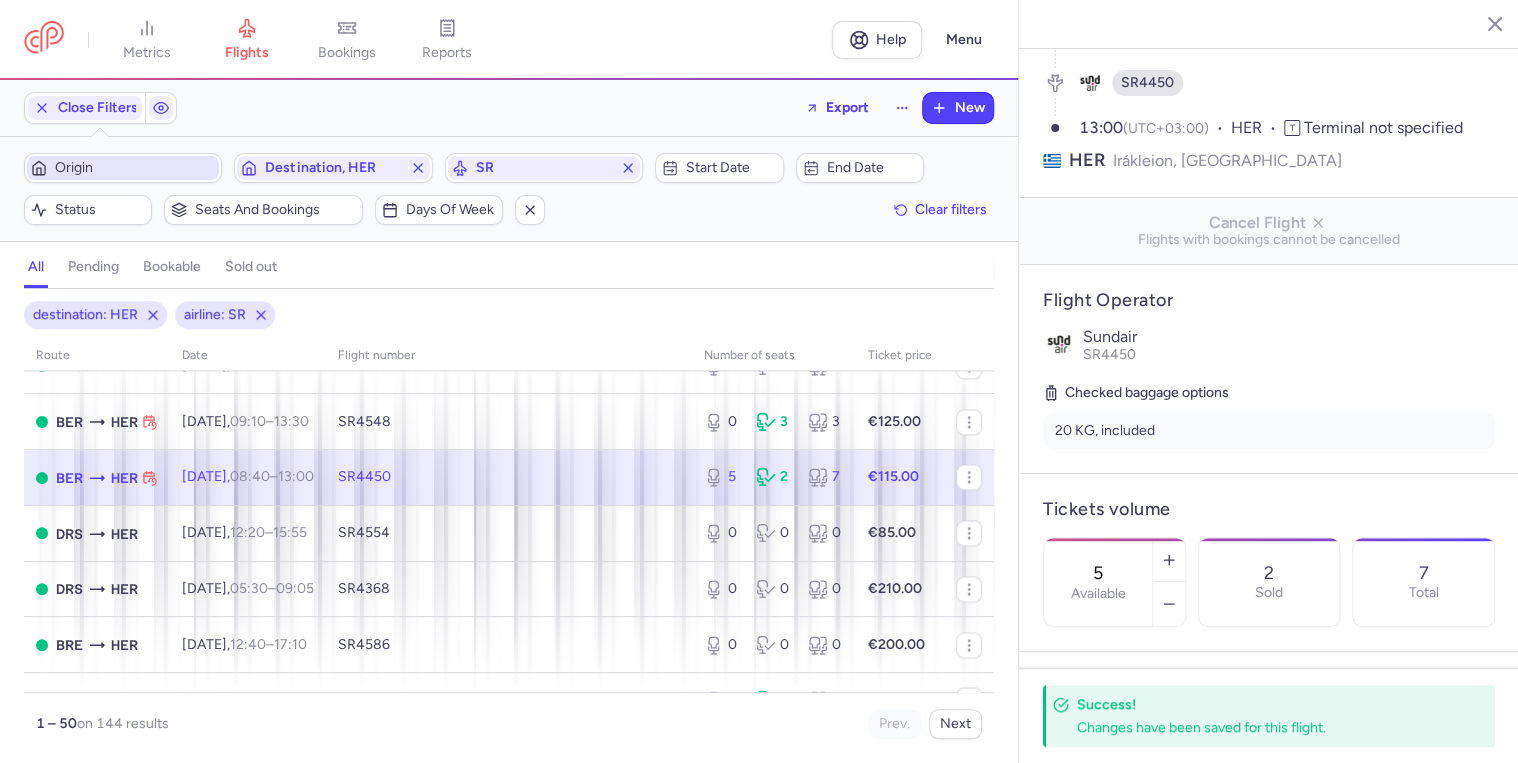 scroll, scrollTop: 1520, scrollLeft: 0, axis: vertical 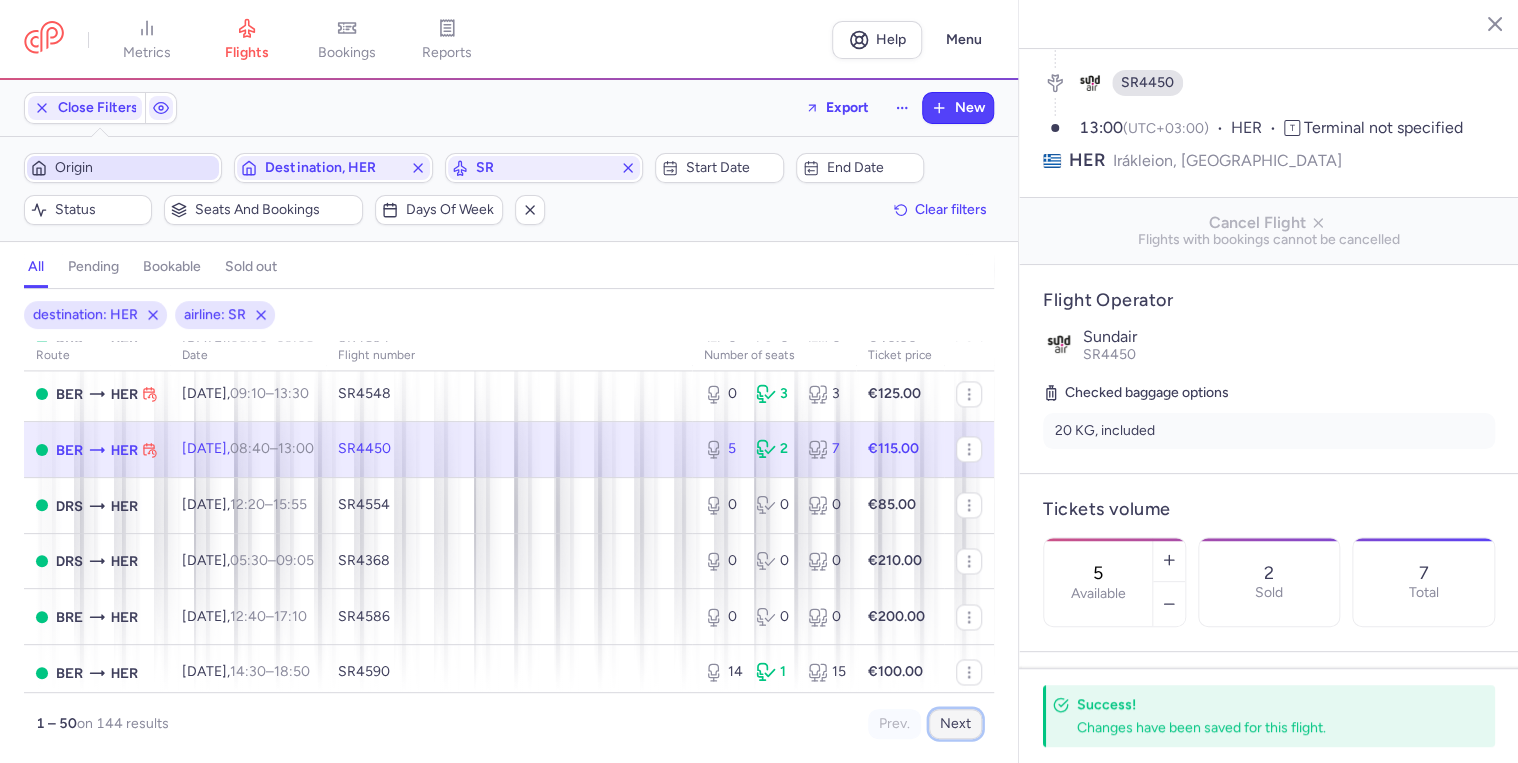 click on "Next" at bounding box center [955, 724] 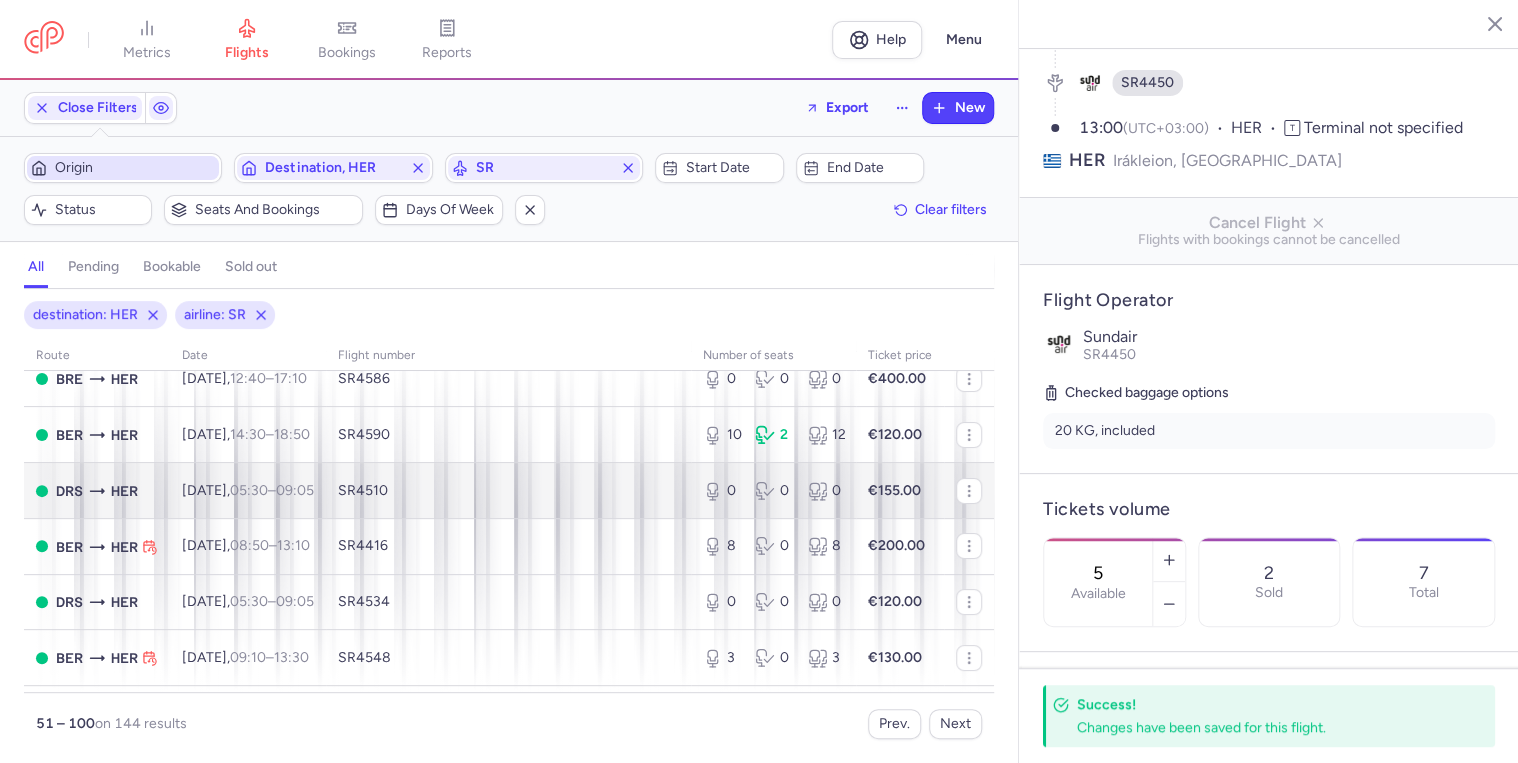scroll, scrollTop: 80, scrollLeft: 0, axis: vertical 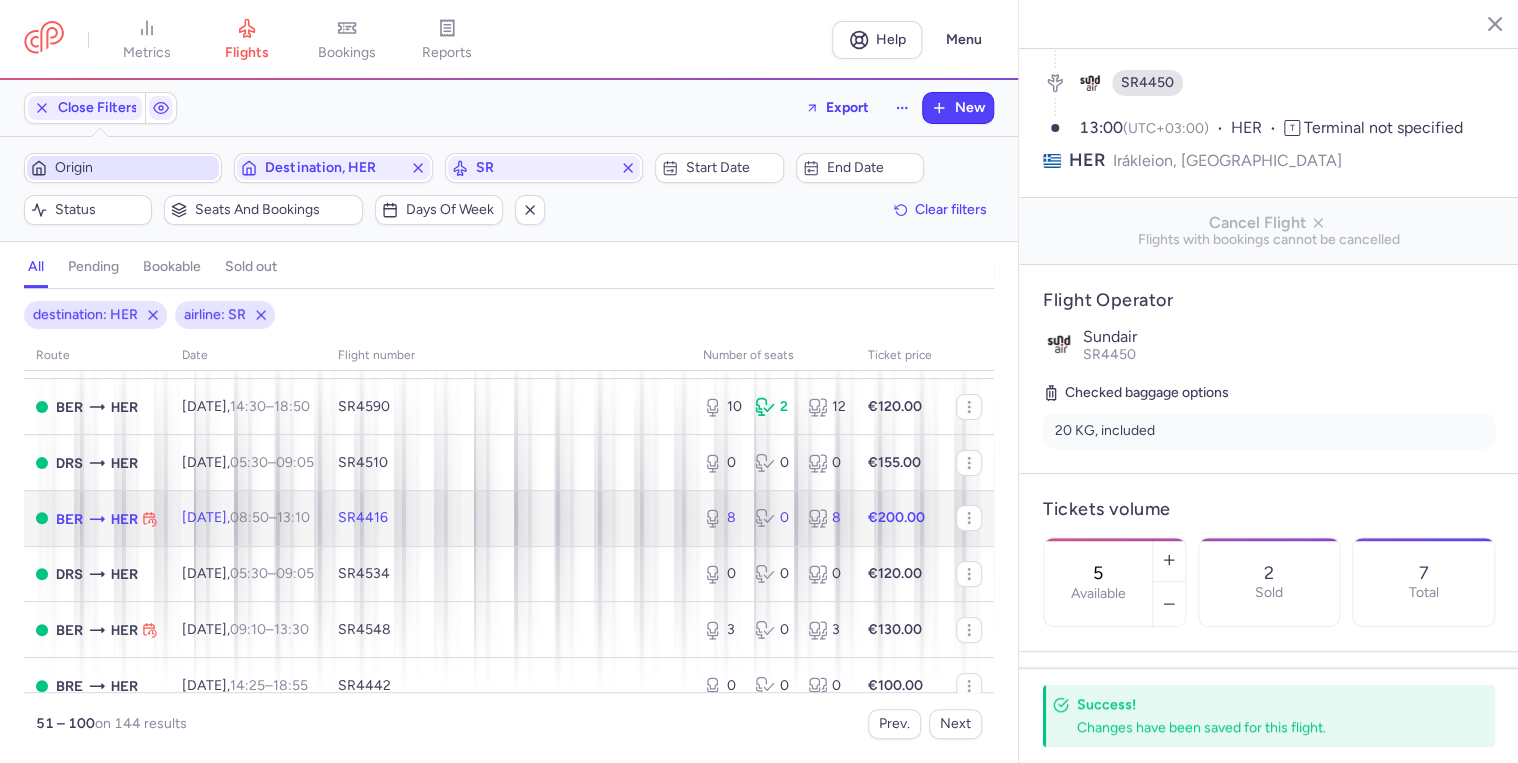click on "SR4416" at bounding box center [508, 518] 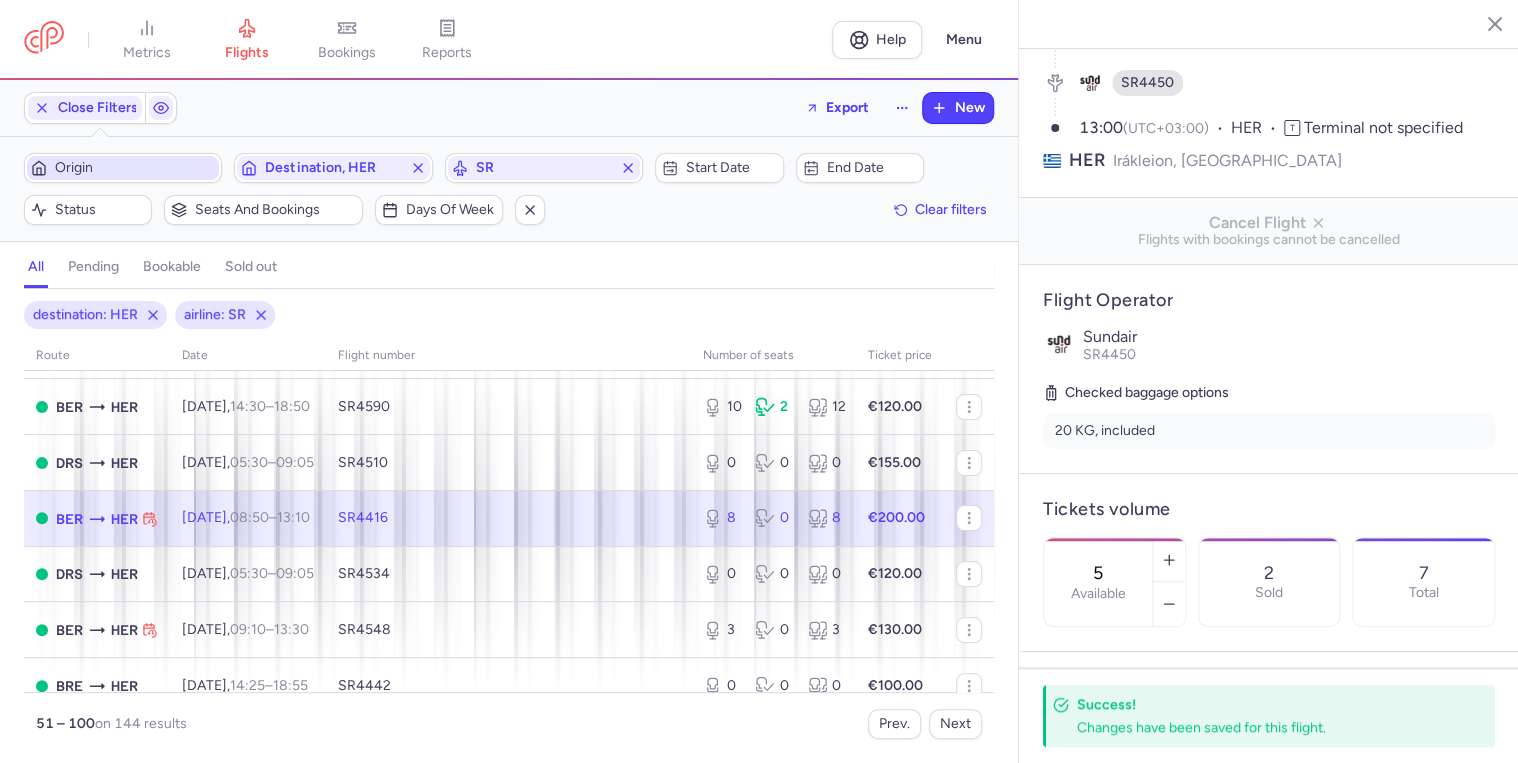 type on "8" 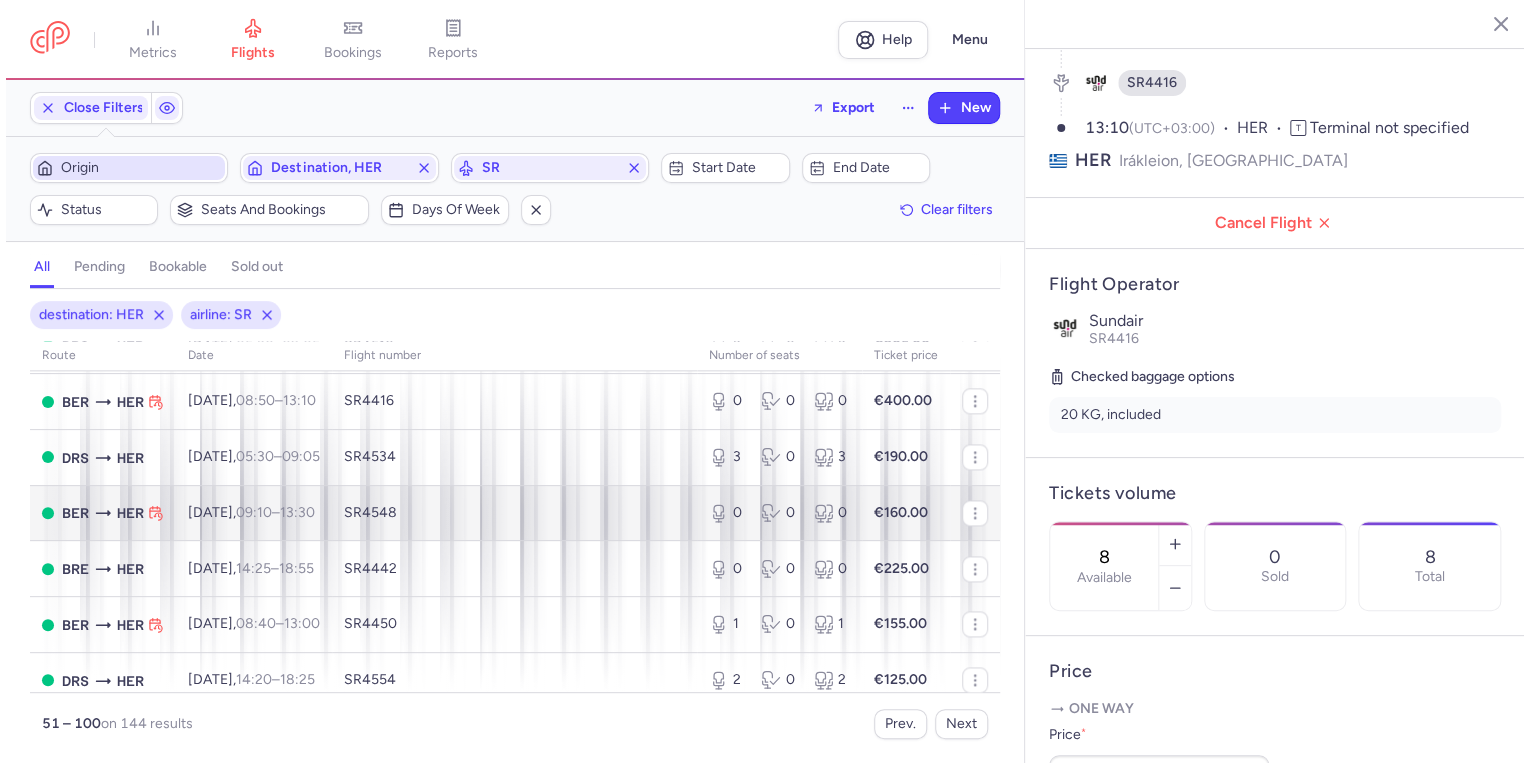 scroll, scrollTop: 1360, scrollLeft: 0, axis: vertical 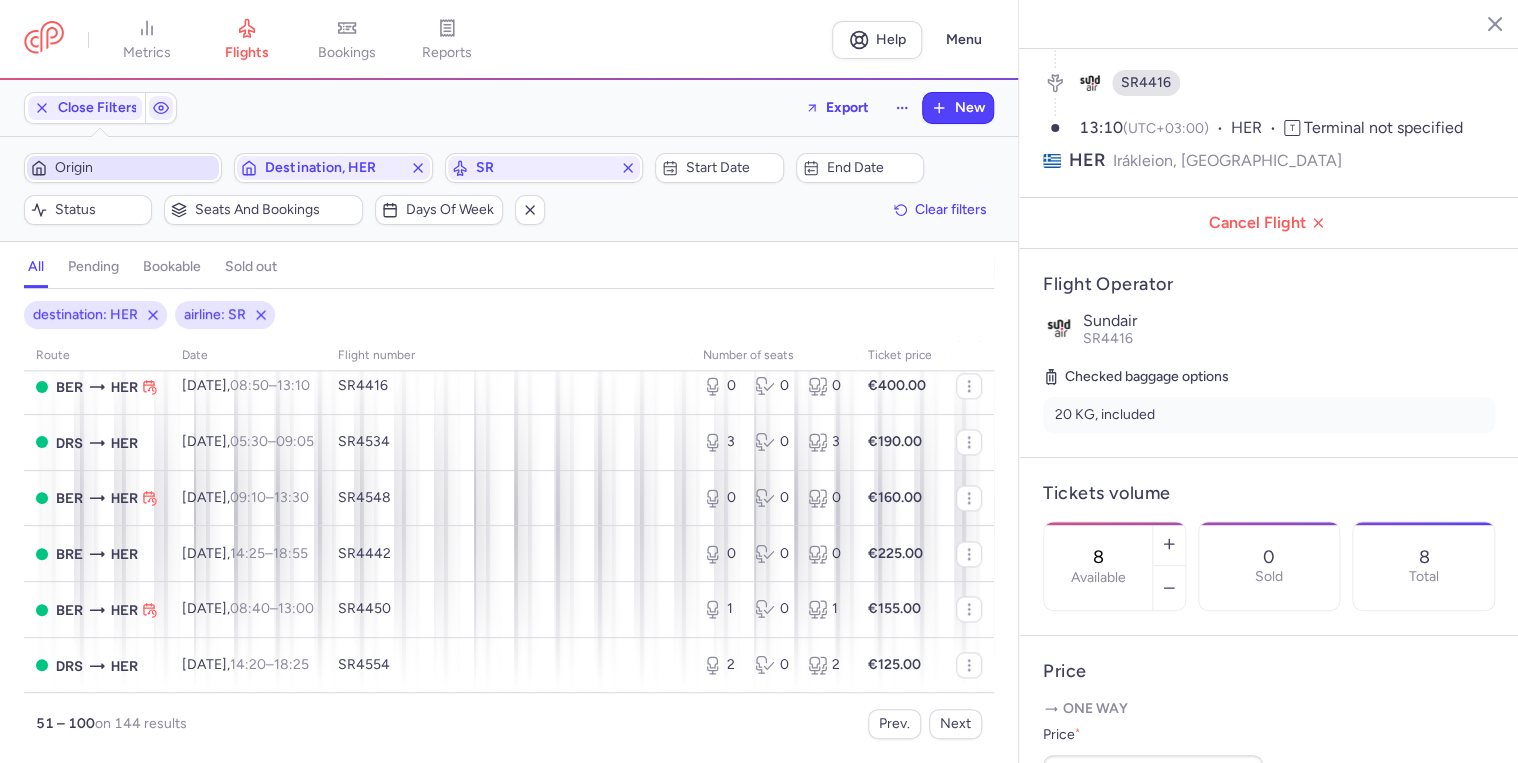click on "Origin" at bounding box center [135, 168] 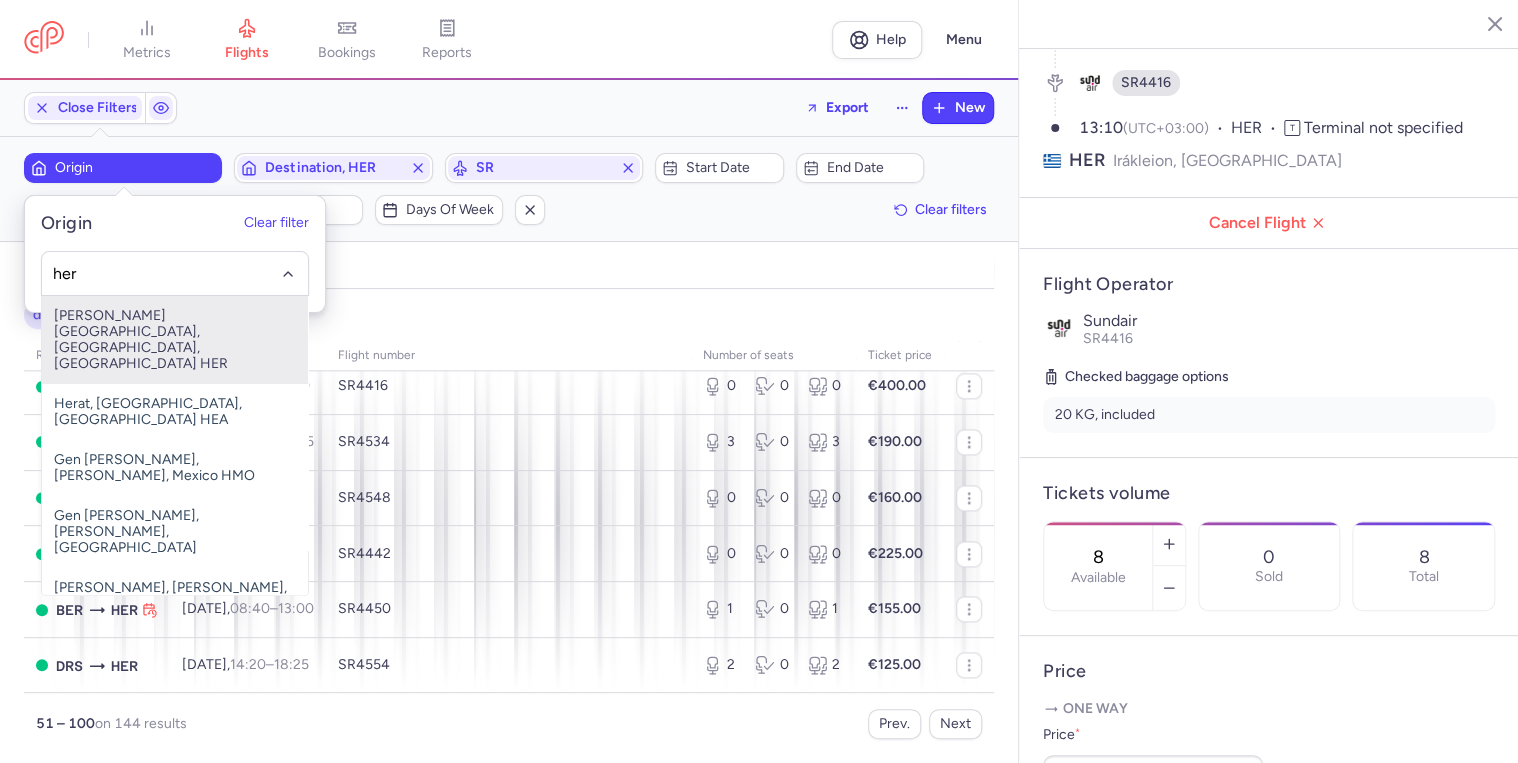 click on "[PERSON_NAME][GEOGRAPHIC_DATA], [GEOGRAPHIC_DATA], [GEOGRAPHIC_DATA] HER" at bounding box center [175, 340] 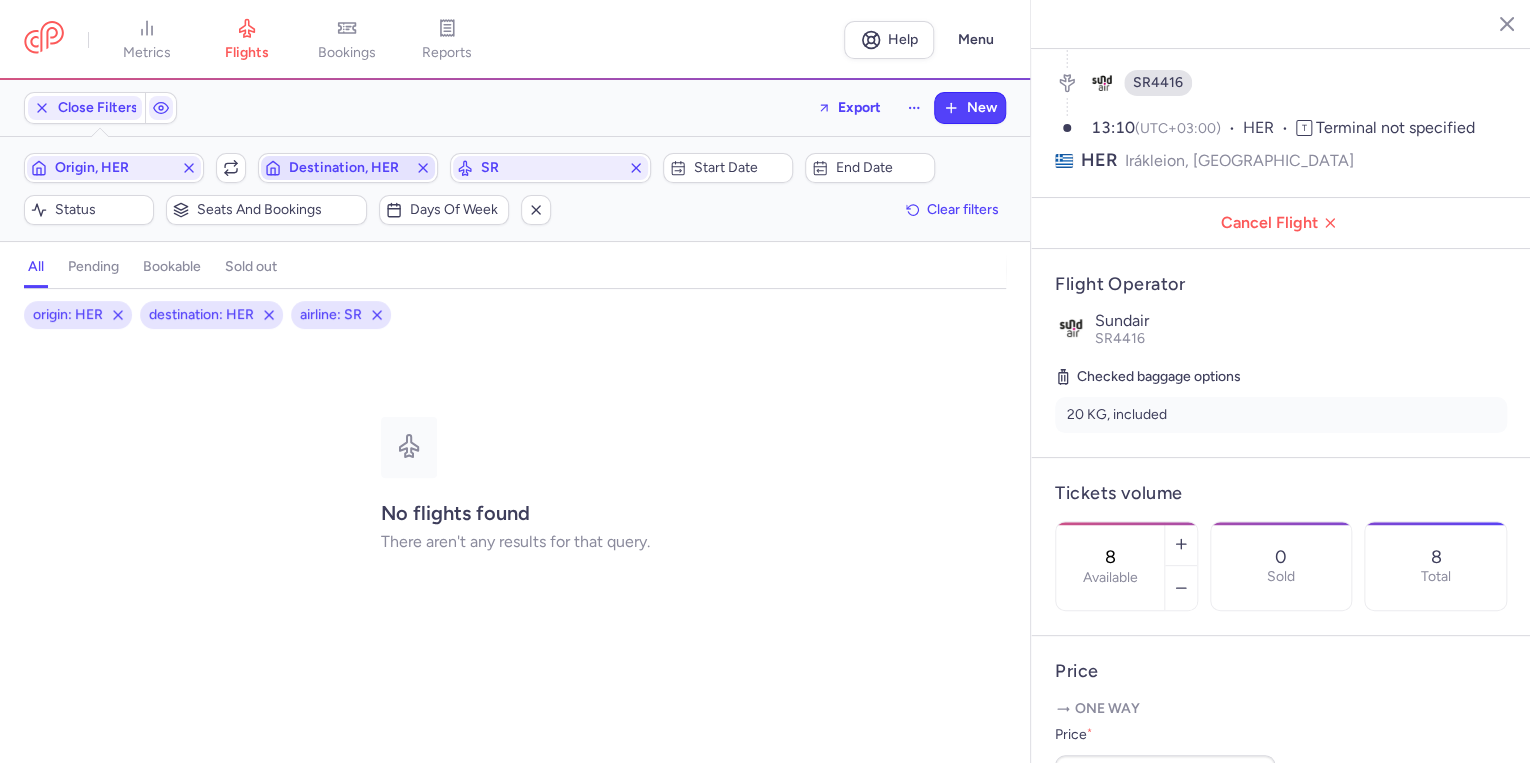 click 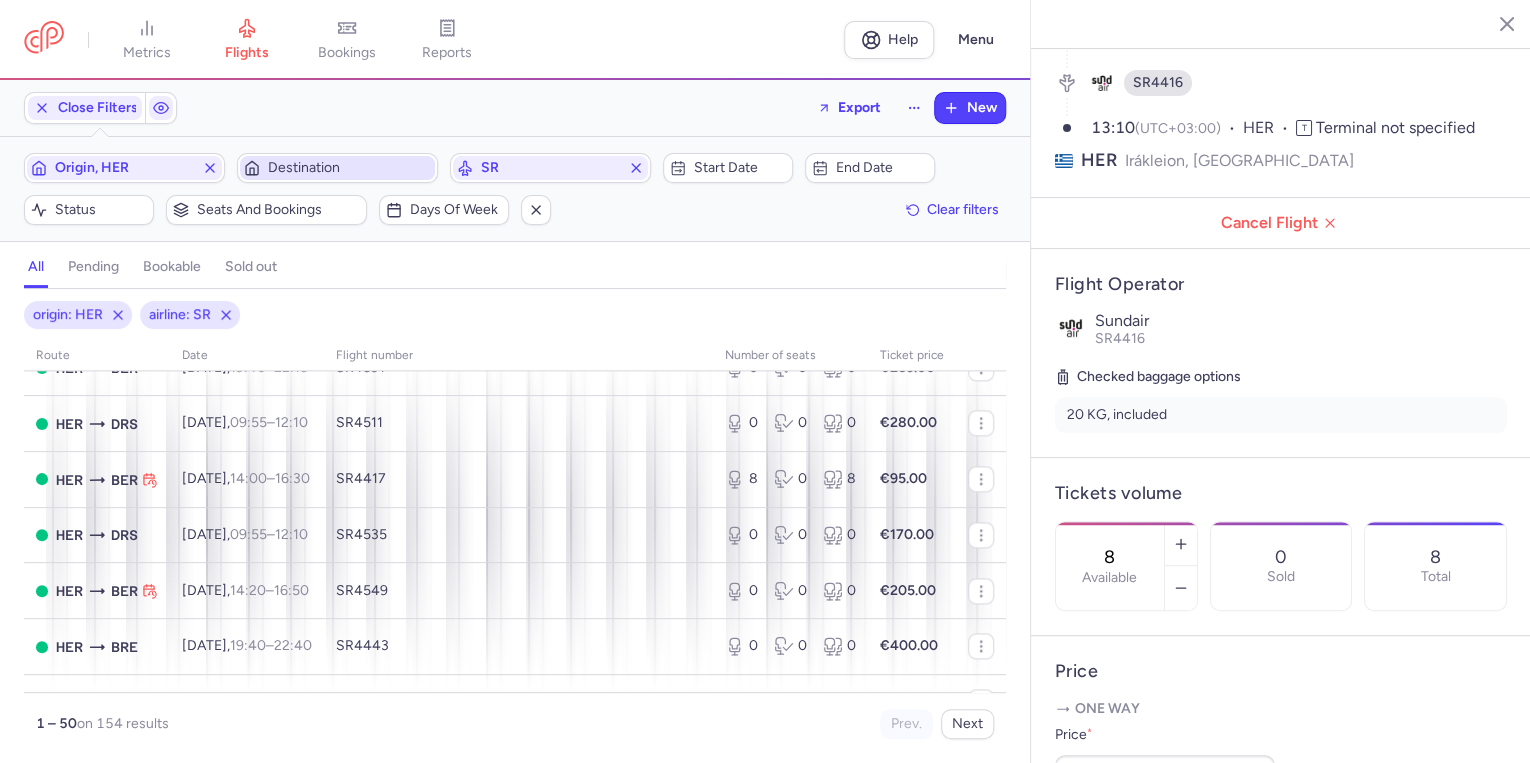 scroll, scrollTop: 1360, scrollLeft: 0, axis: vertical 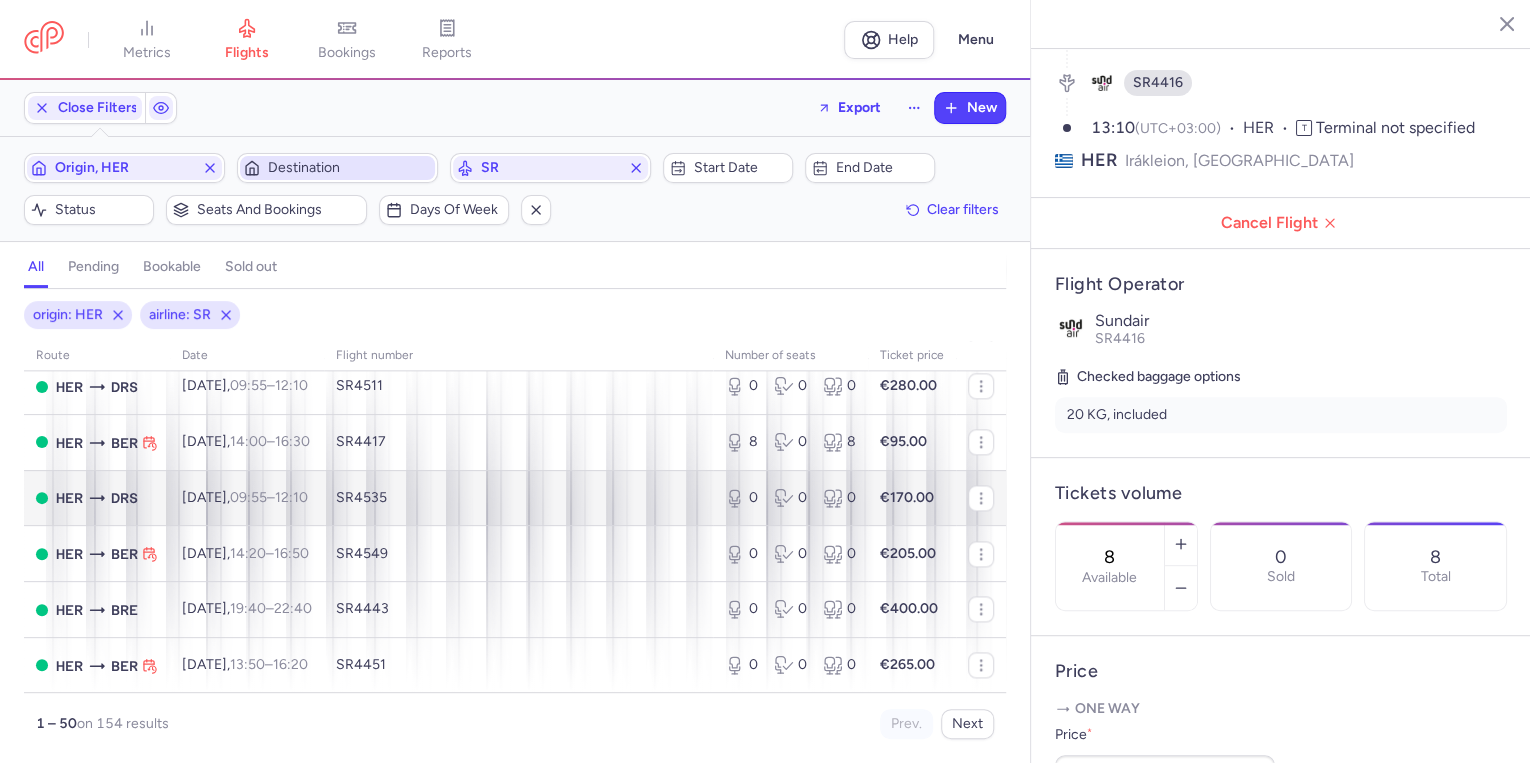 type 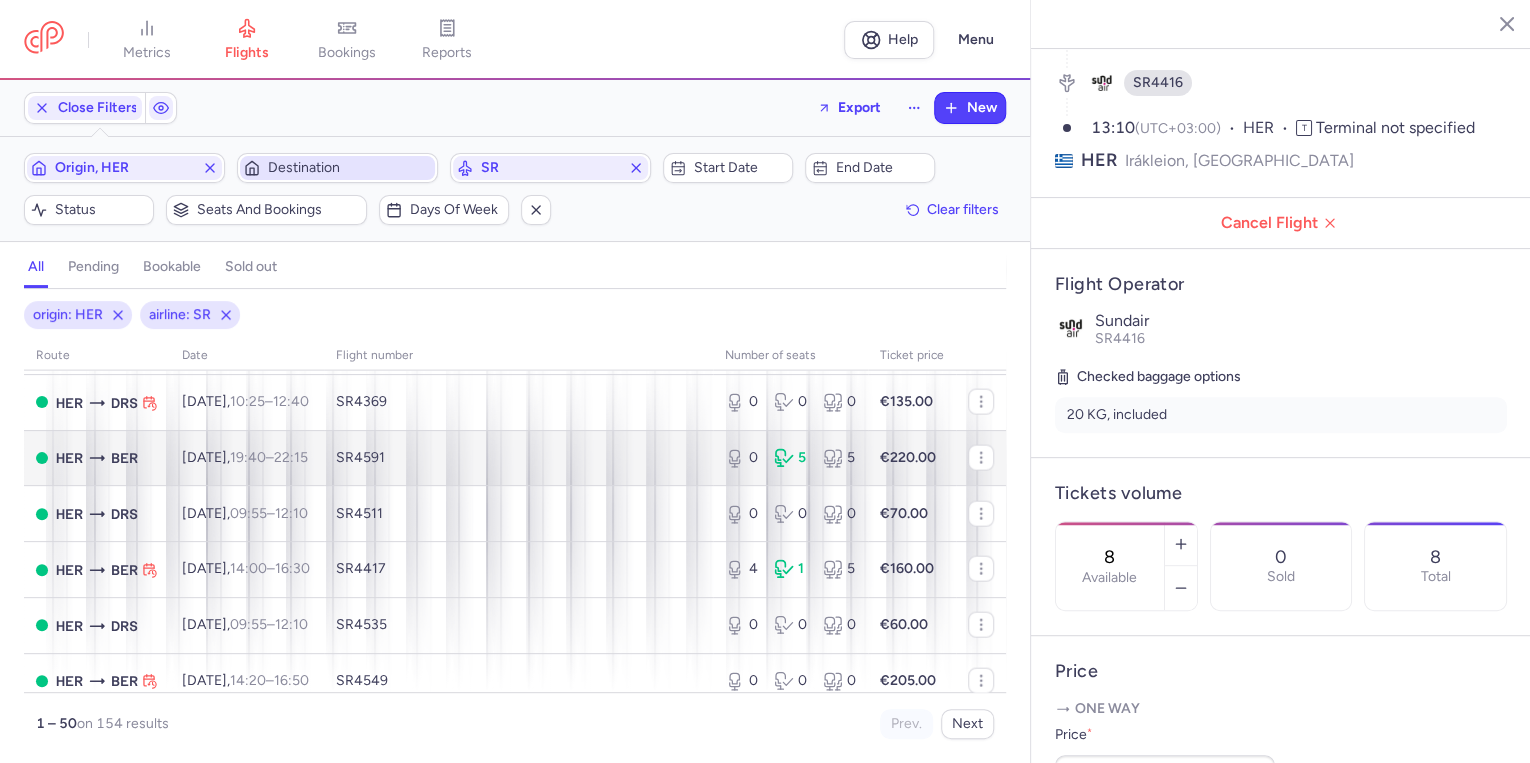 scroll, scrollTop: 2320, scrollLeft: 0, axis: vertical 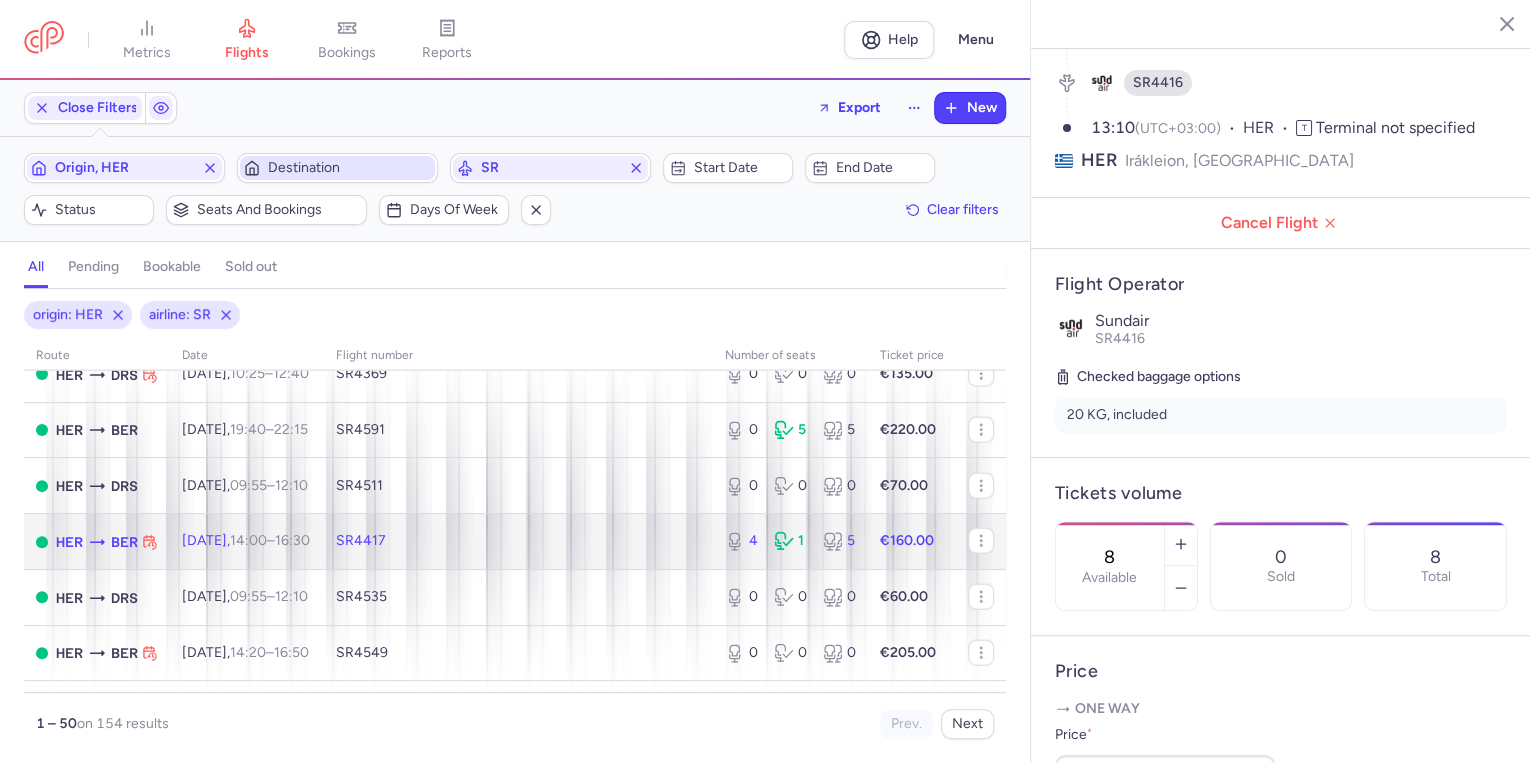 click on "SR4417" 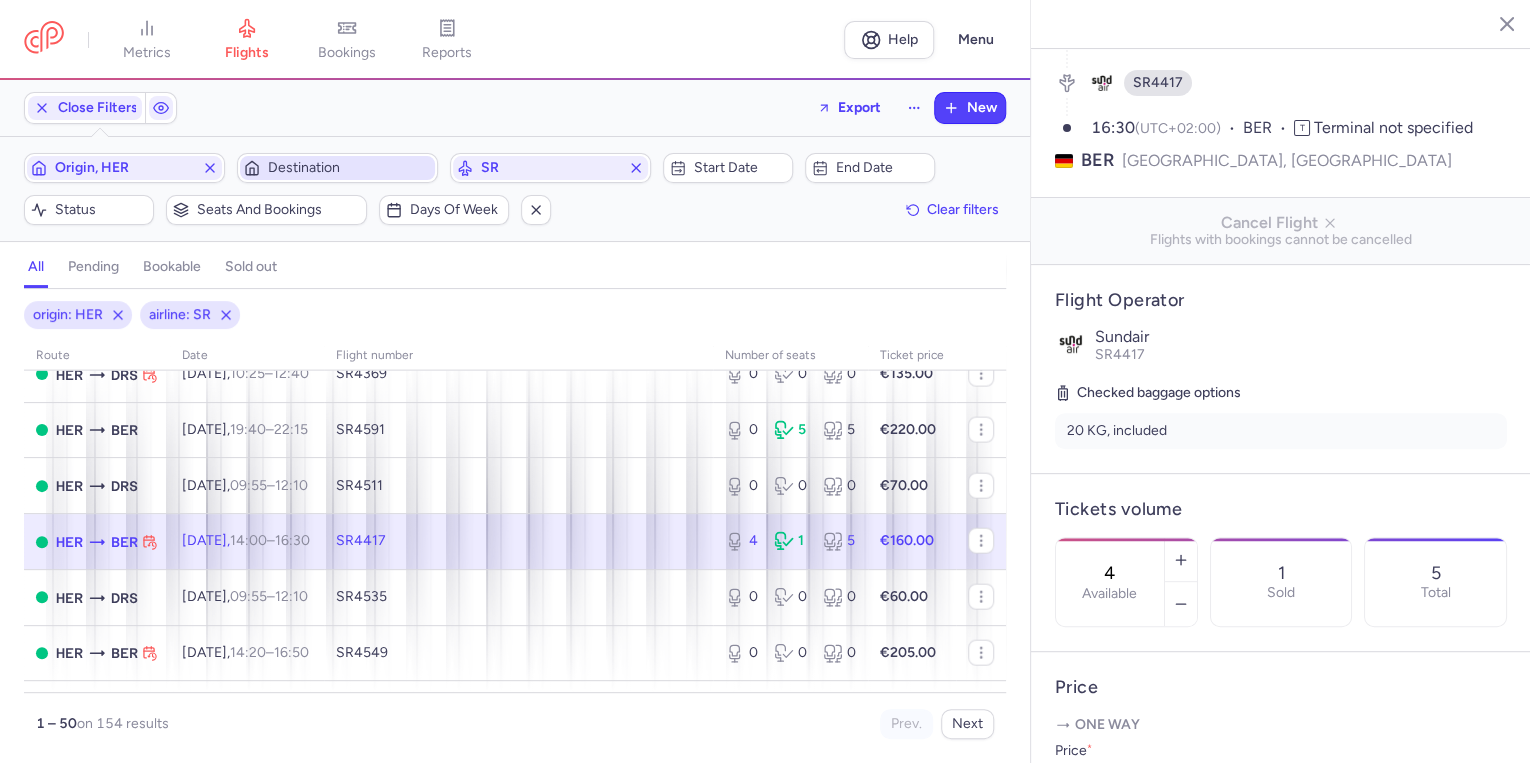 click on "14:00  –  16:30  +0" at bounding box center [270, 540] 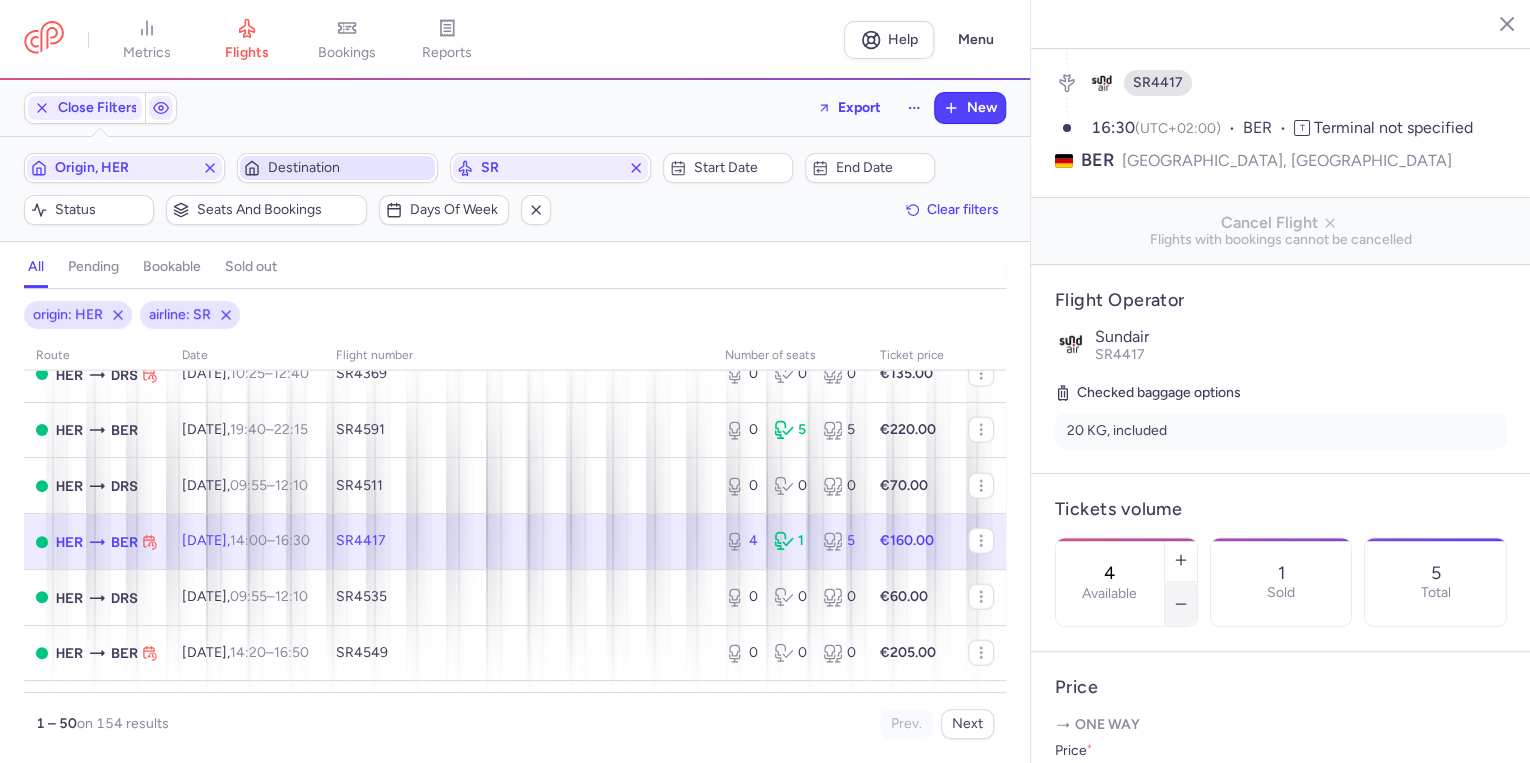 click 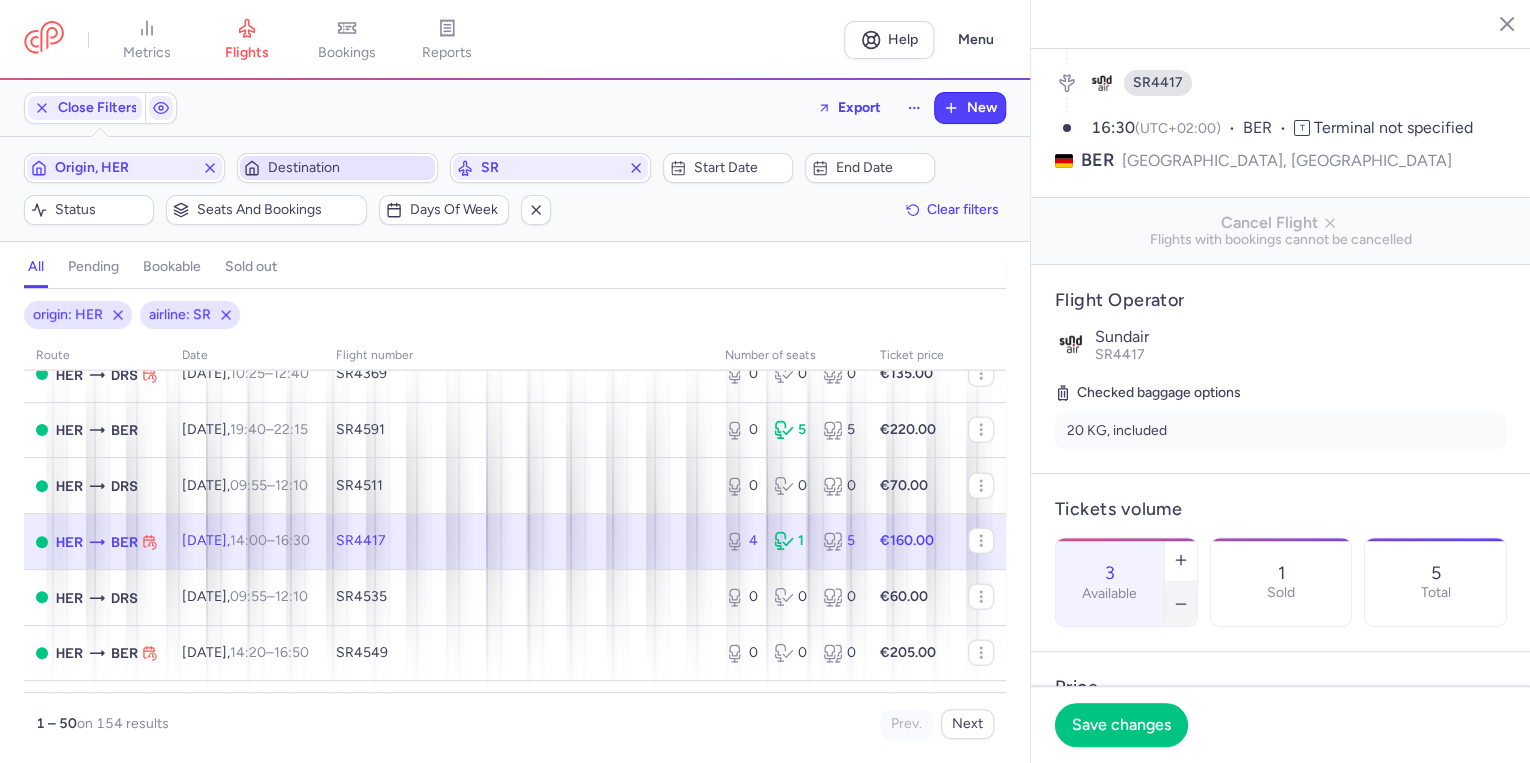 click 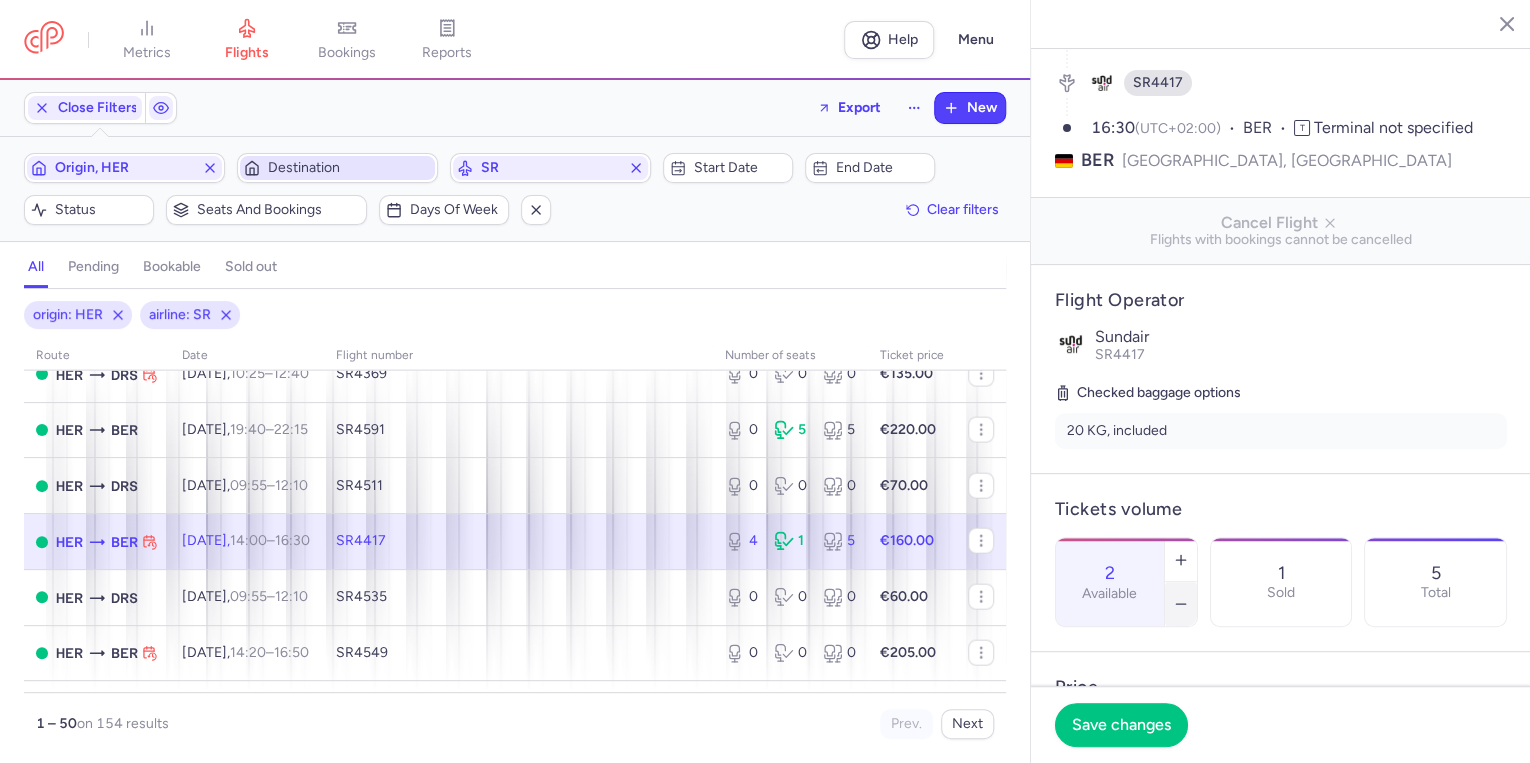 click 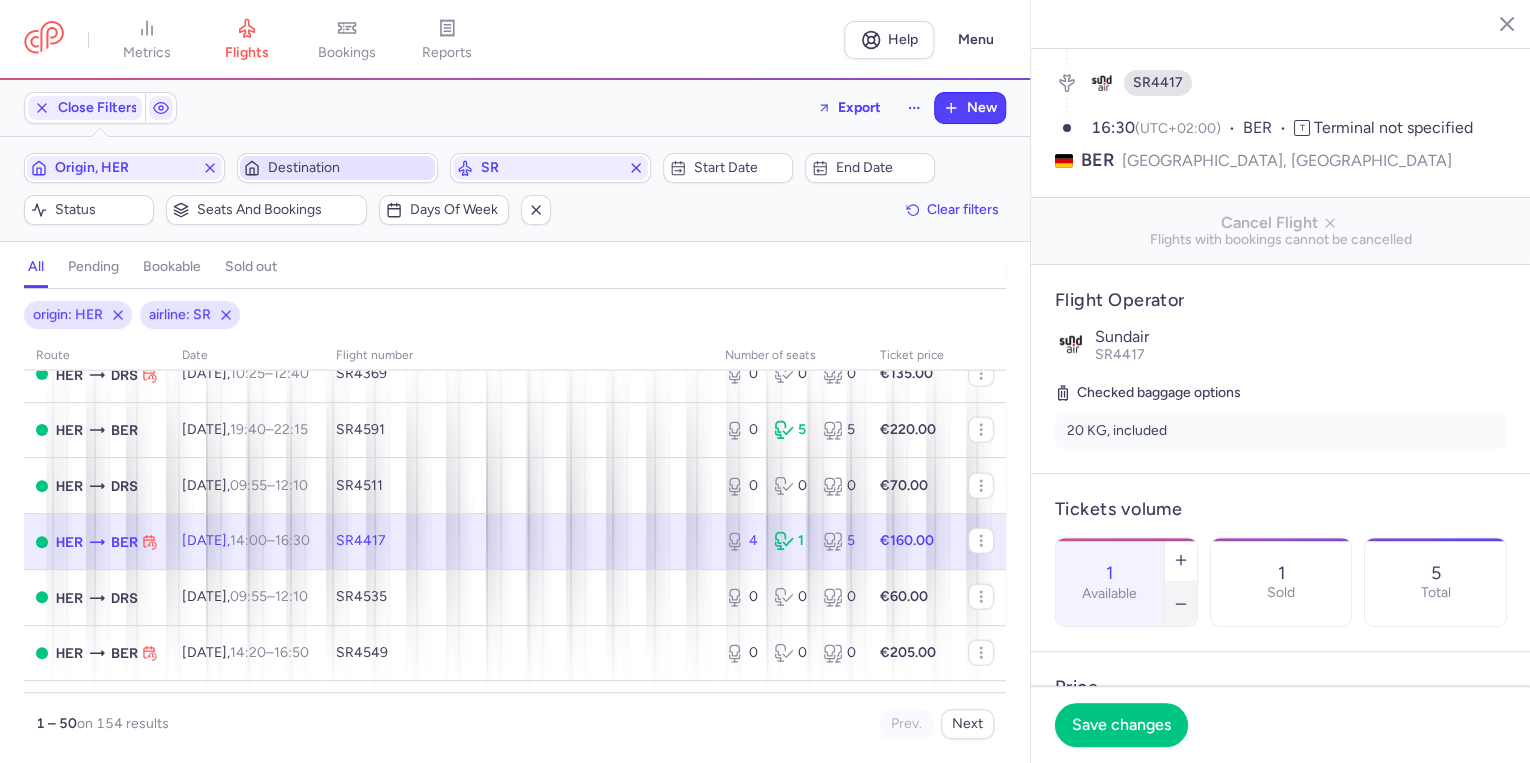 click 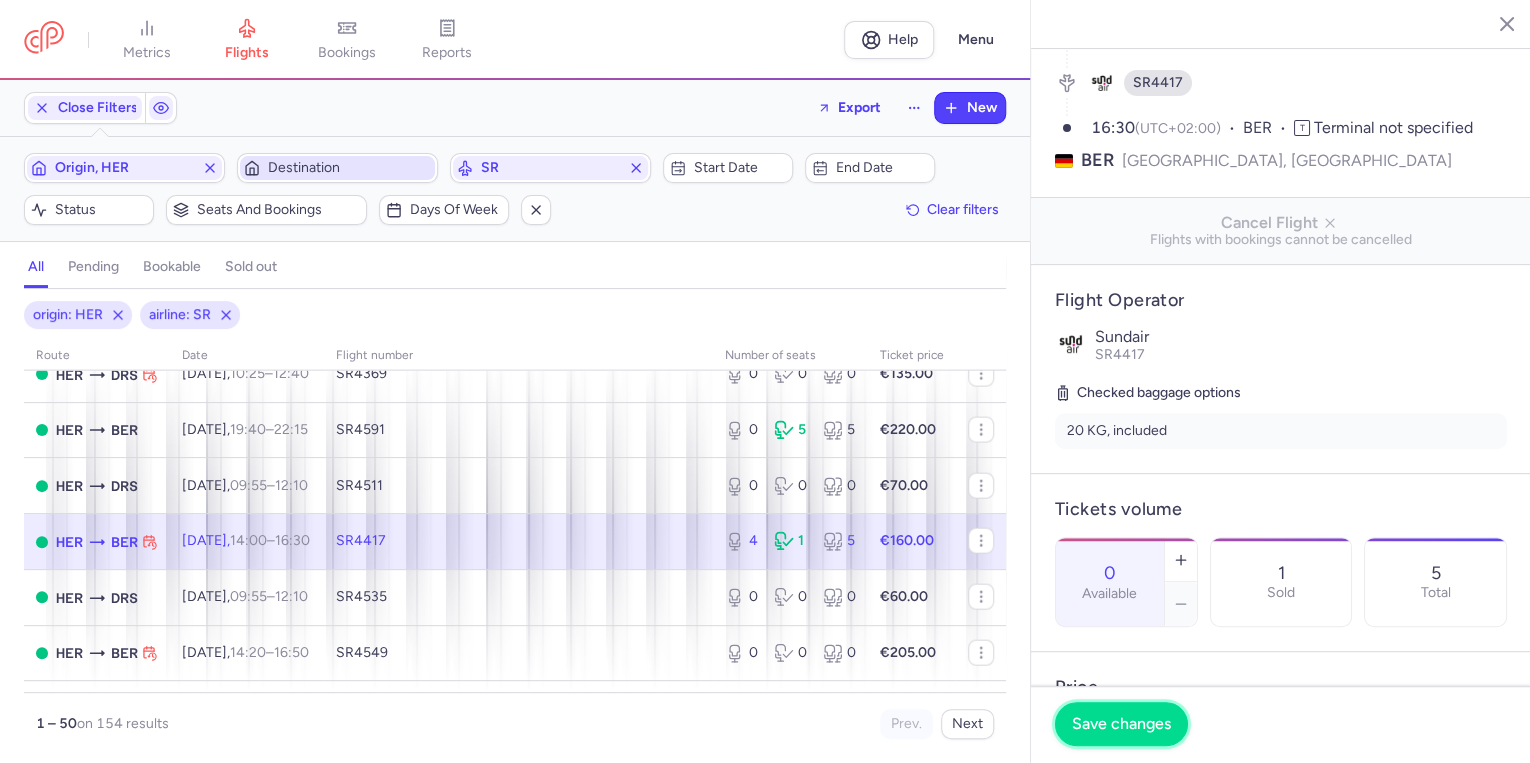 click on "Save changes" at bounding box center (1121, 724) 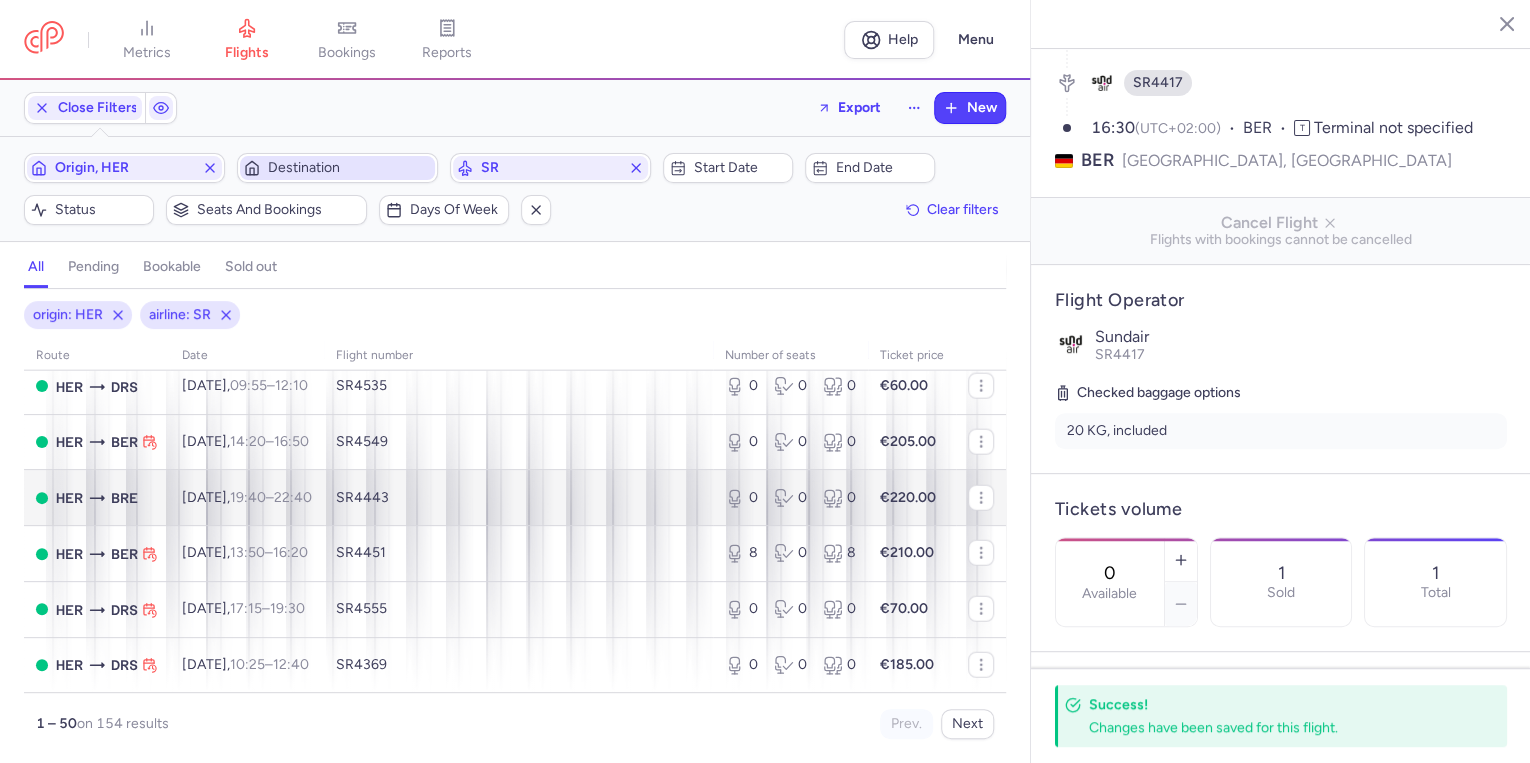 scroll, scrollTop: 2560, scrollLeft: 0, axis: vertical 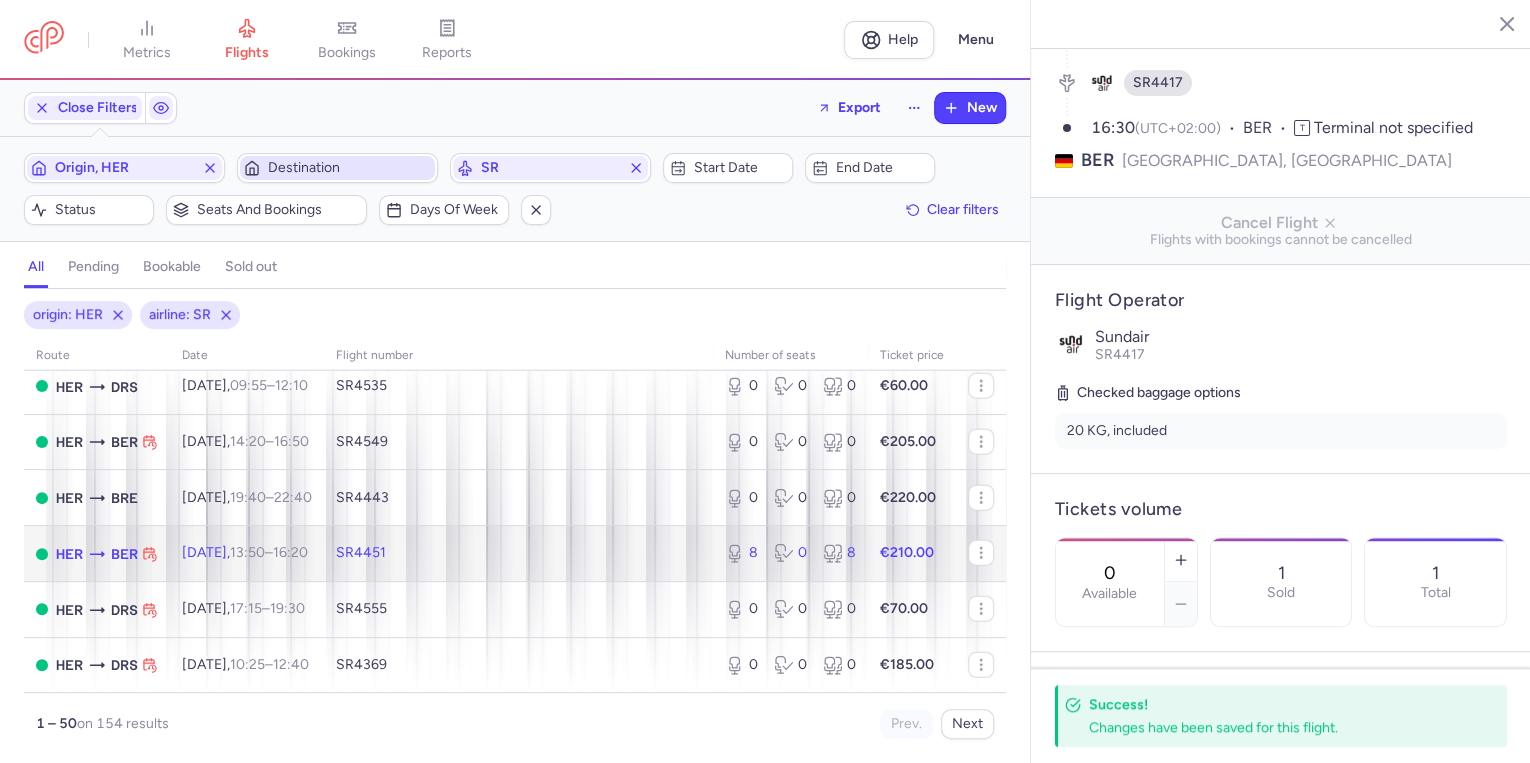 click on "SR4451" 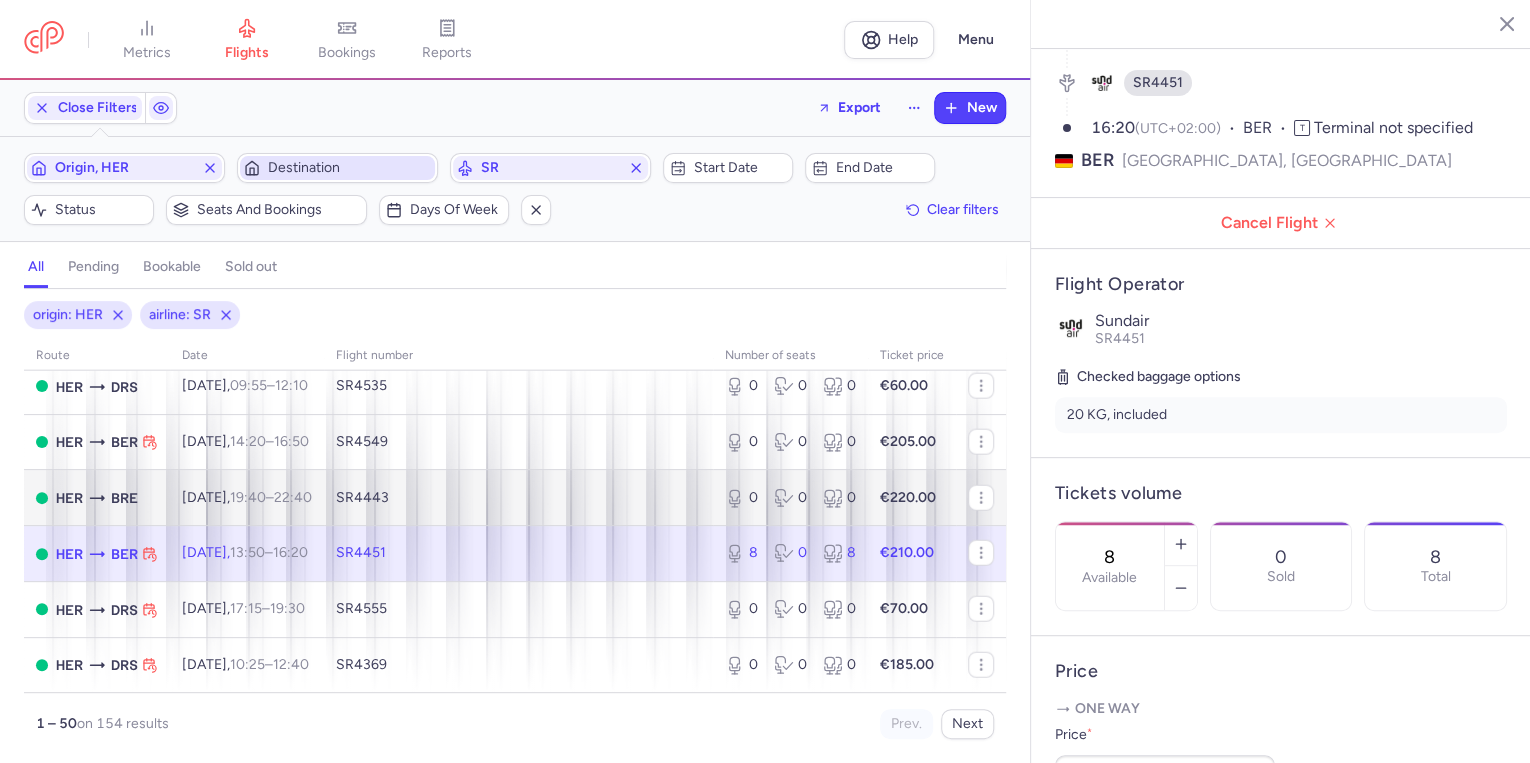 scroll, scrollTop: 2593, scrollLeft: 0, axis: vertical 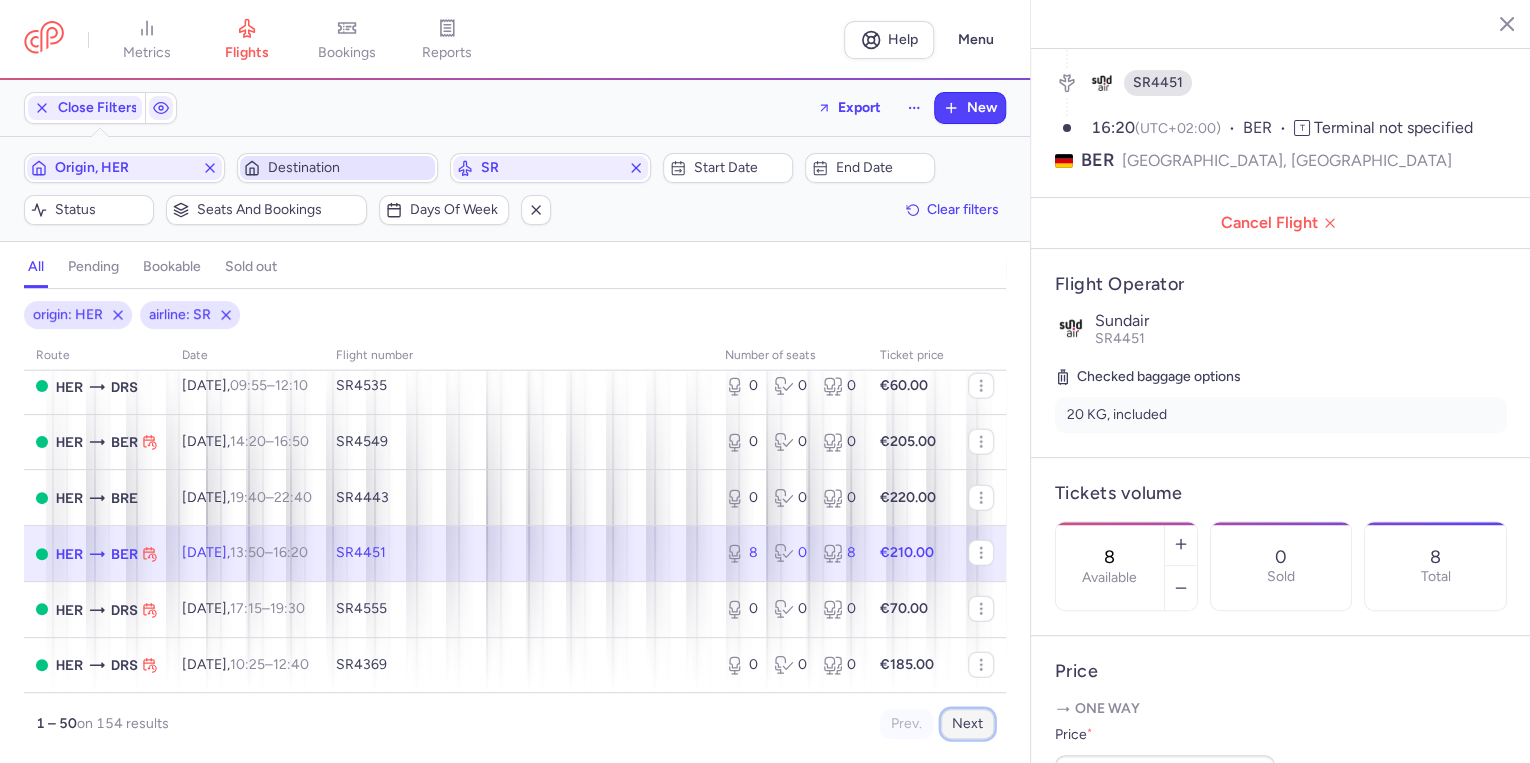 click on "Next" at bounding box center (967, 724) 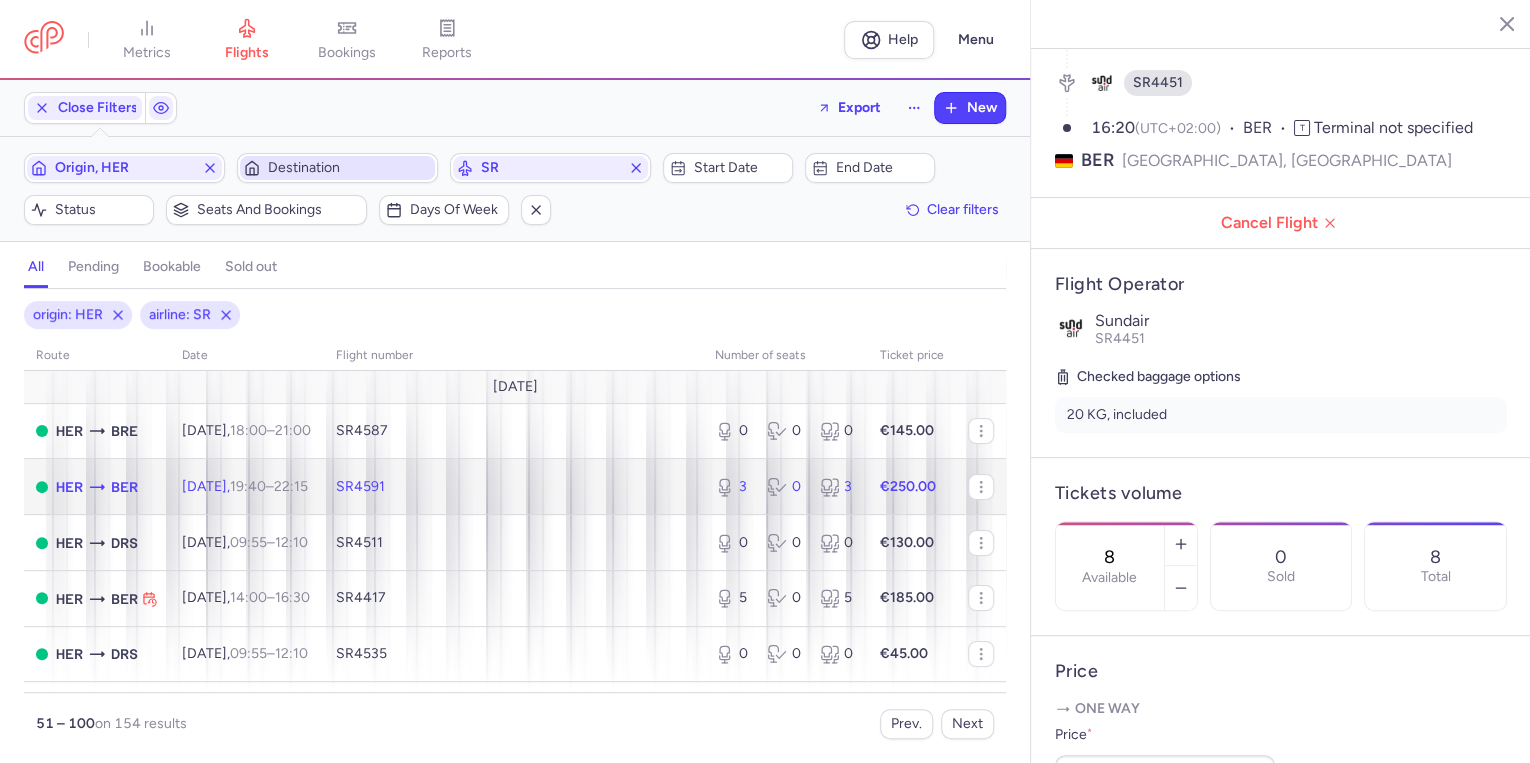 click on "22:15  +0" at bounding box center [291, 486] 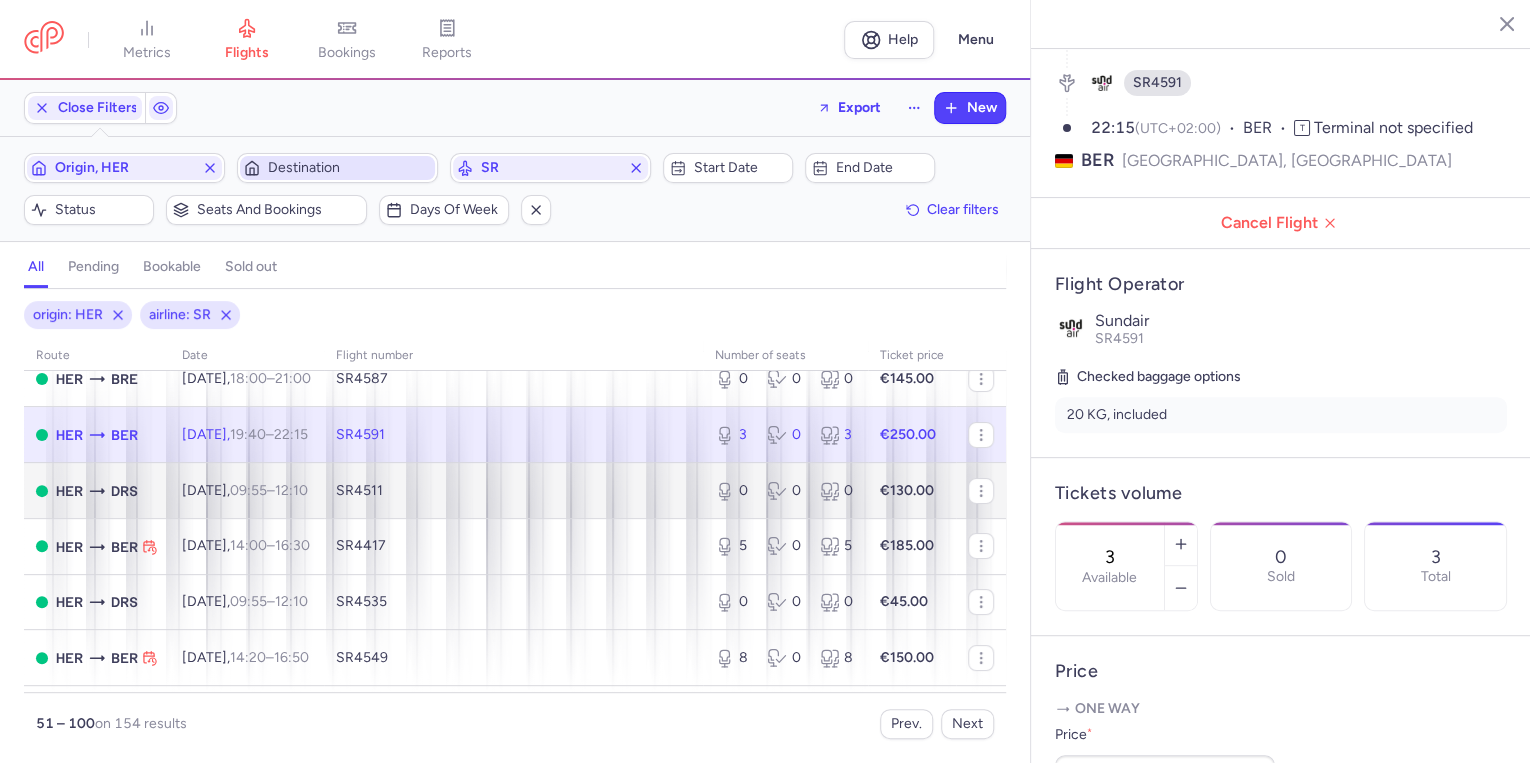 scroll, scrollTop: 80, scrollLeft: 0, axis: vertical 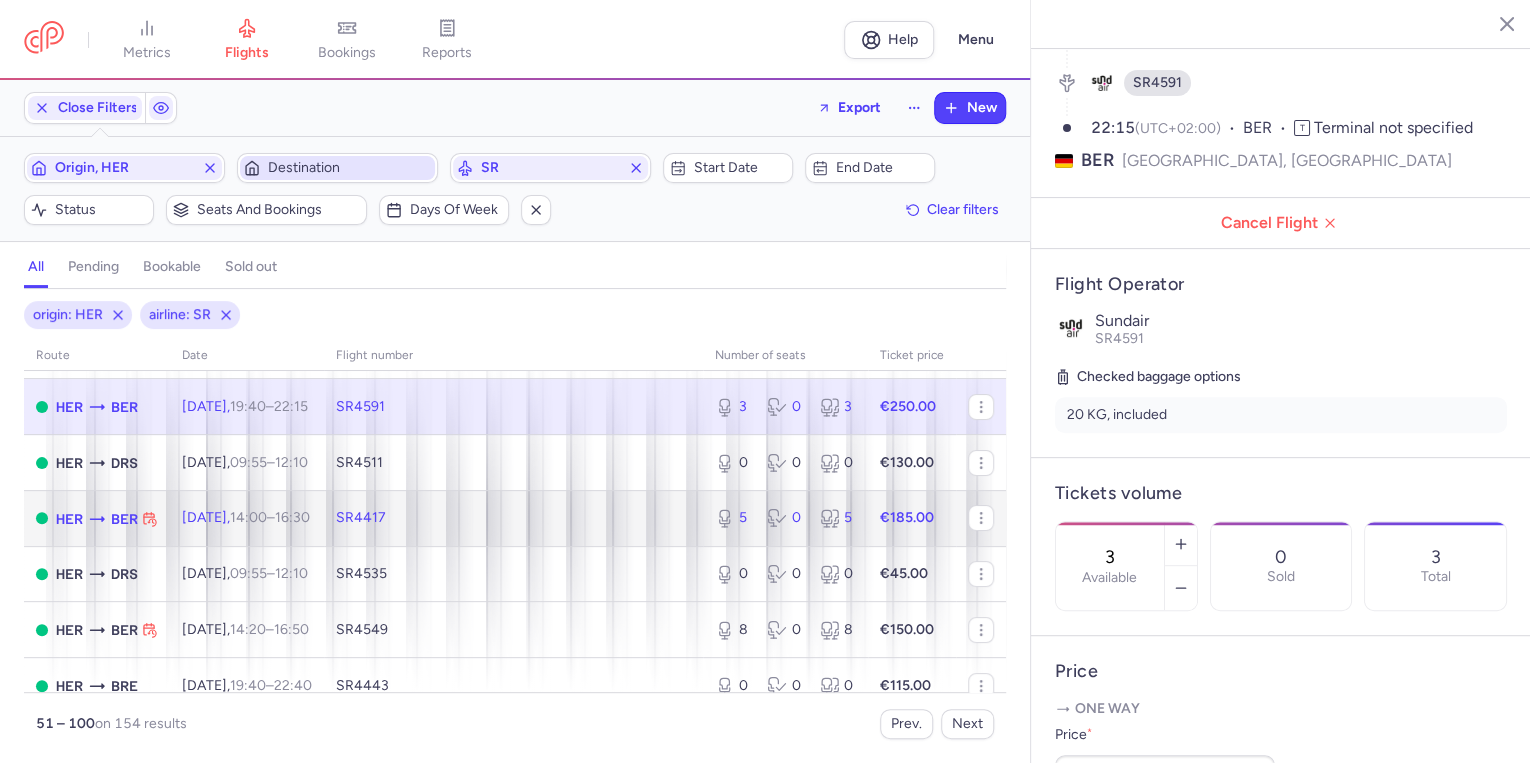 click on "SR4417" 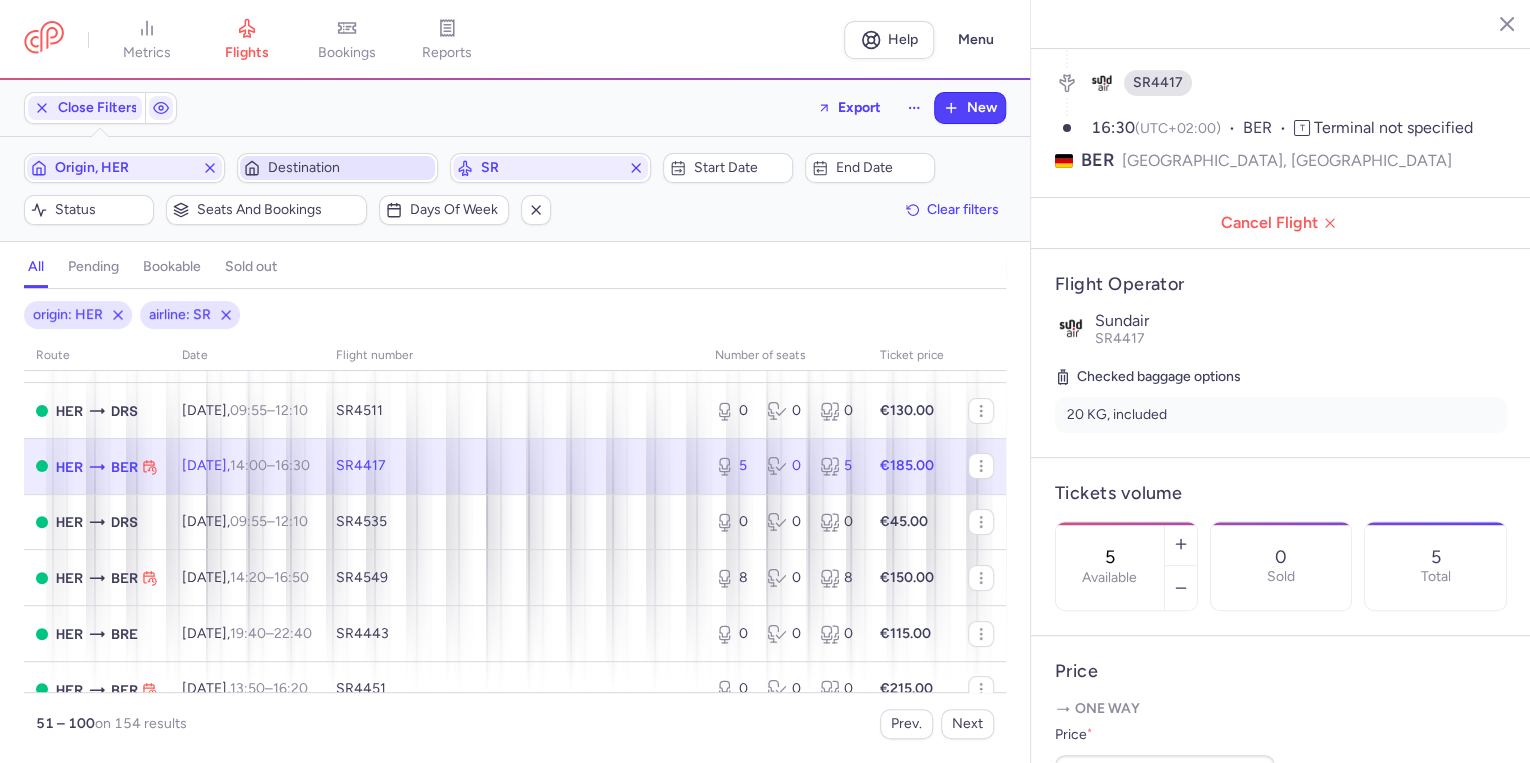 scroll, scrollTop: 160, scrollLeft: 0, axis: vertical 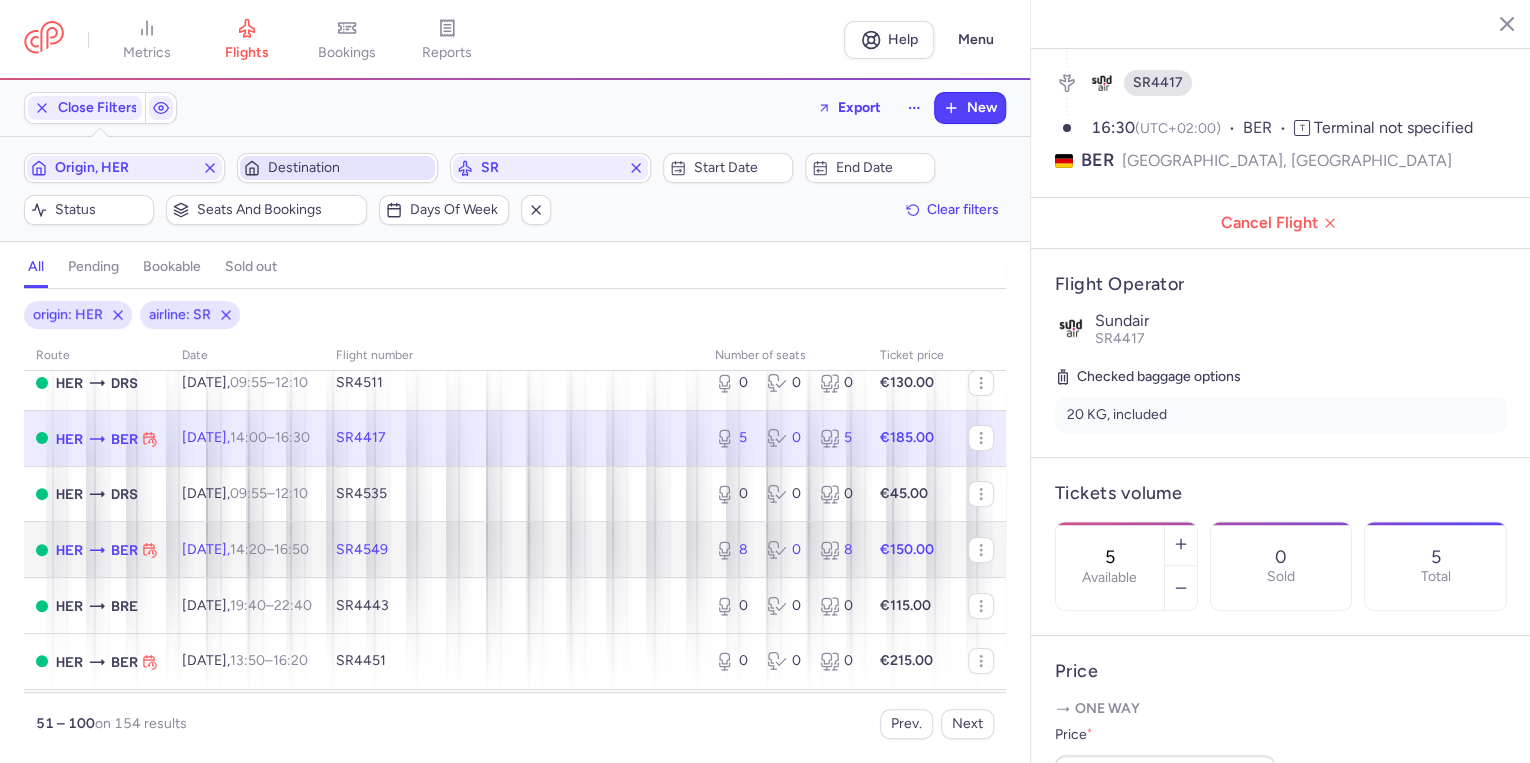 click on "SR4549" 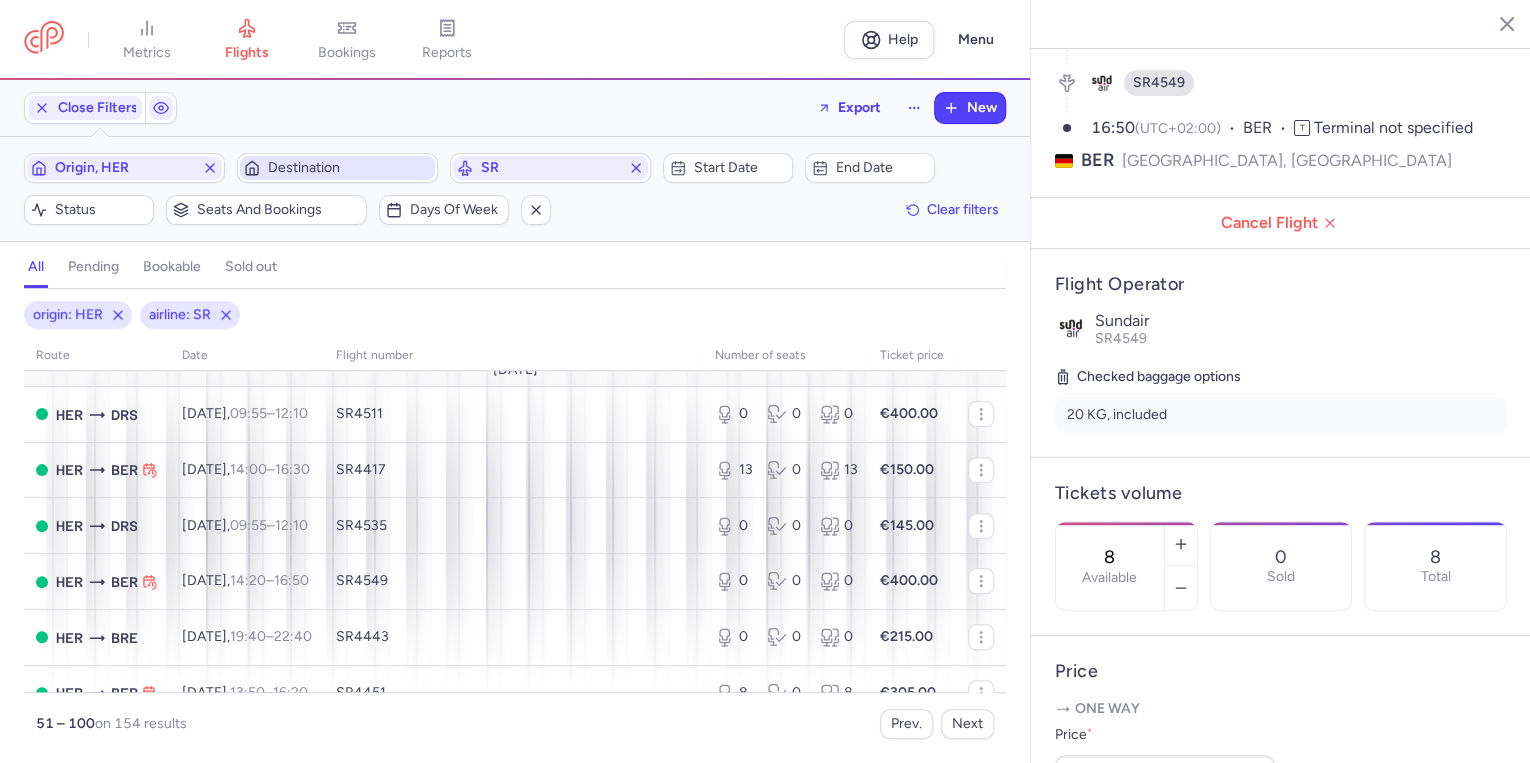scroll, scrollTop: 720, scrollLeft: 0, axis: vertical 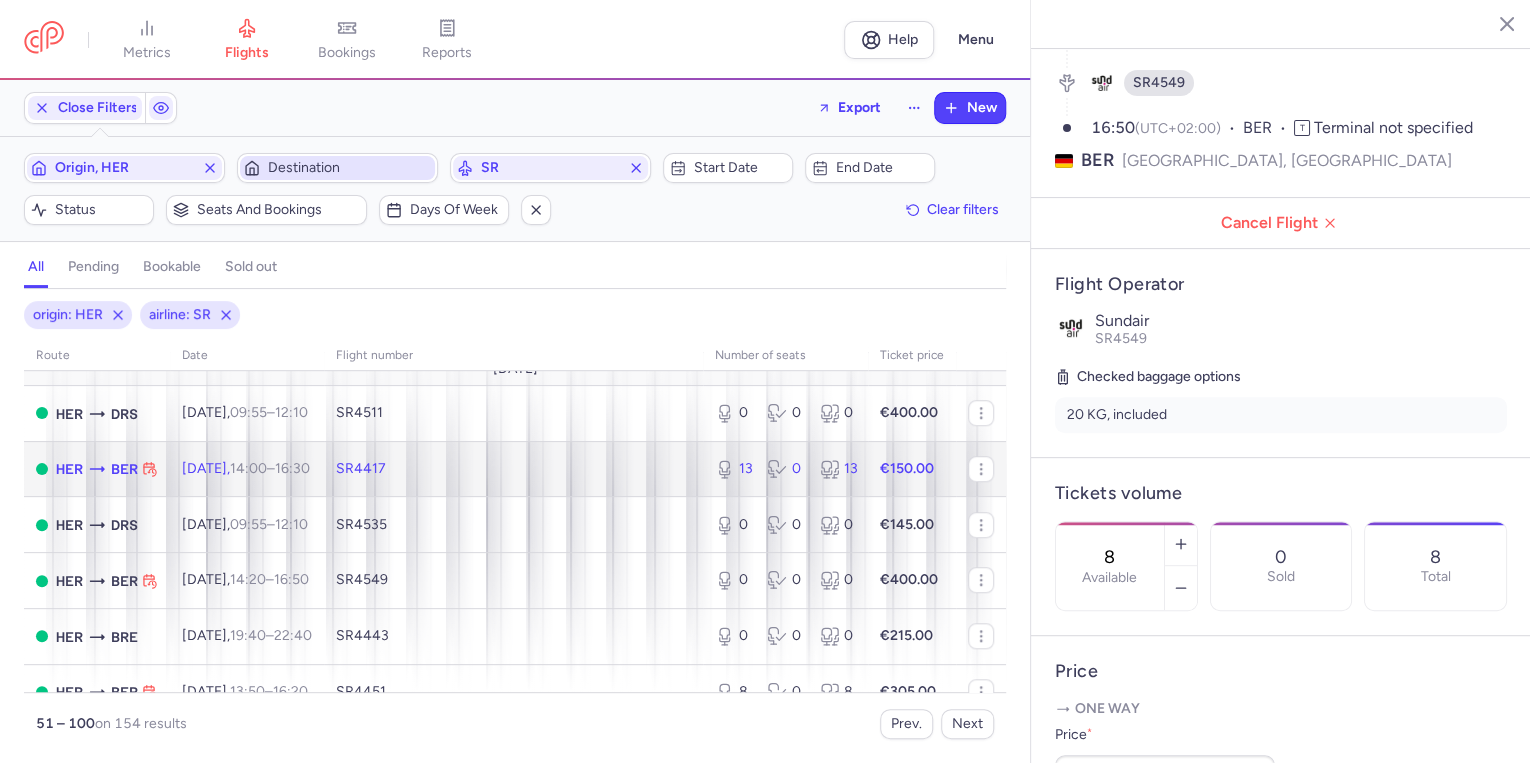 click on "SR4417" 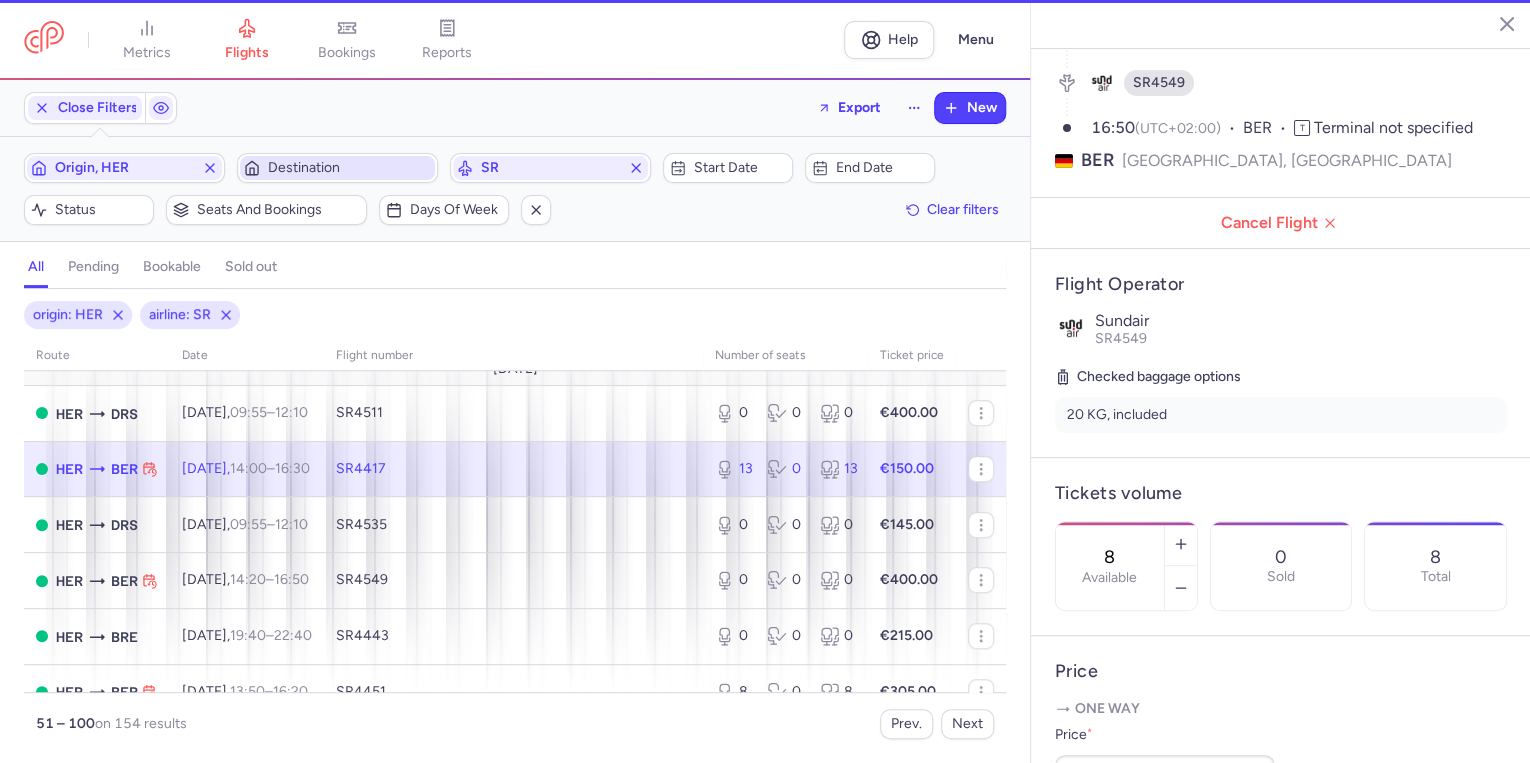 type on "13" 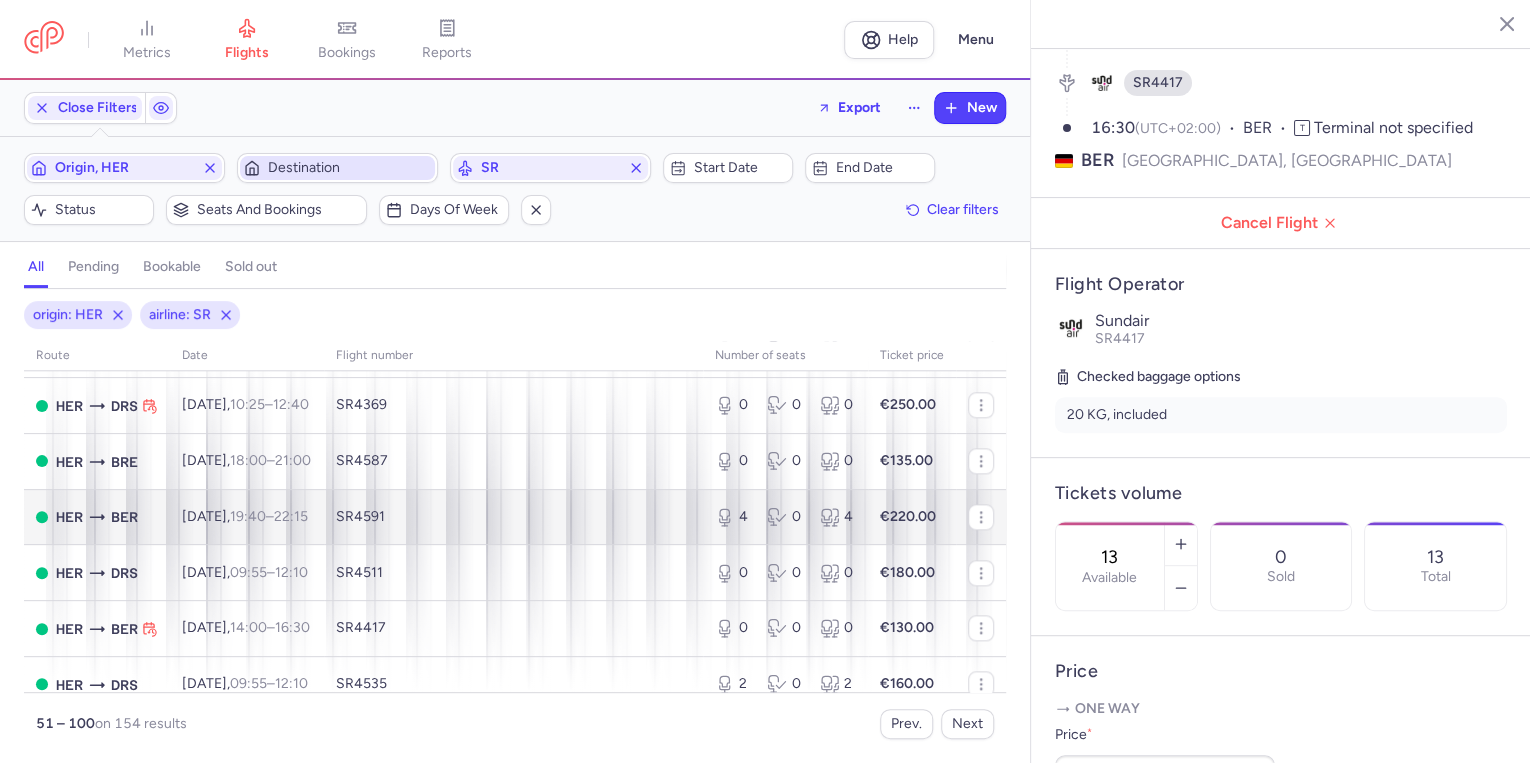 scroll, scrollTop: 1120, scrollLeft: 0, axis: vertical 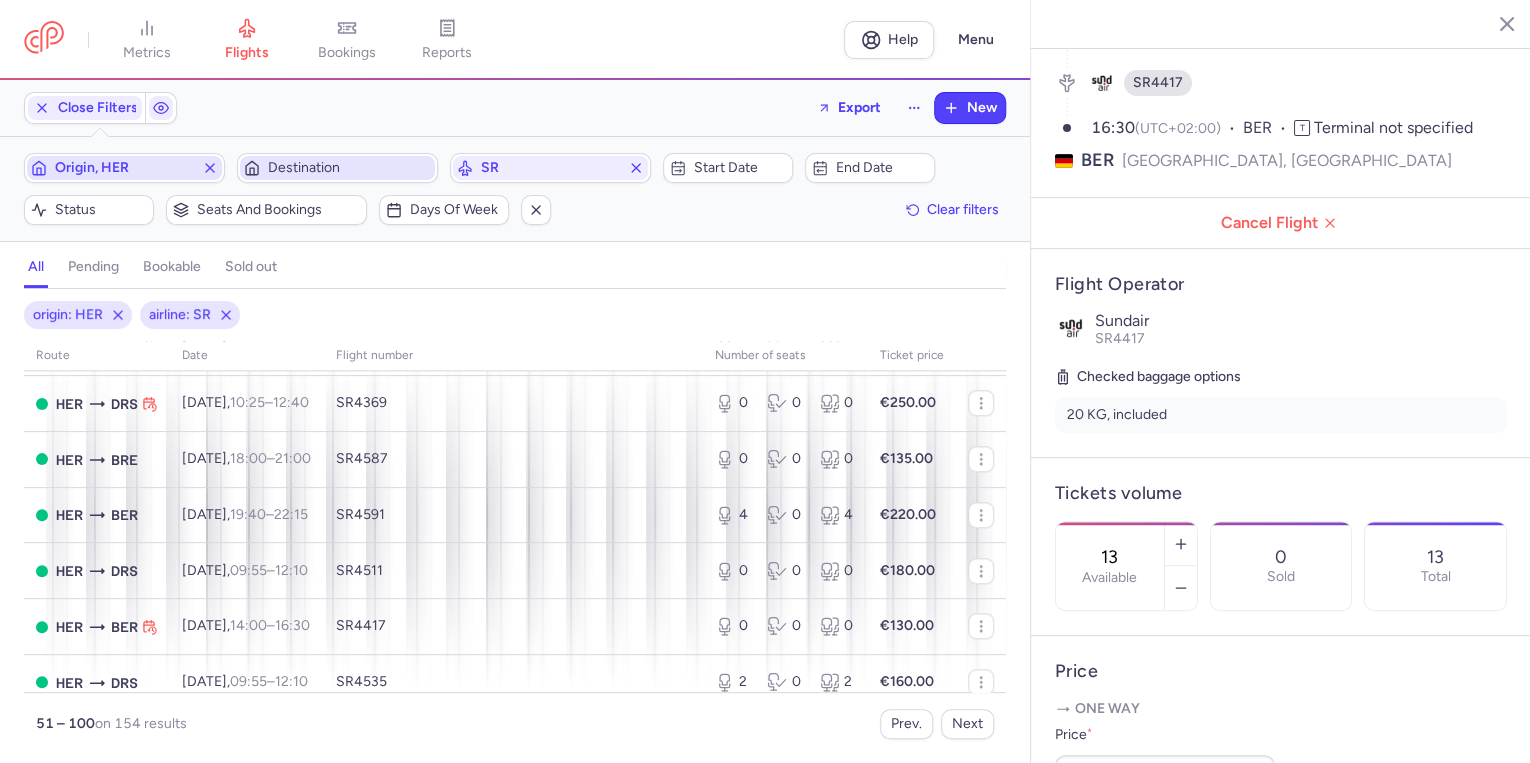 click on "Origin, HER" at bounding box center [124, 168] 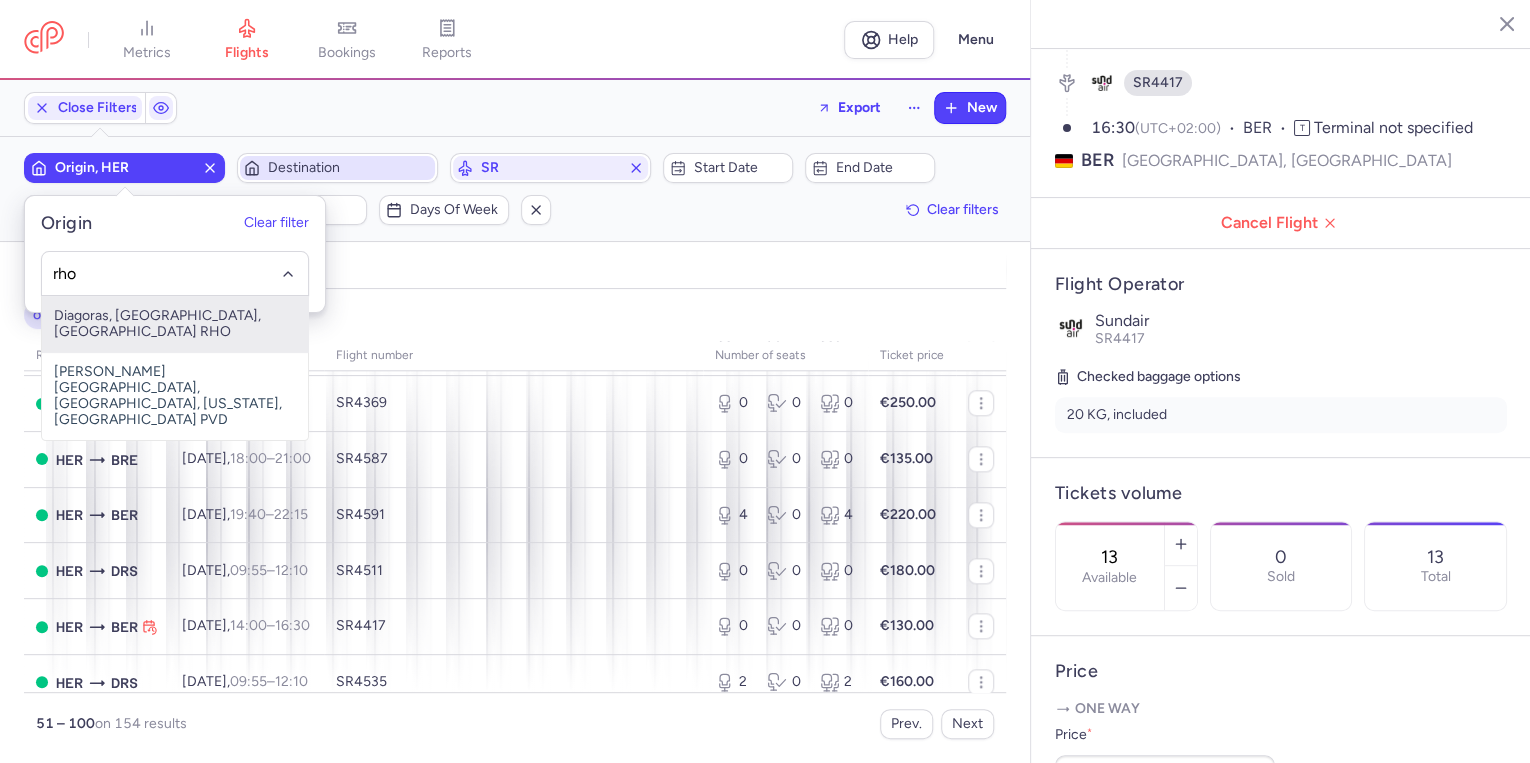 click on "Diagoras, [GEOGRAPHIC_DATA], [GEOGRAPHIC_DATA] RHO" at bounding box center (175, 324) 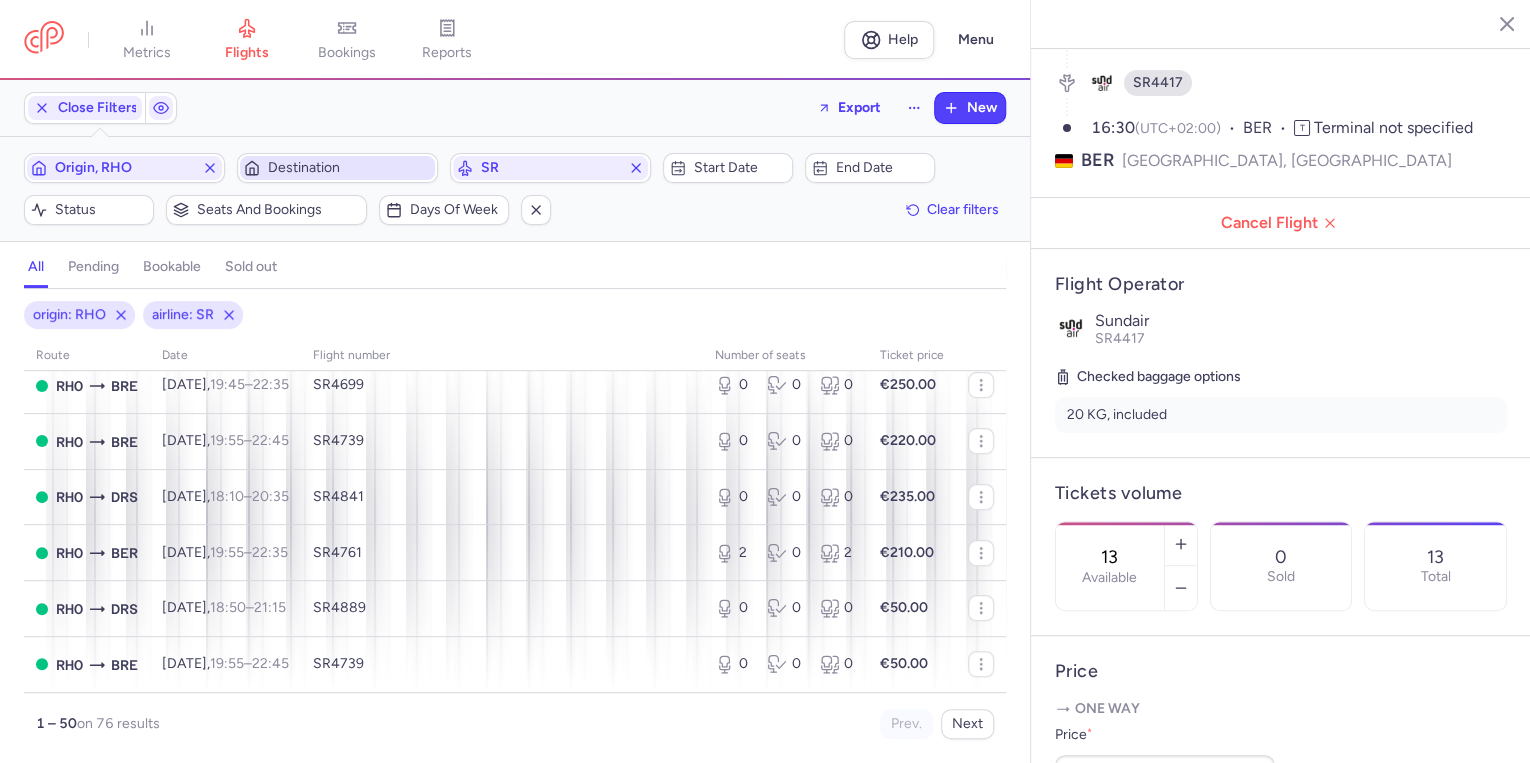 scroll, scrollTop: 720, scrollLeft: 0, axis: vertical 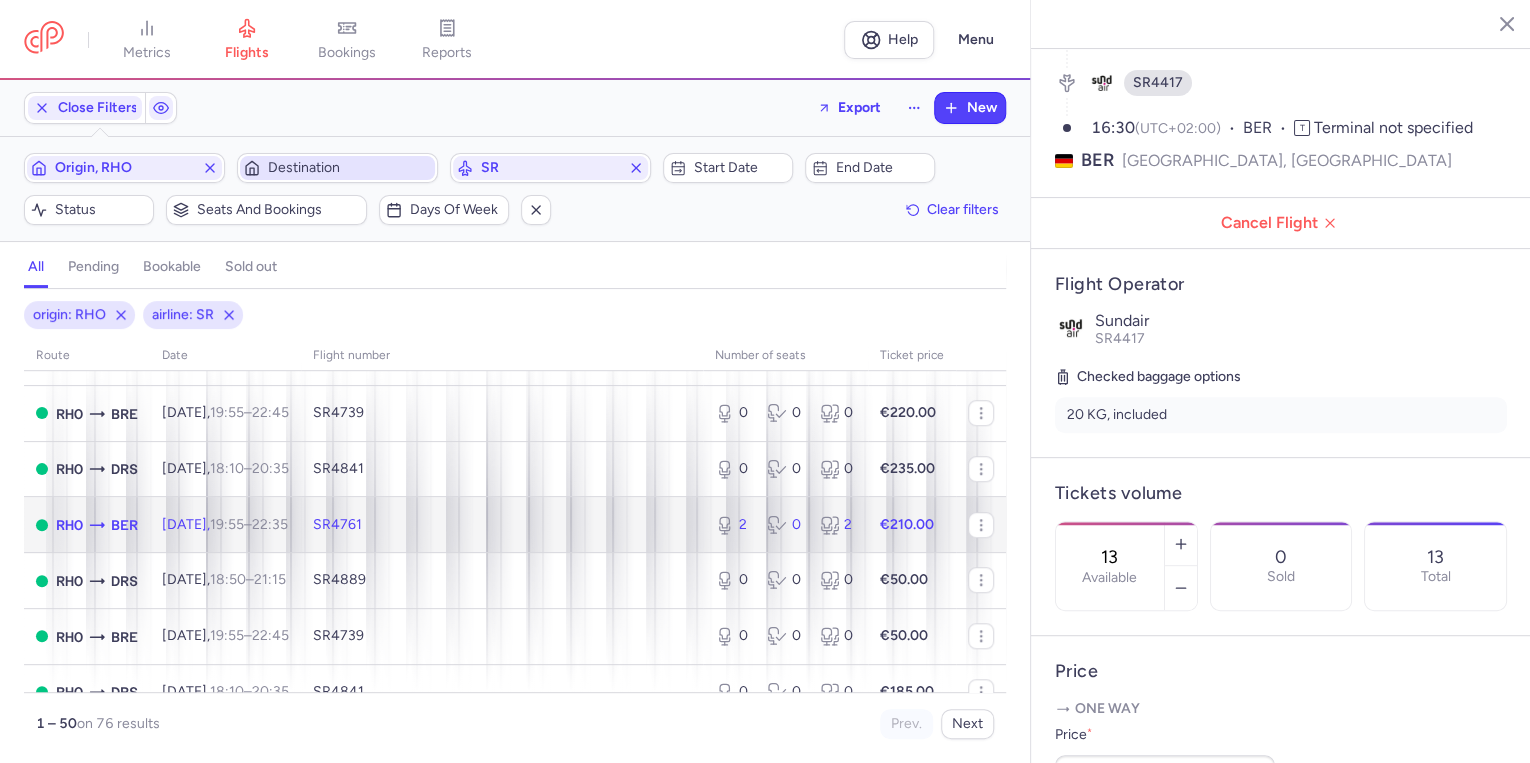click on "[DATE]  19:55  –  22:35  +0" 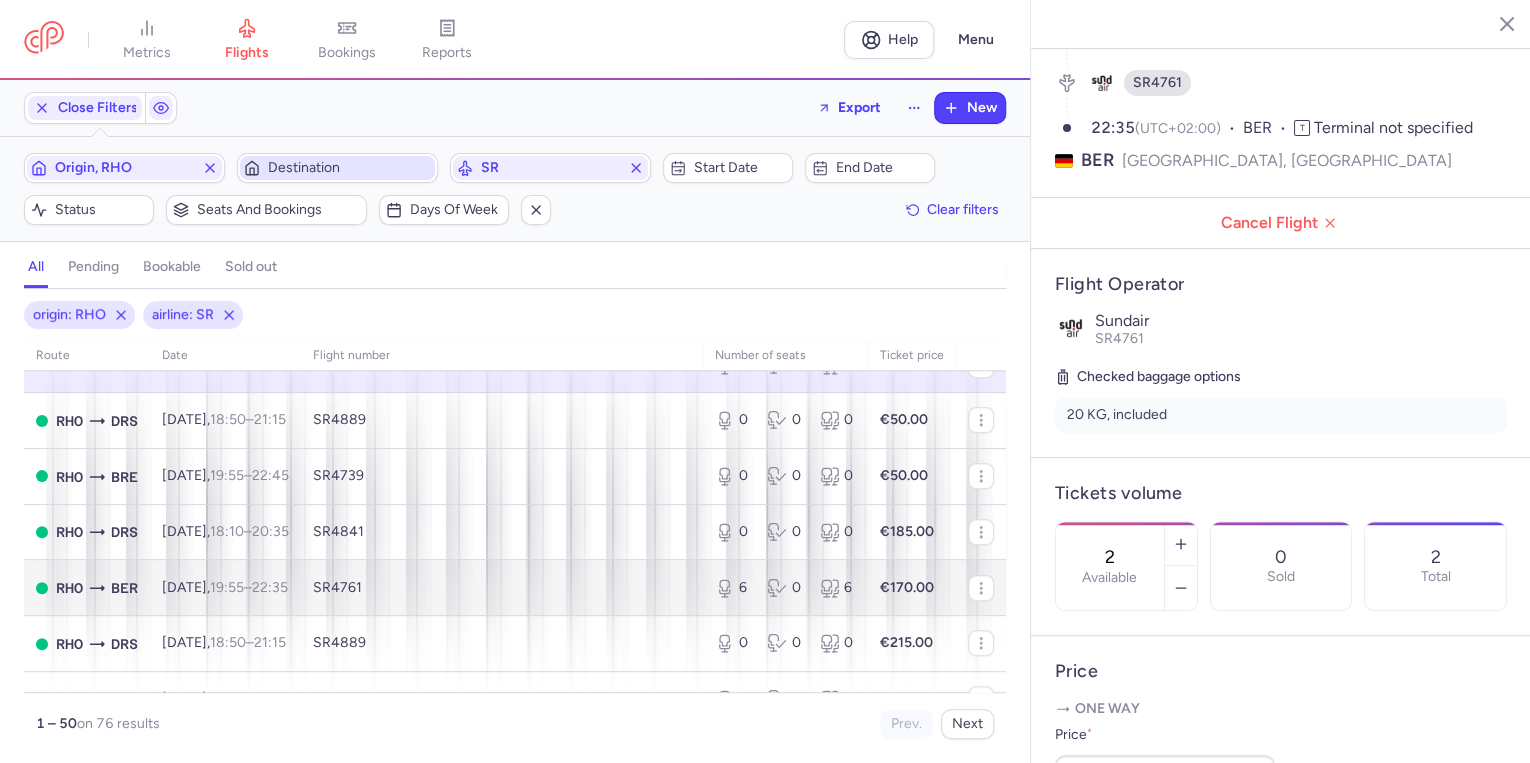 scroll, scrollTop: 960, scrollLeft: 0, axis: vertical 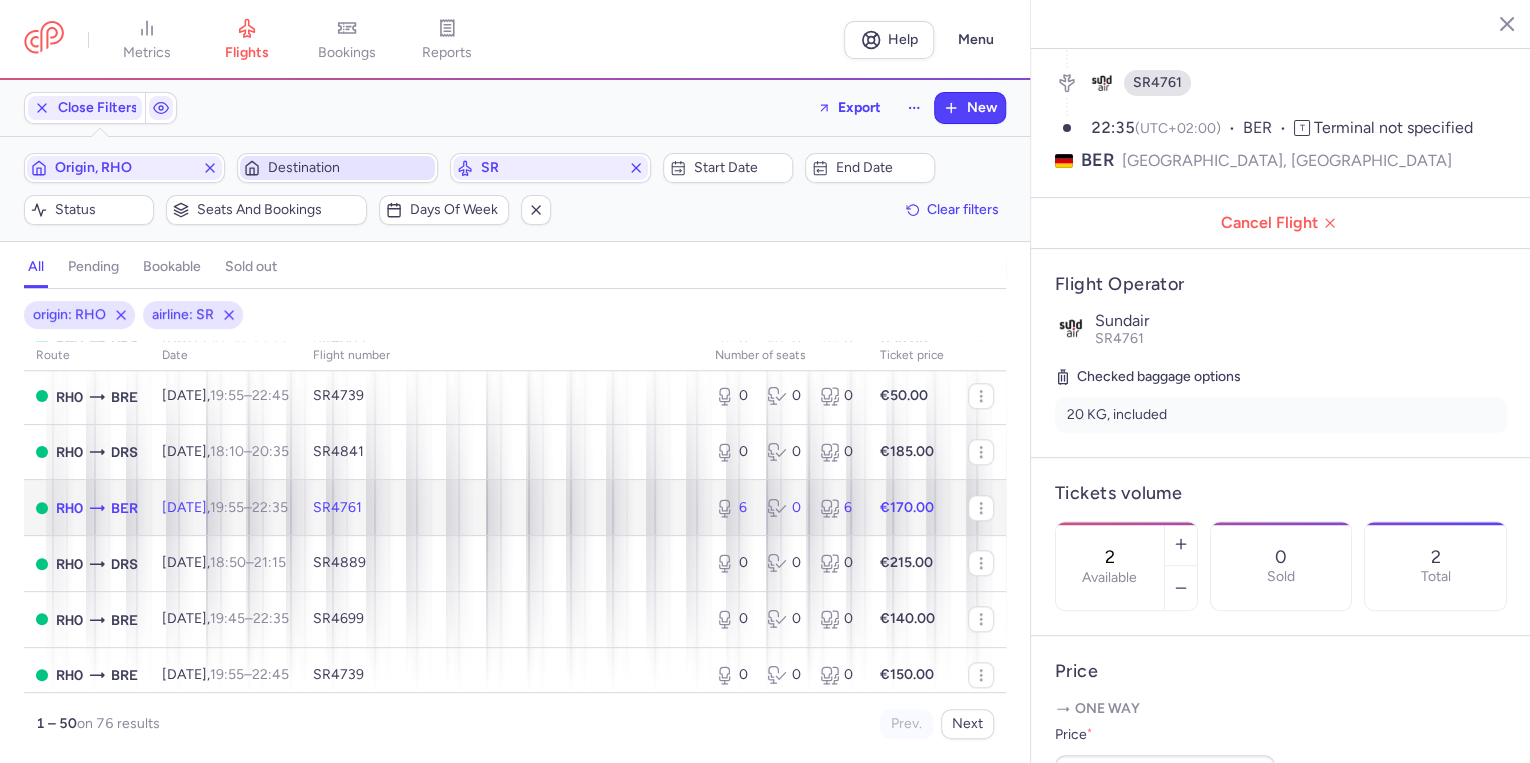 click on "SR4761" 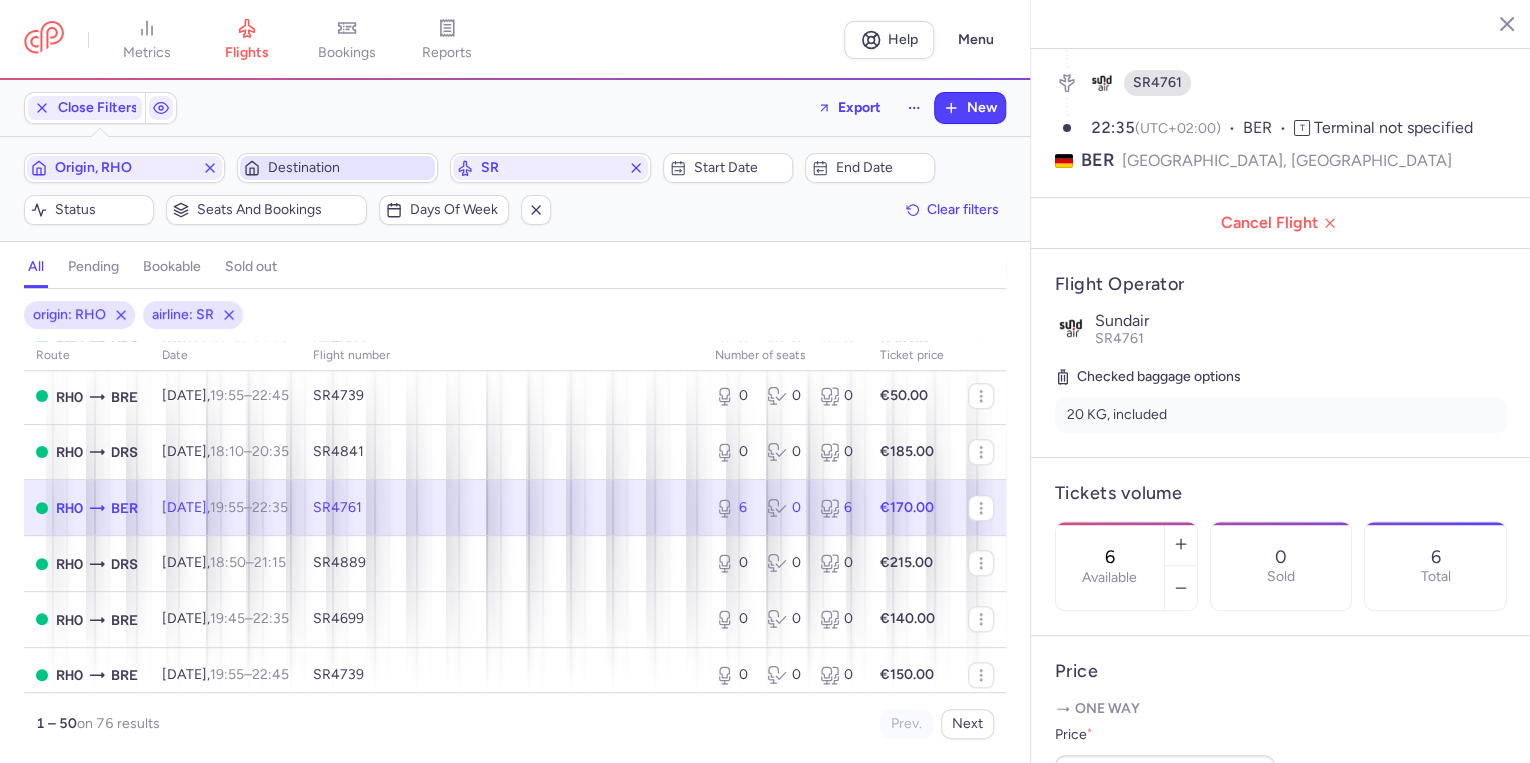 click on "SR4761" 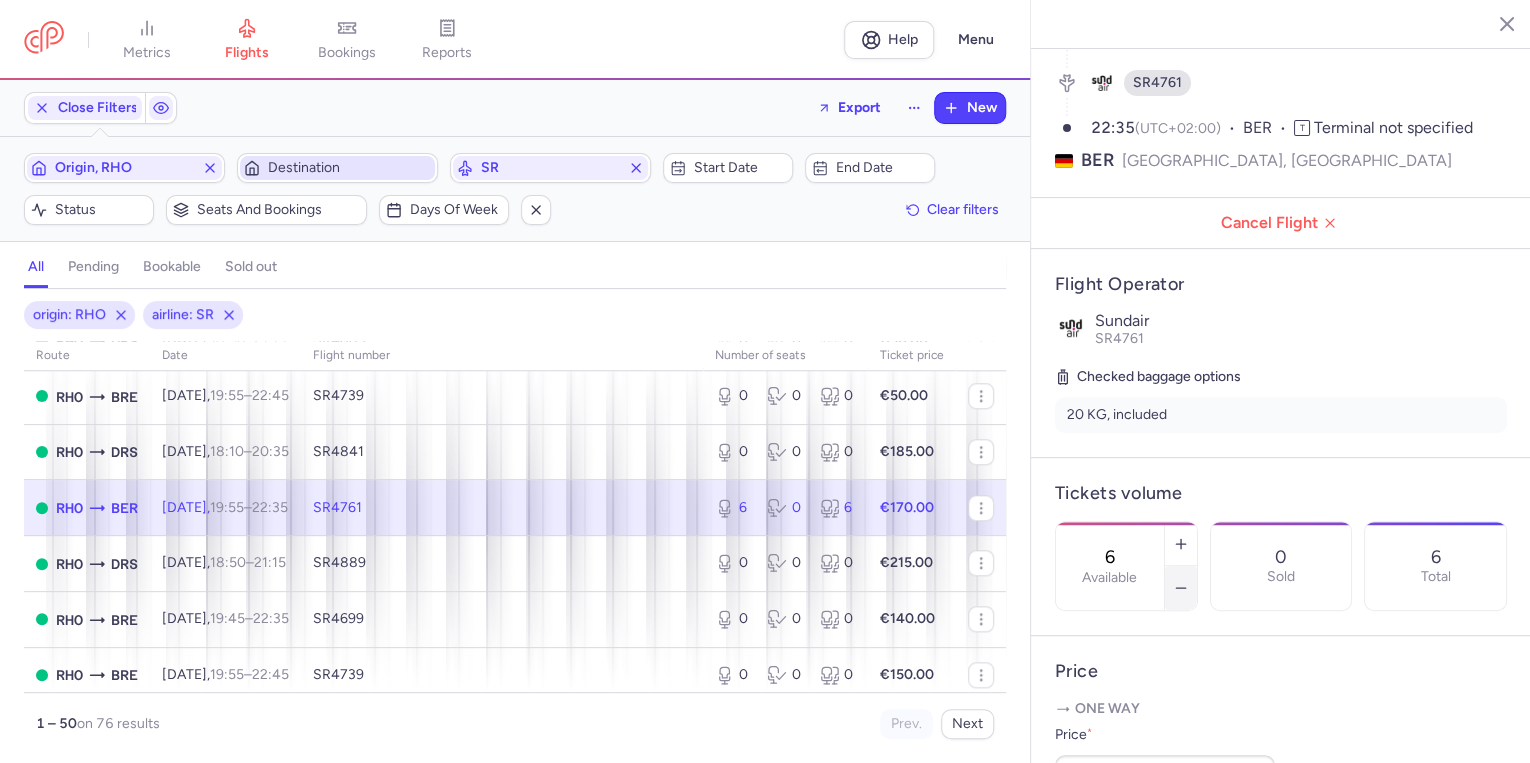 click 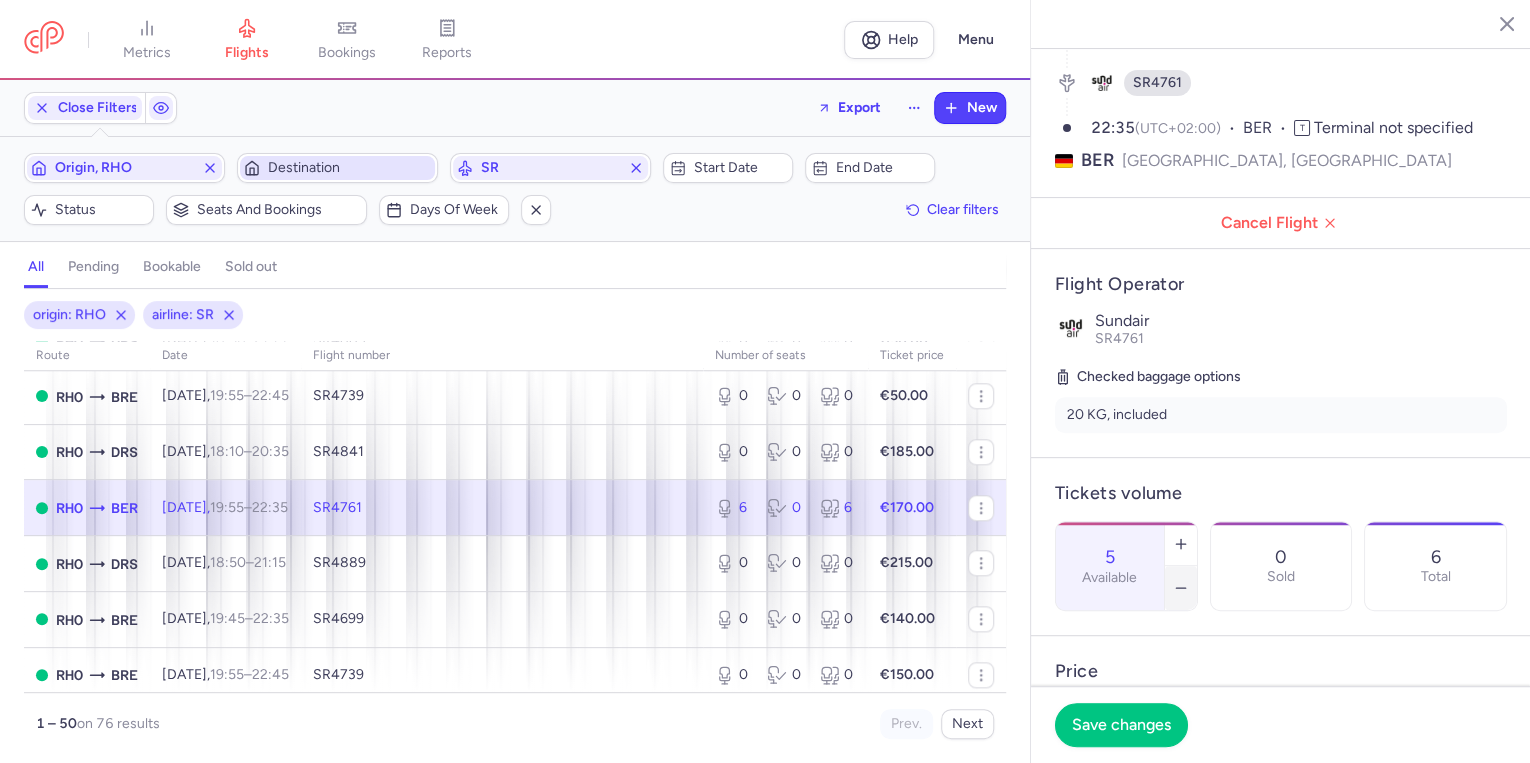 click 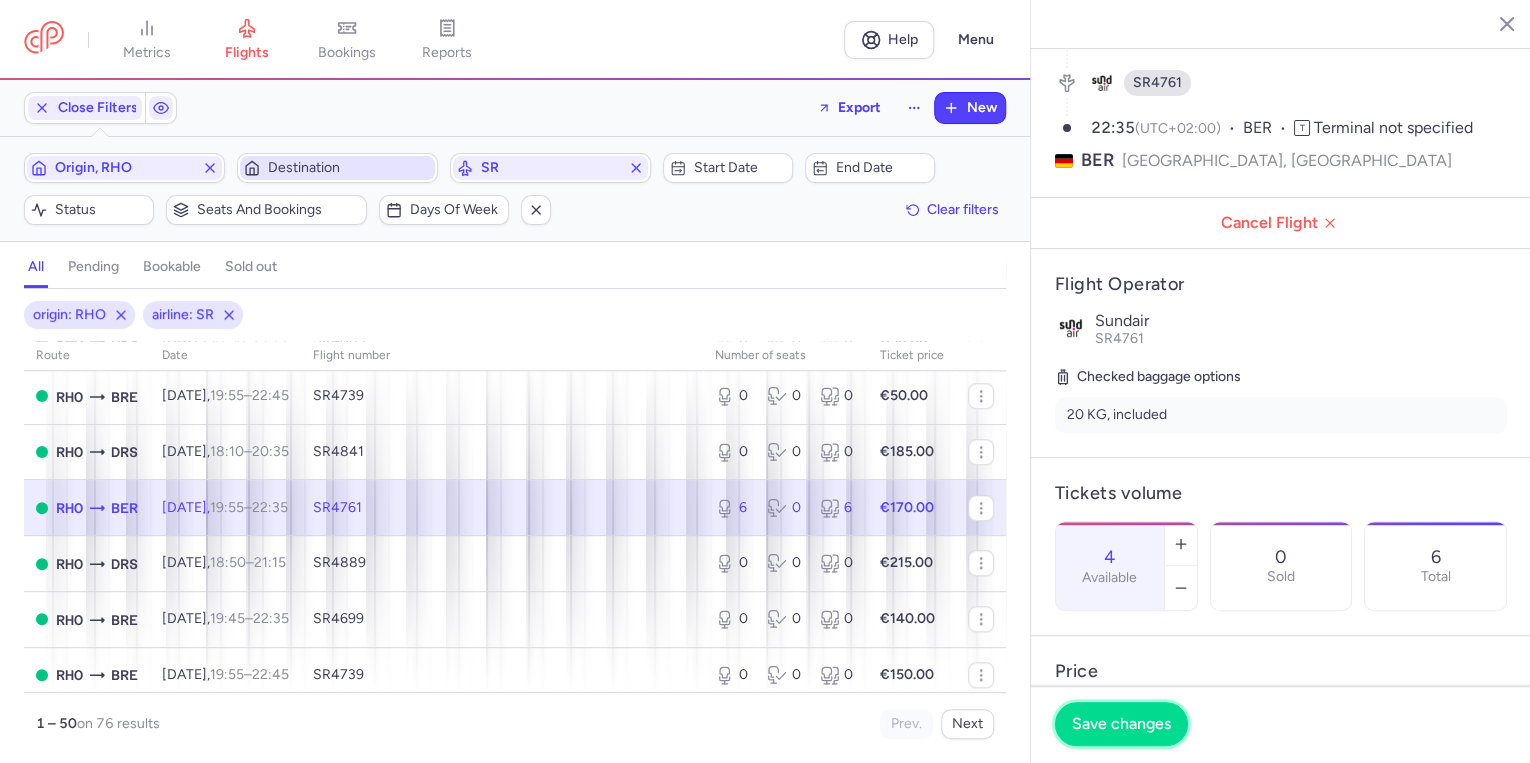 click on "Save changes" at bounding box center (1121, 724) 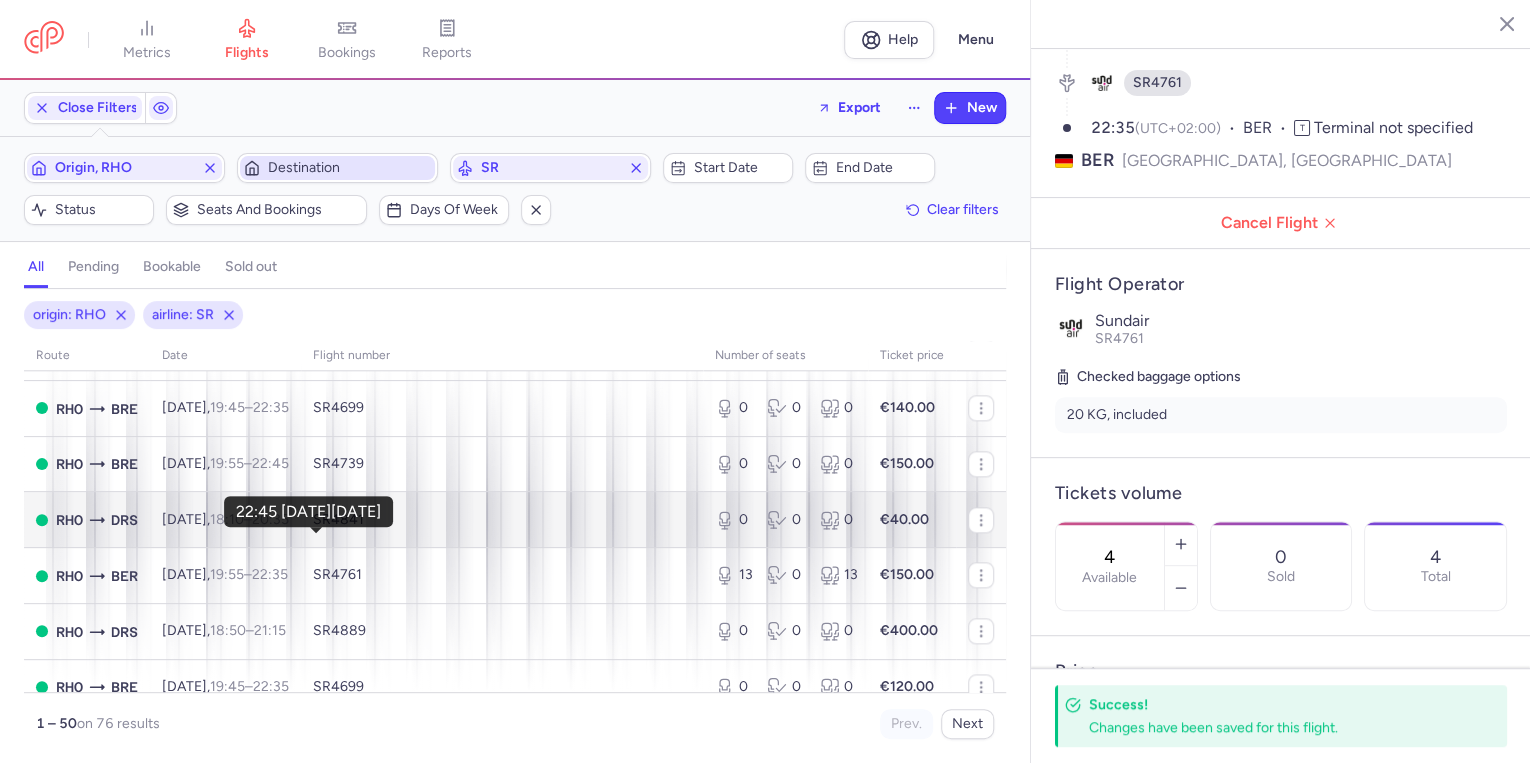 scroll, scrollTop: 1200, scrollLeft: 0, axis: vertical 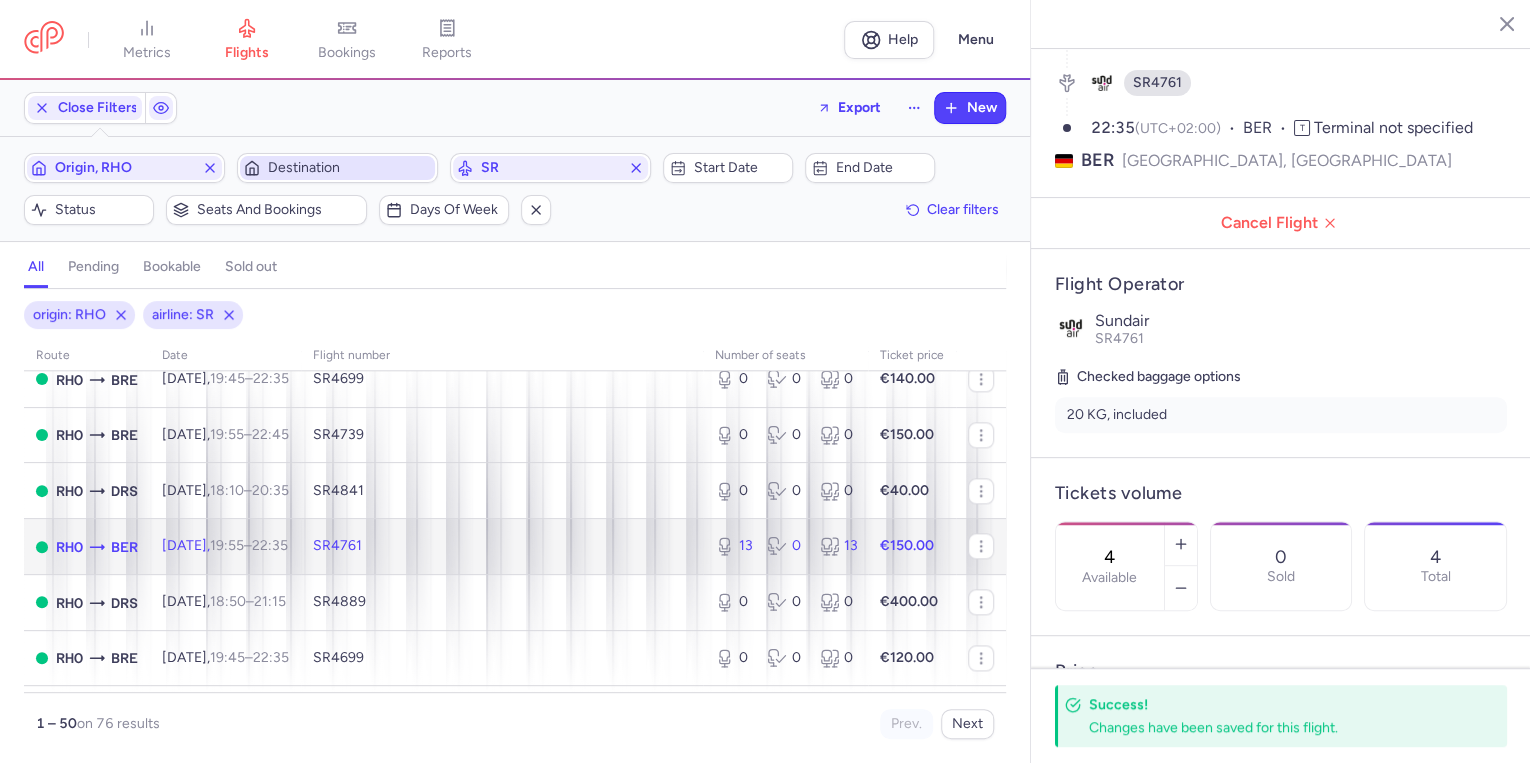 click on "SR4761" 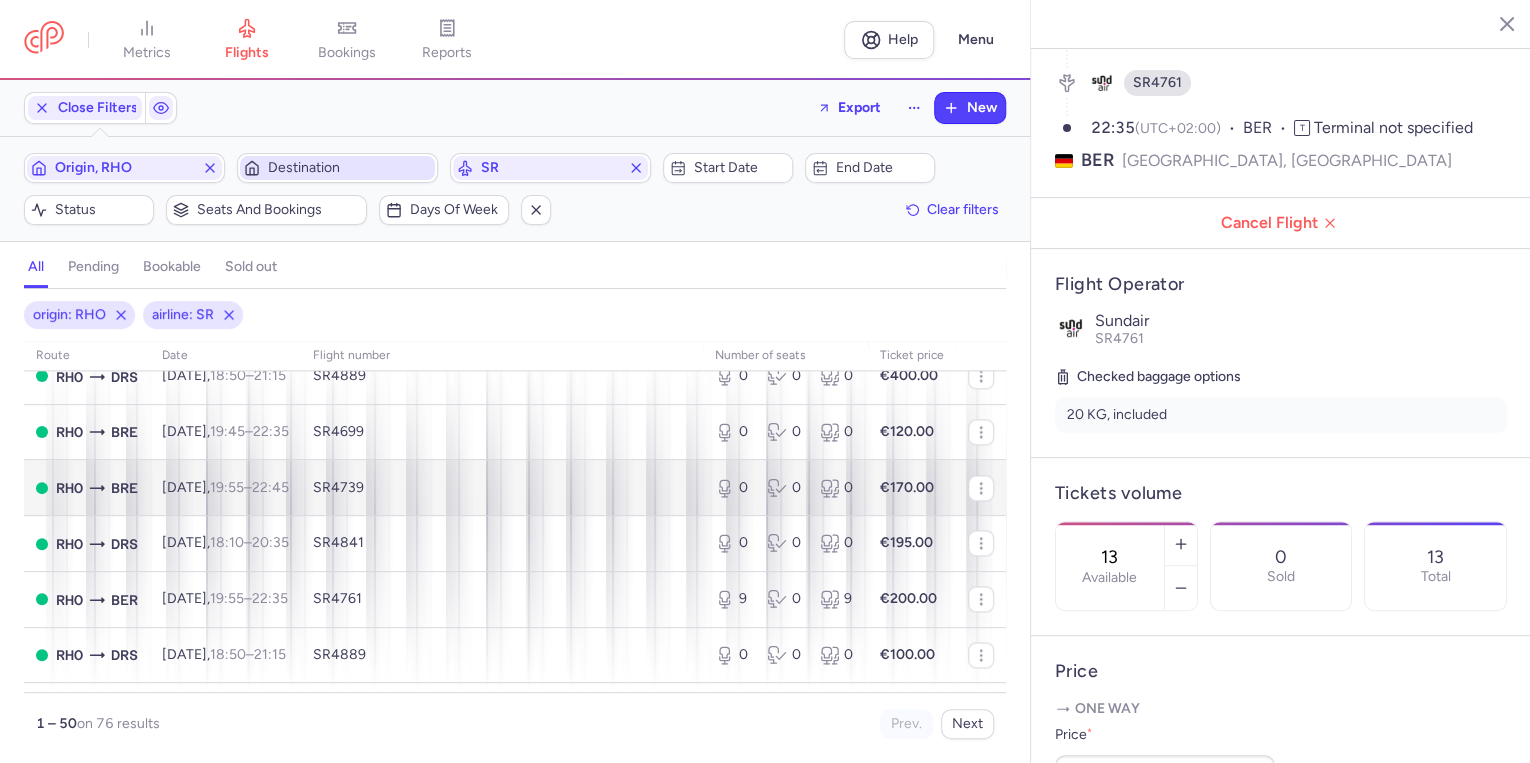 scroll, scrollTop: 1440, scrollLeft: 0, axis: vertical 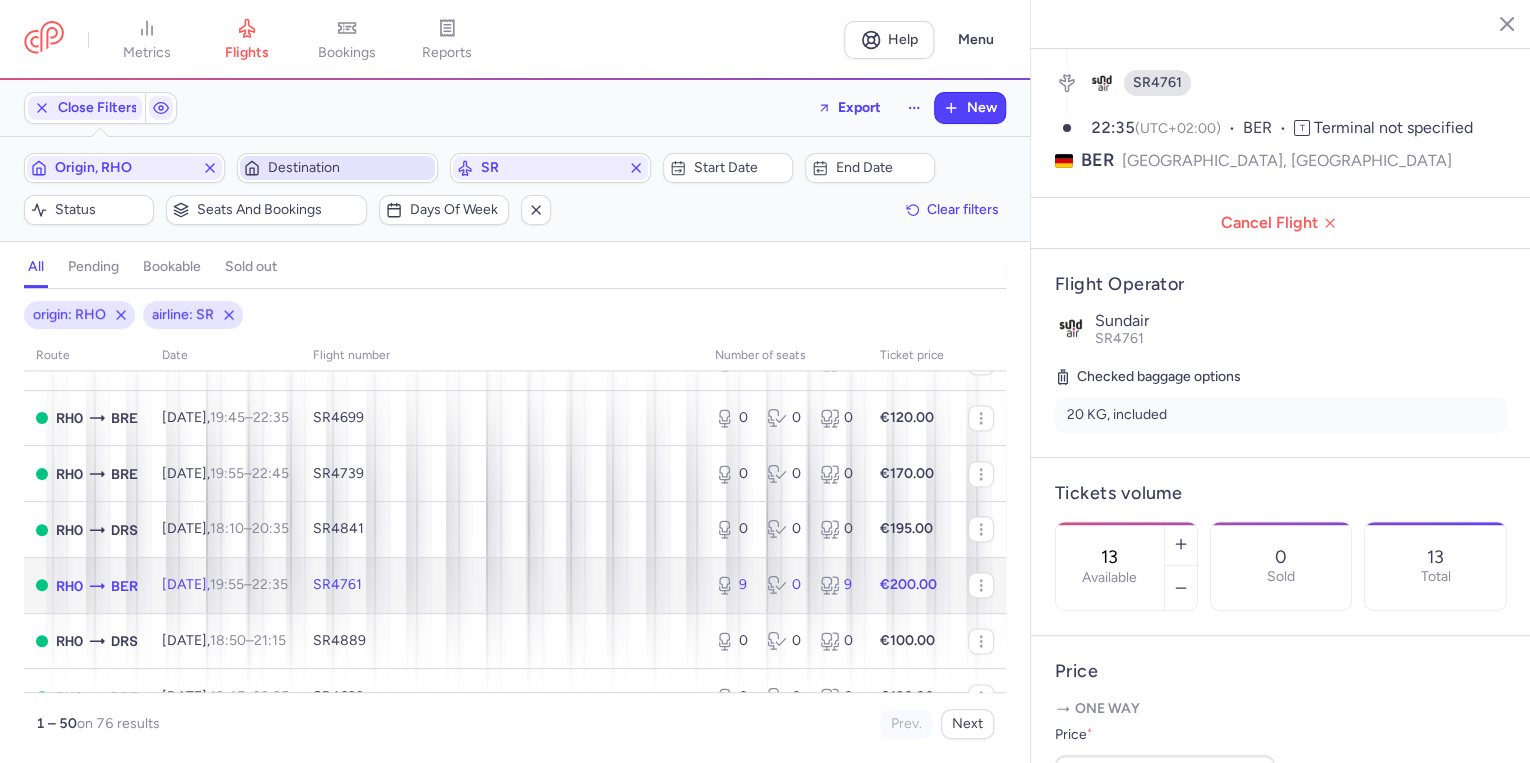 click on "[DATE]  19:55  –  22:35  +0" 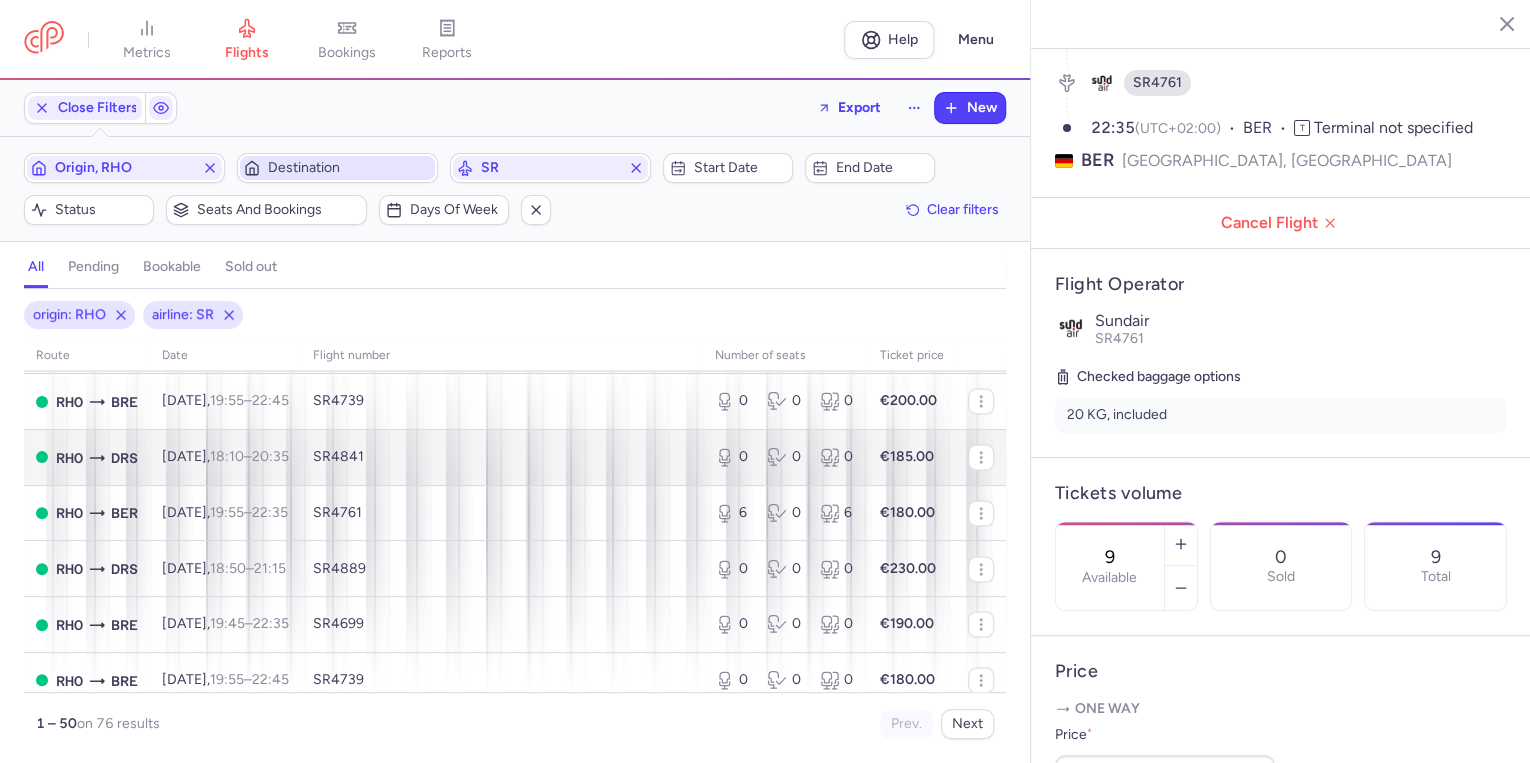 scroll, scrollTop: 1840, scrollLeft: 0, axis: vertical 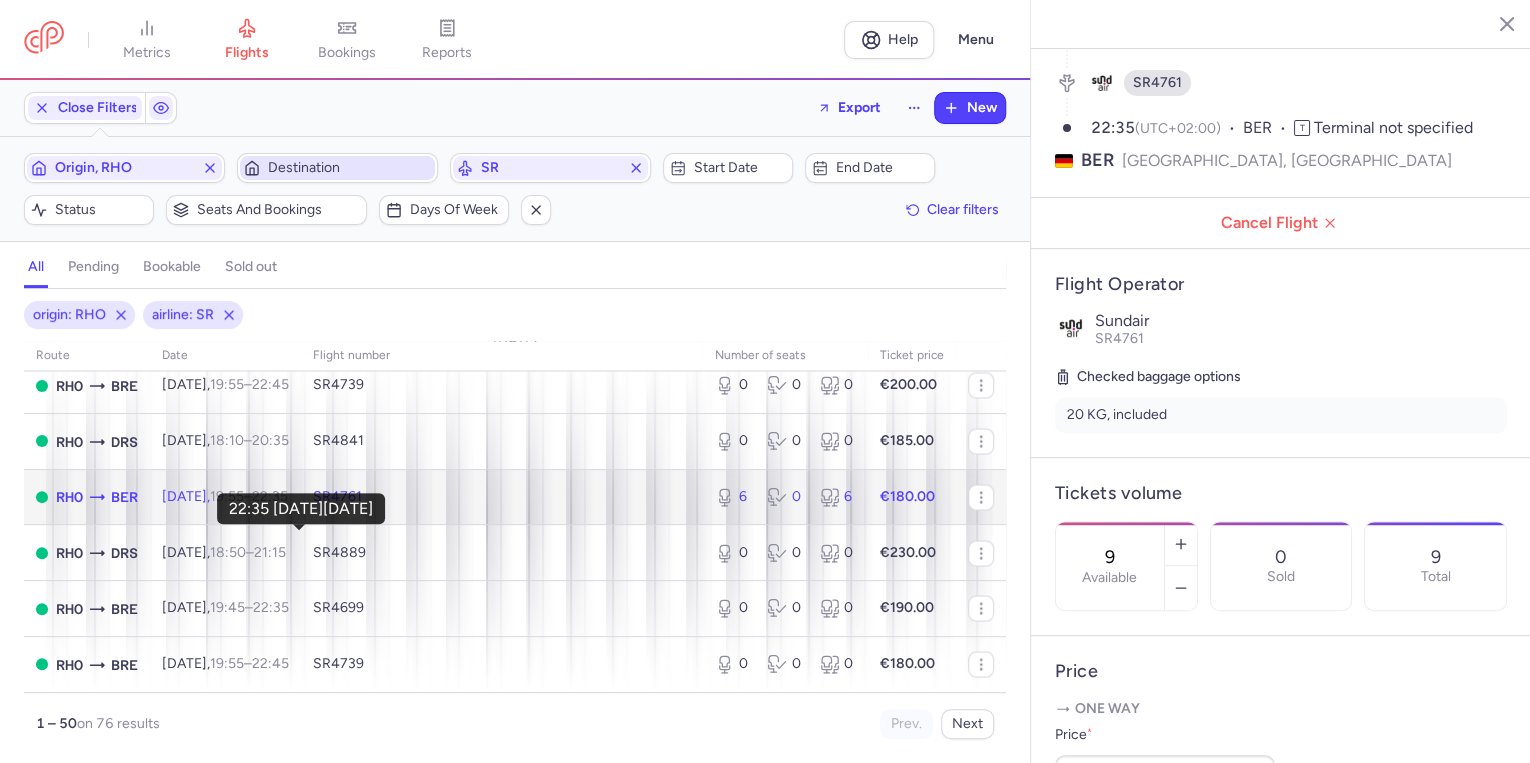 click on "22:35  +0" at bounding box center (270, 496) 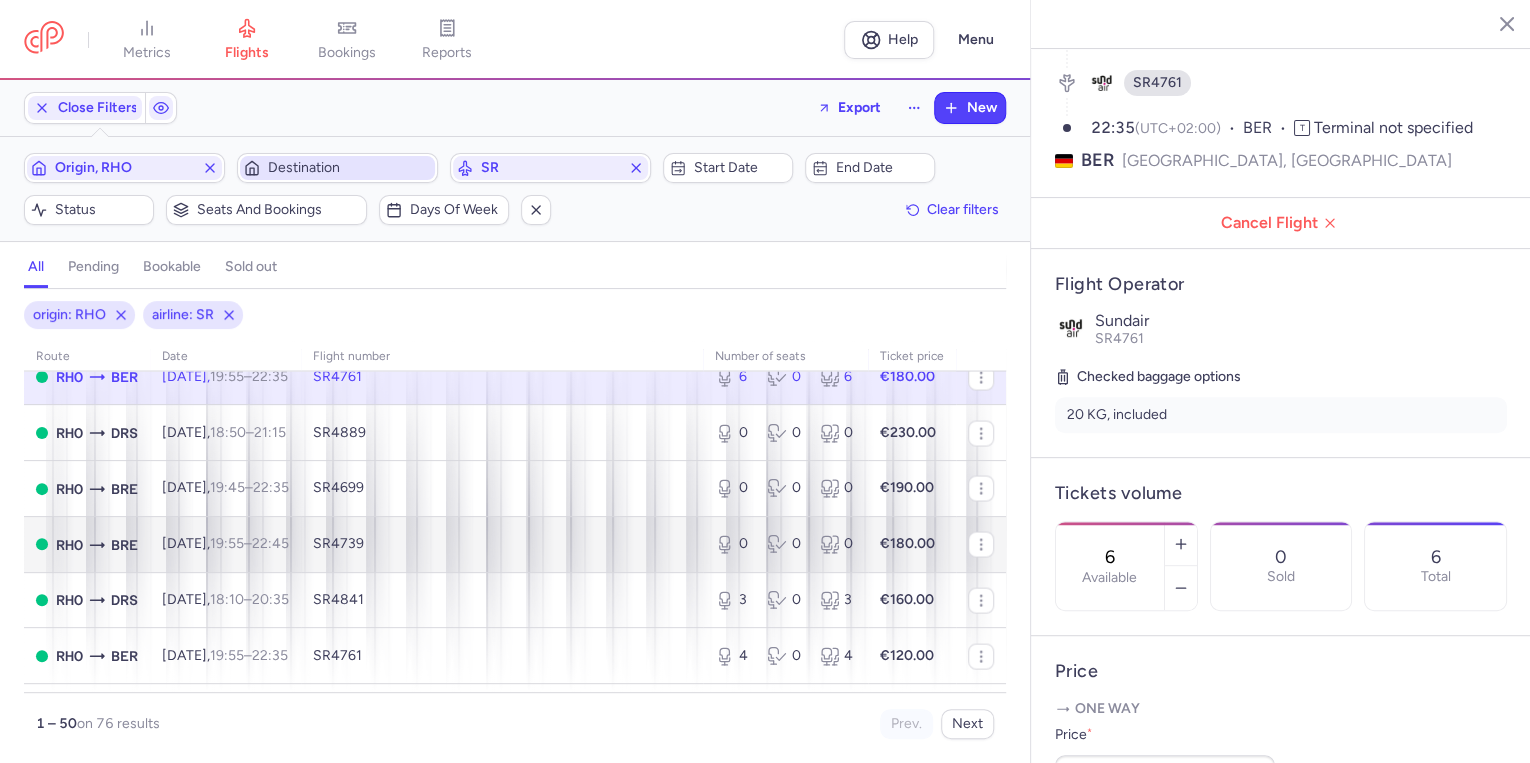 scroll, scrollTop: 2000, scrollLeft: 0, axis: vertical 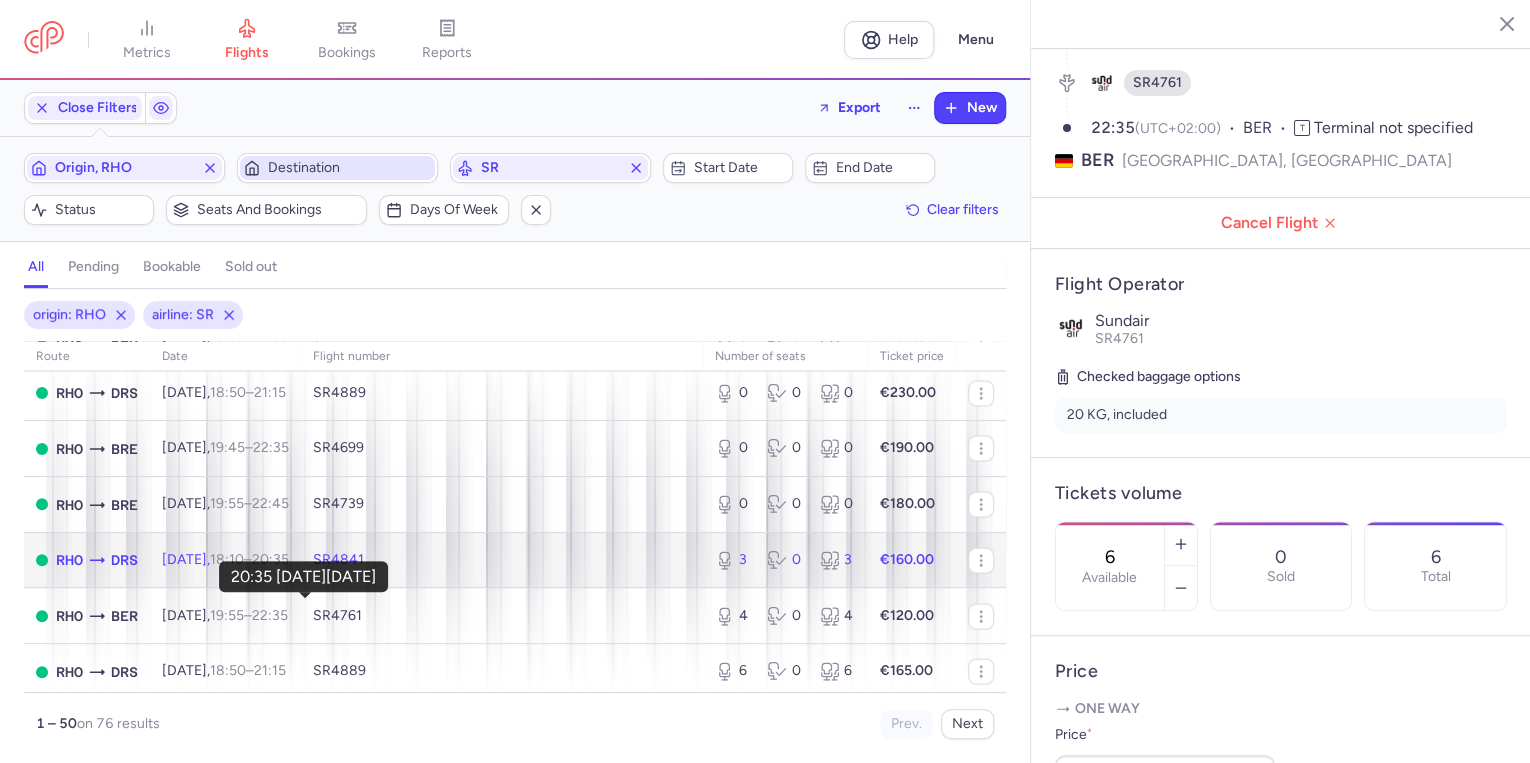 click on "20:35  +0" at bounding box center (270, 559) 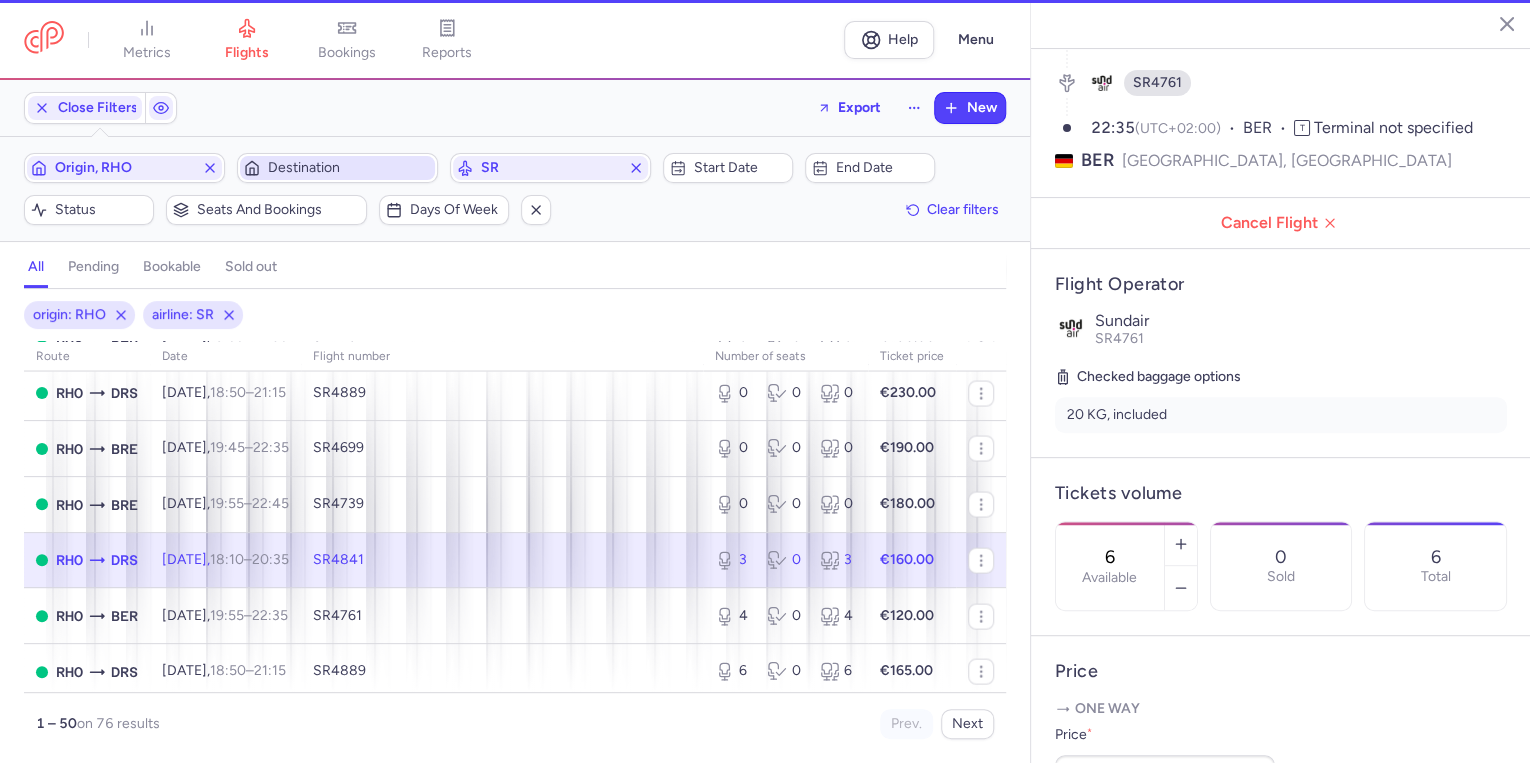 type on "3" 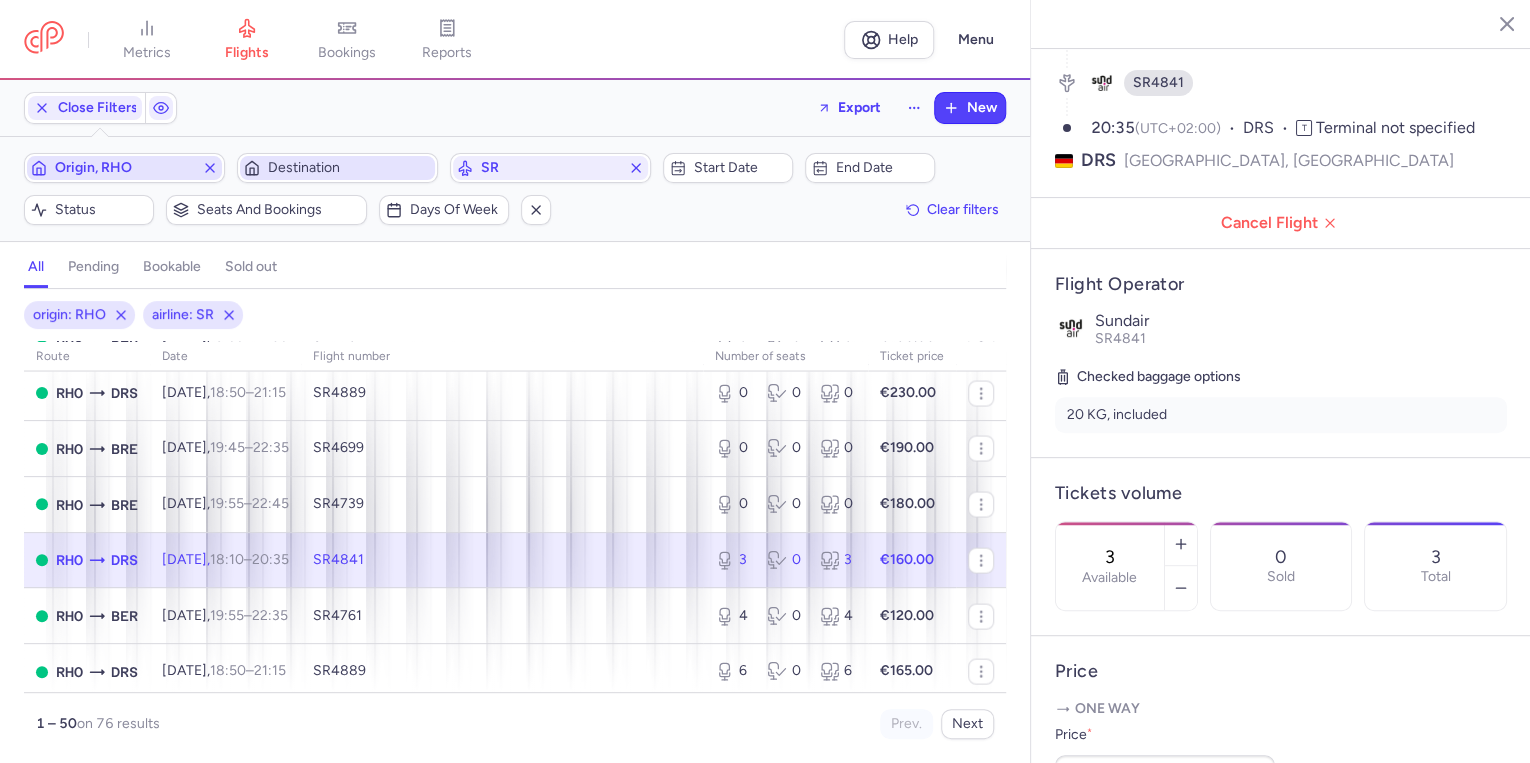 drag, startPoint x: 207, startPoint y: 161, endPoint x: 325, endPoint y: 166, distance: 118.10589 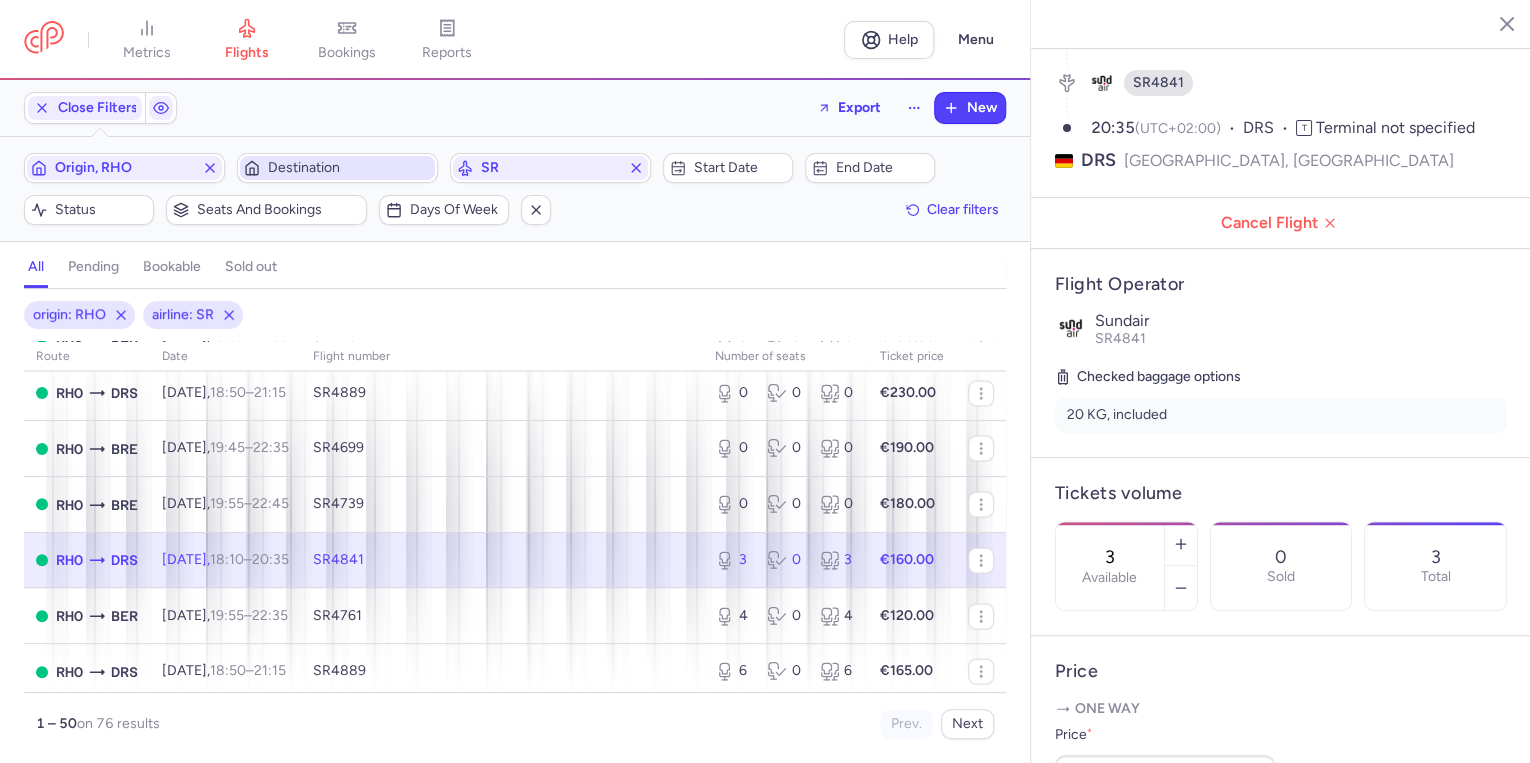click 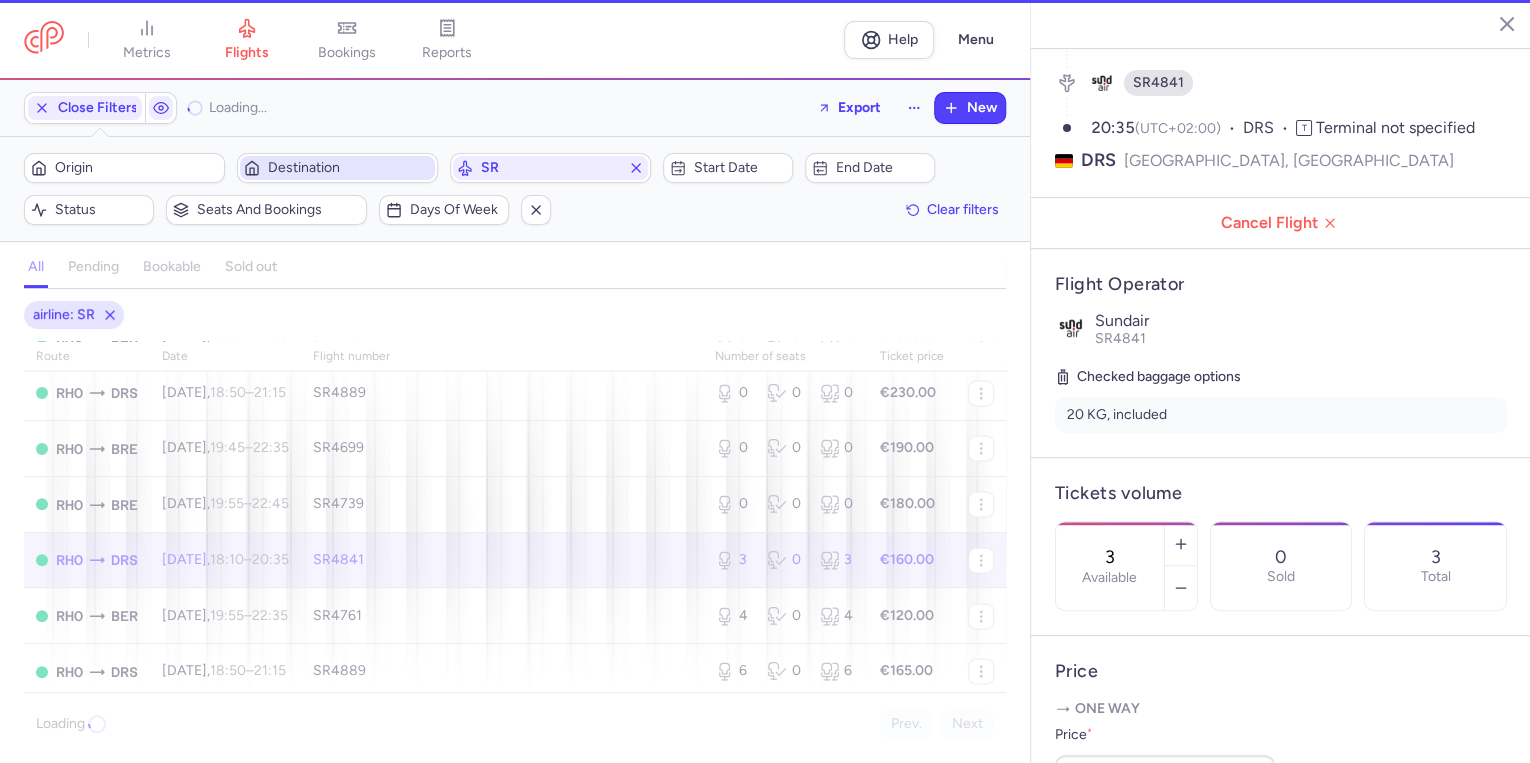 click on "Destination" at bounding box center [349, 168] 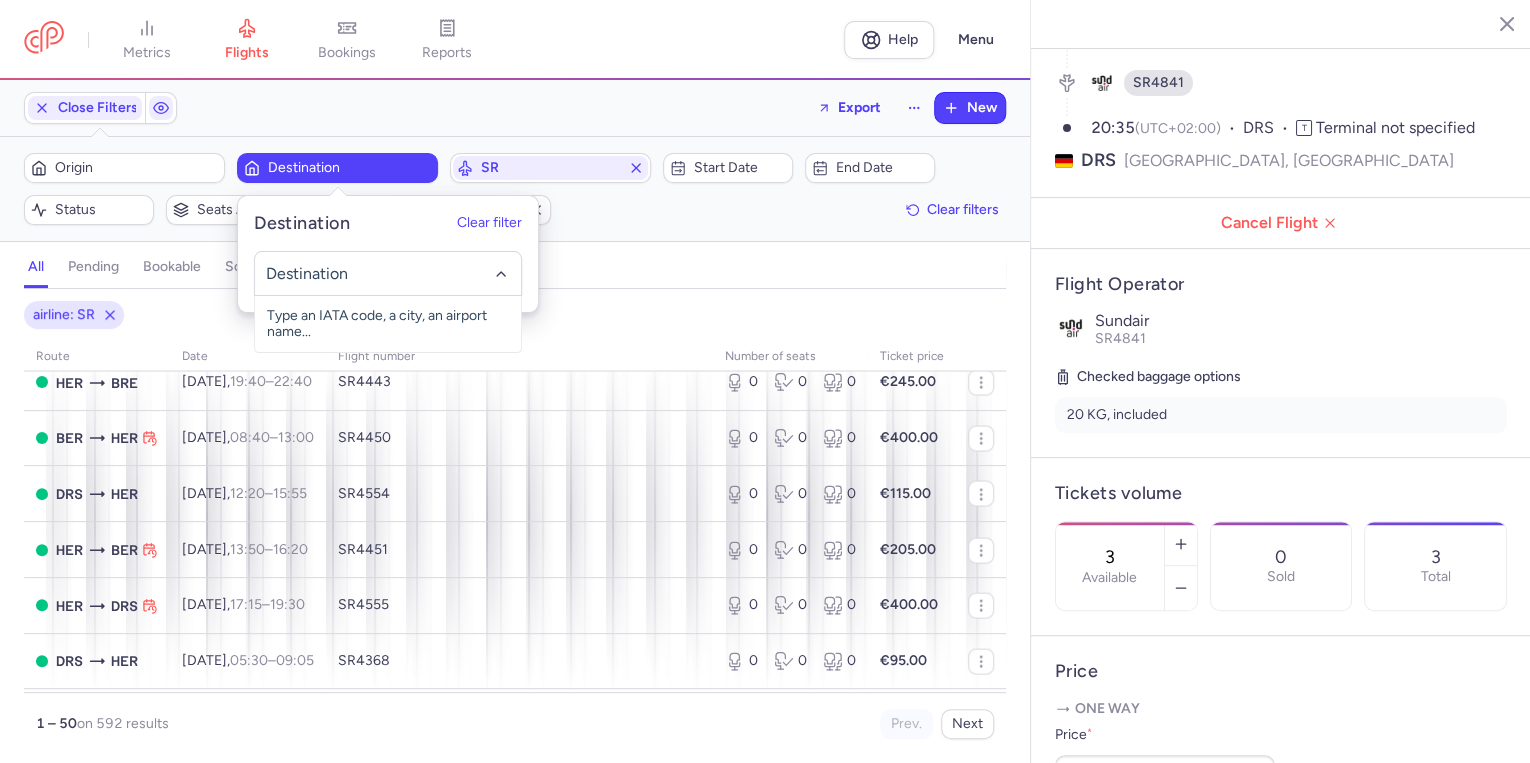 scroll, scrollTop: 2048, scrollLeft: 0, axis: vertical 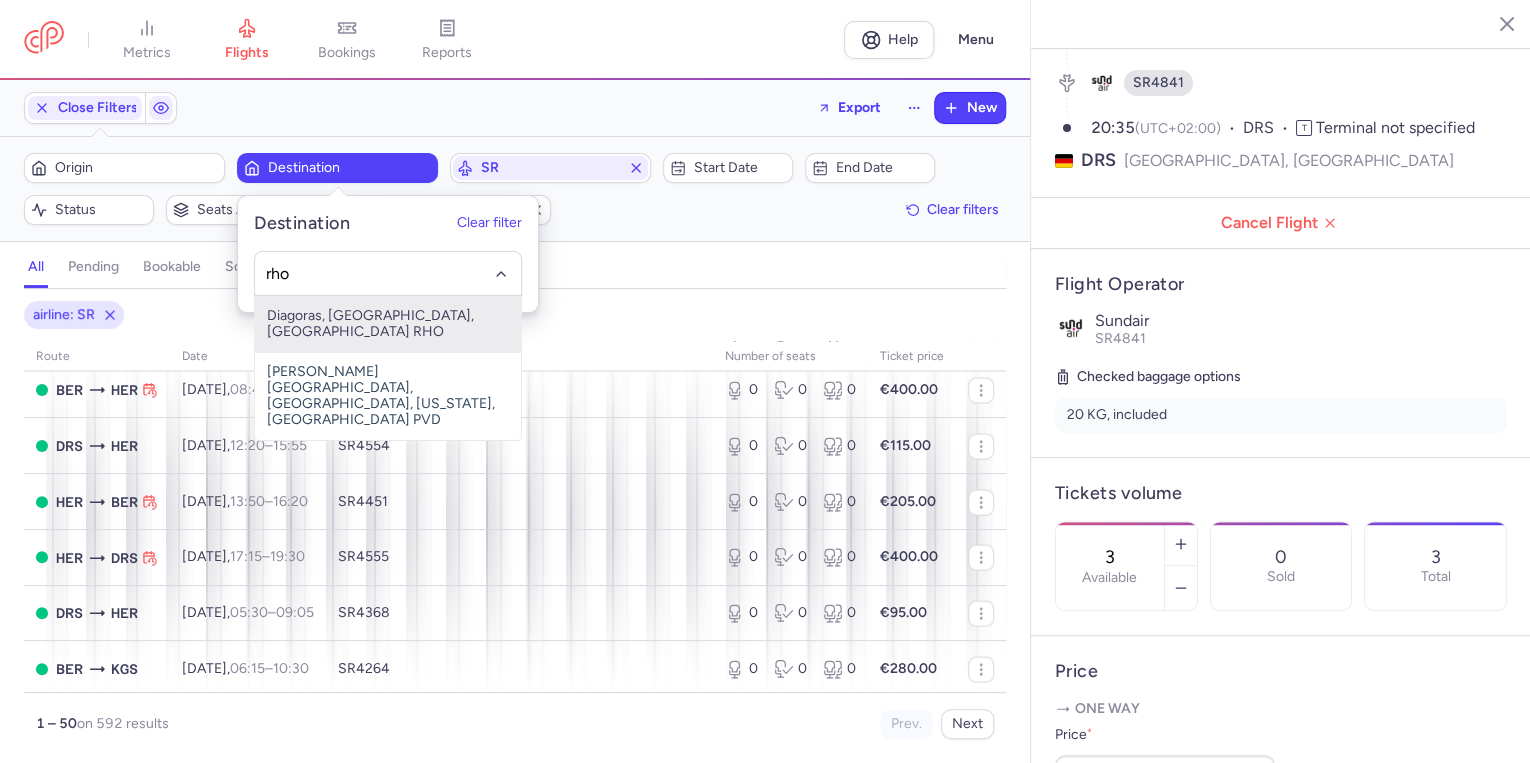 click on "Diagoras, [GEOGRAPHIC_DATA], [GEOGRAPHIC_DATA] RHO" at bounding box center (388, 324) 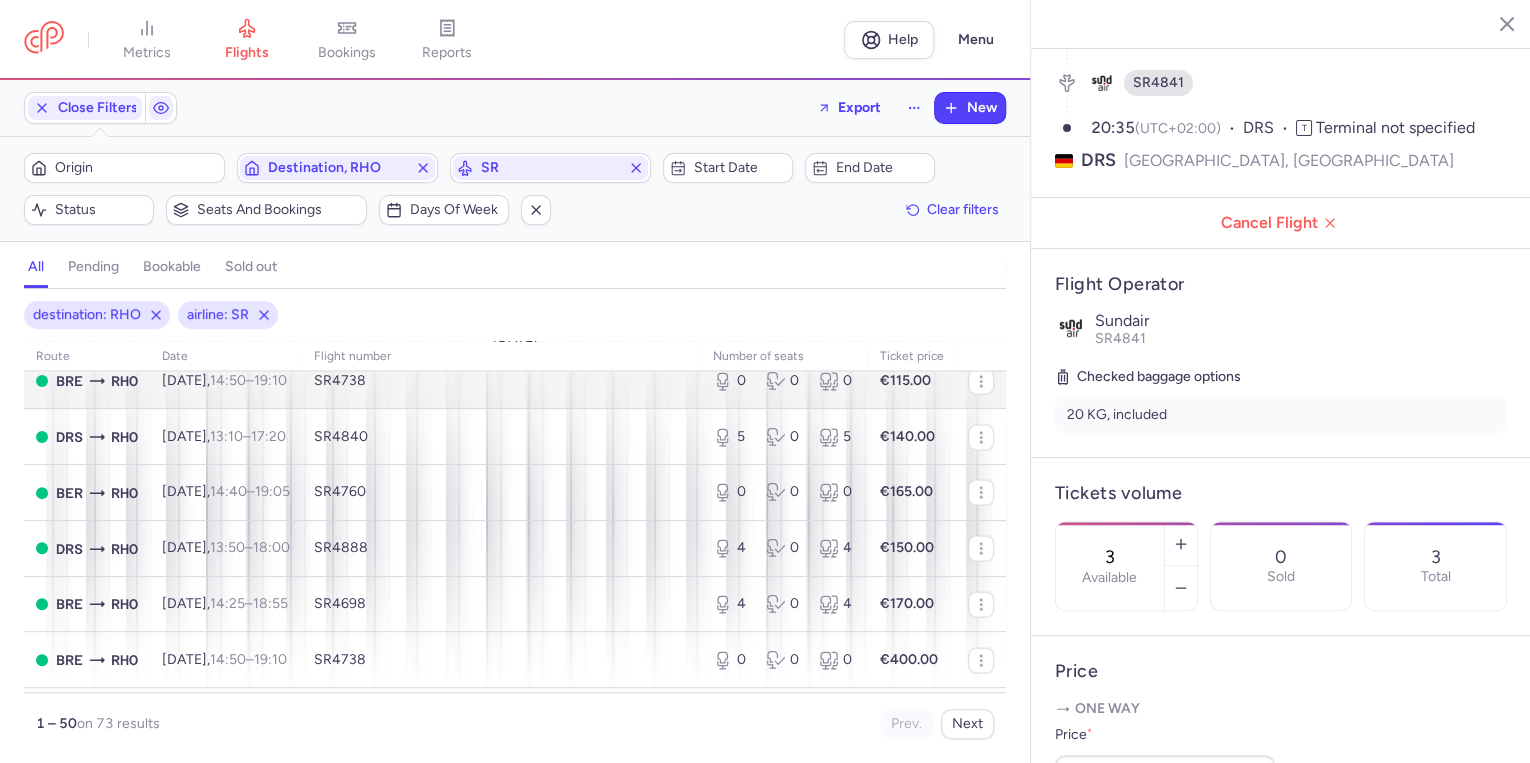 scroll, scrollTop: 2000, scrollLeft: 0, axis: vertical 